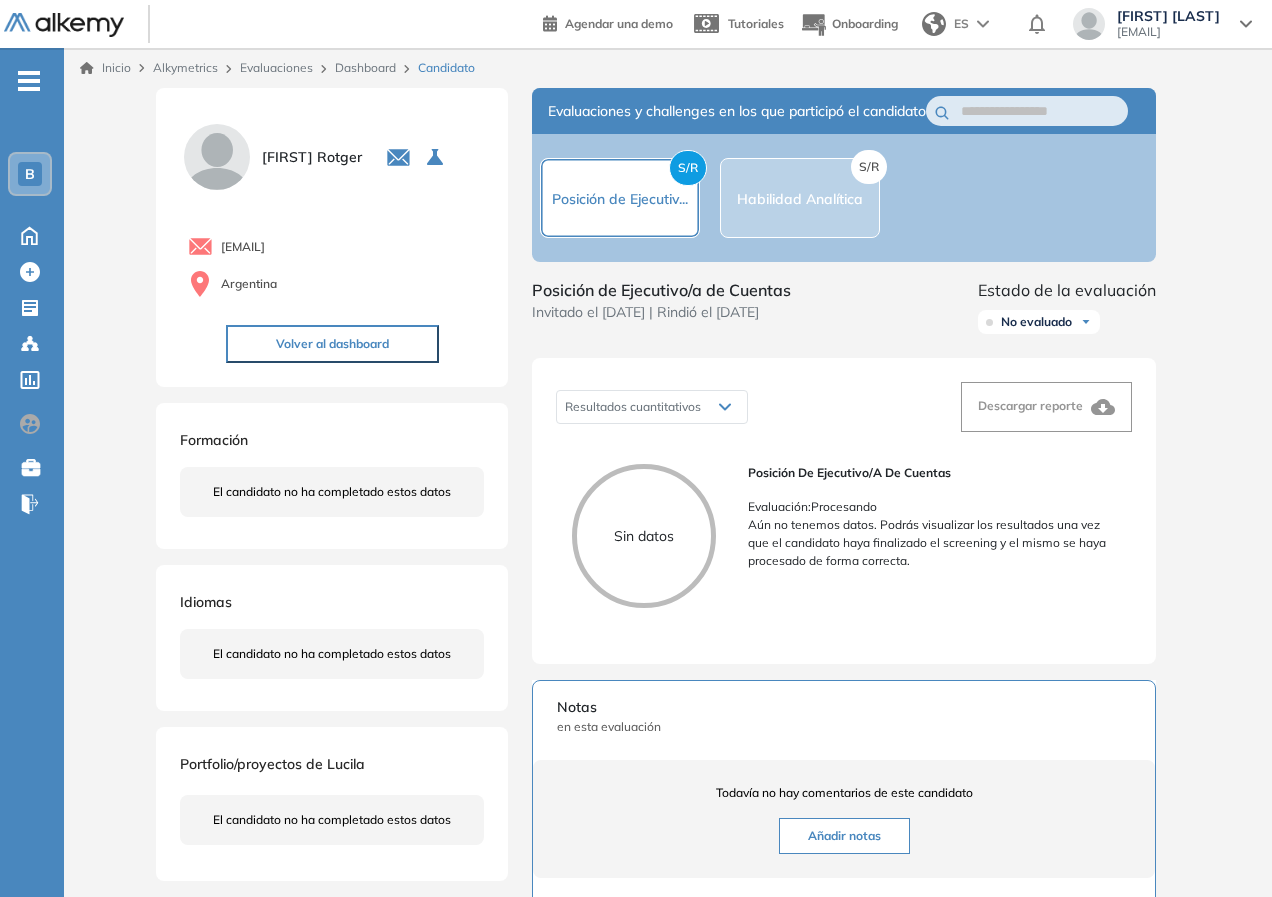 scroll, scrollTop: 0, scrollLeft: 0, axis: both 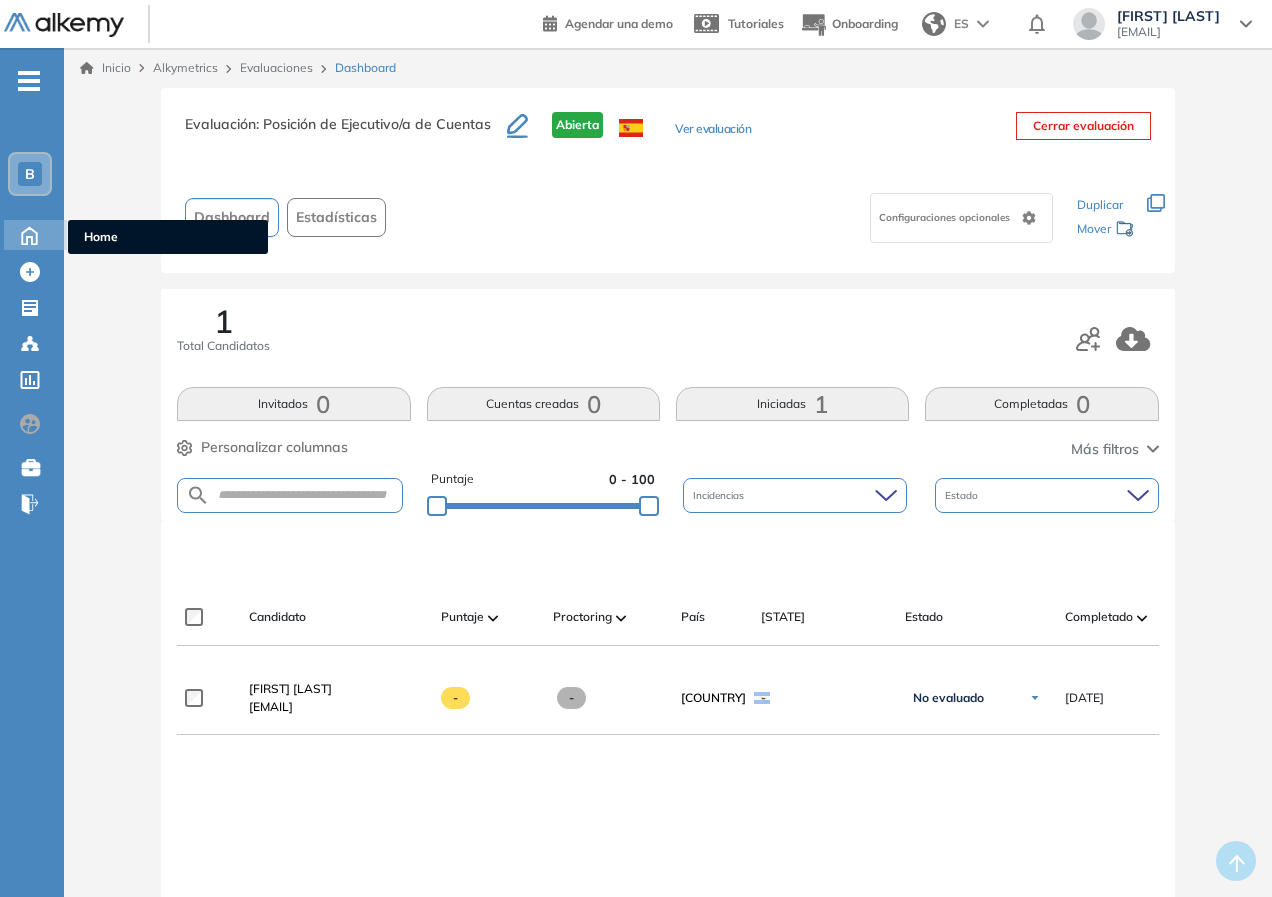 click 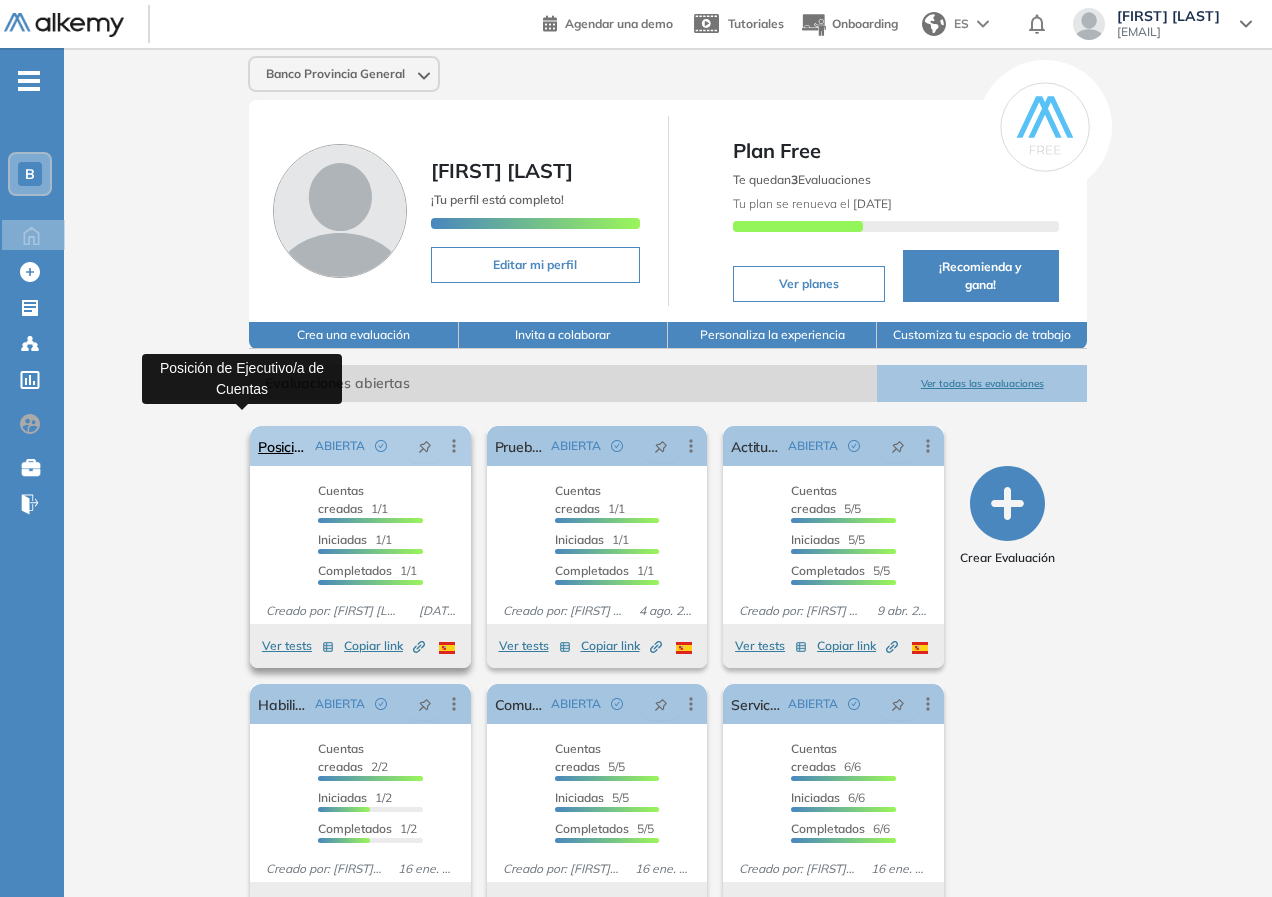 click on "Posición de Ejecutivo/a de Cuentas" at bounding box center (282, 446) 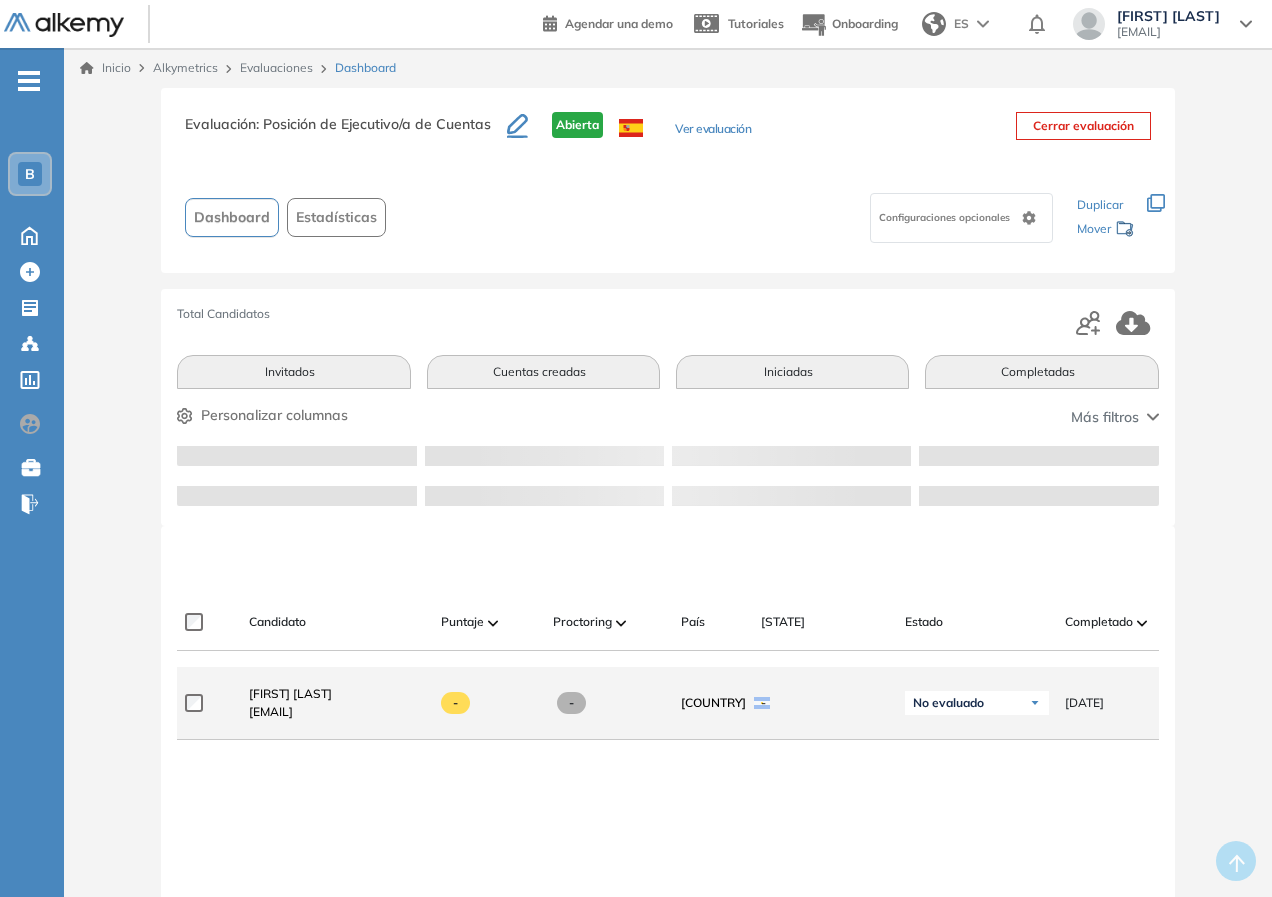 click on "**********" at bounding box center (849, 703) 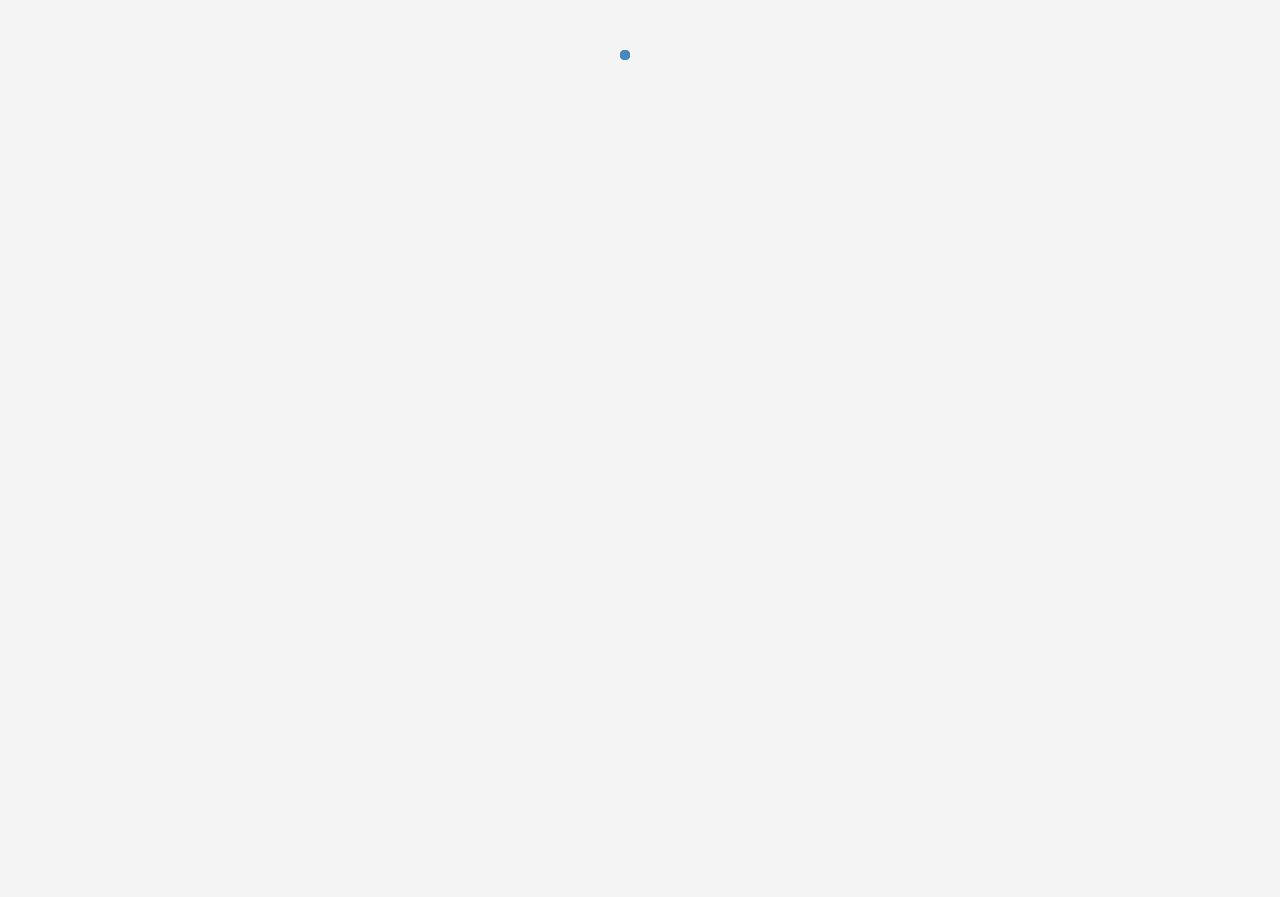 scroll, scrollTop: 0, scrollLeft: 0, axis: both 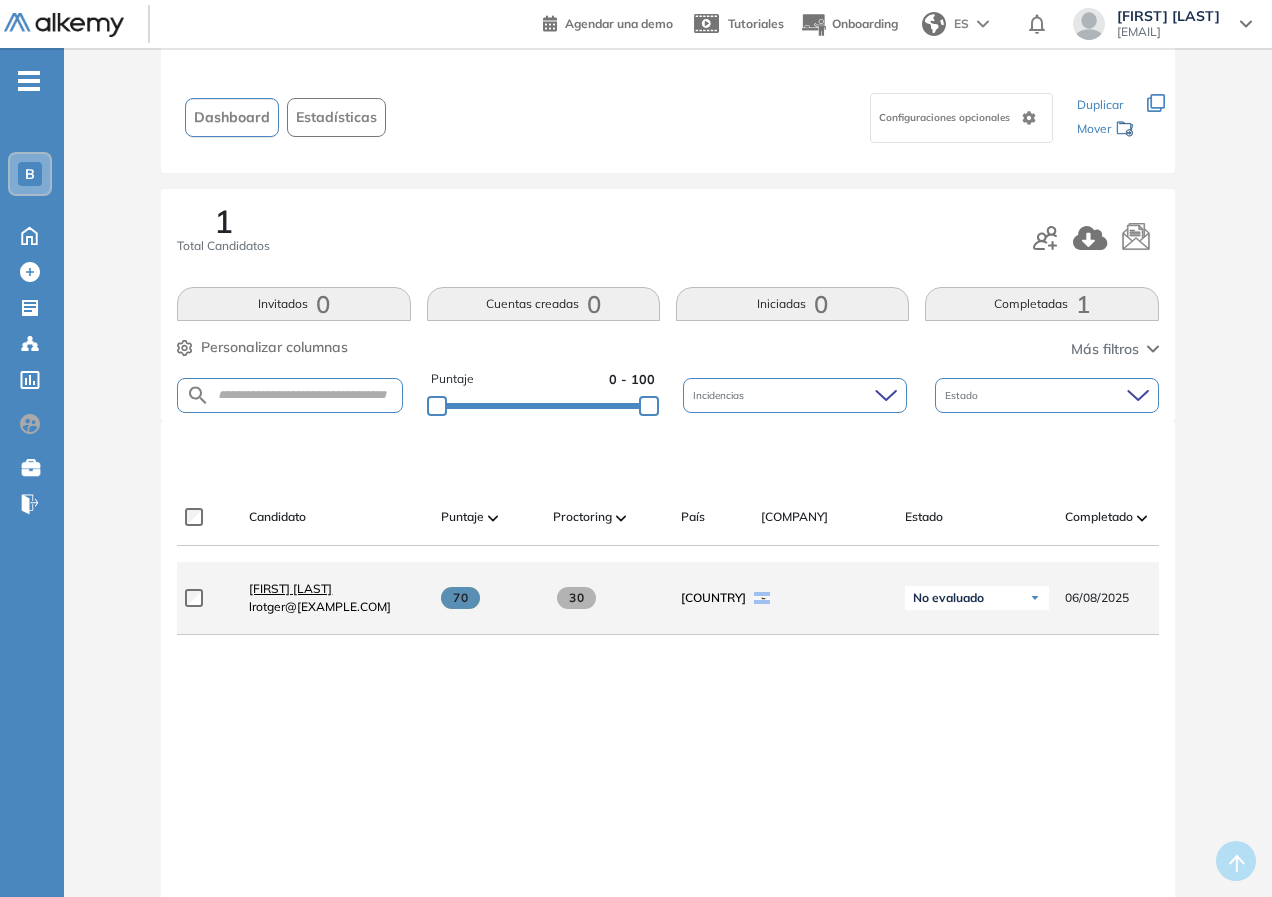 click on "[FIRST] [LAST]" at bounding box center (290, 588) 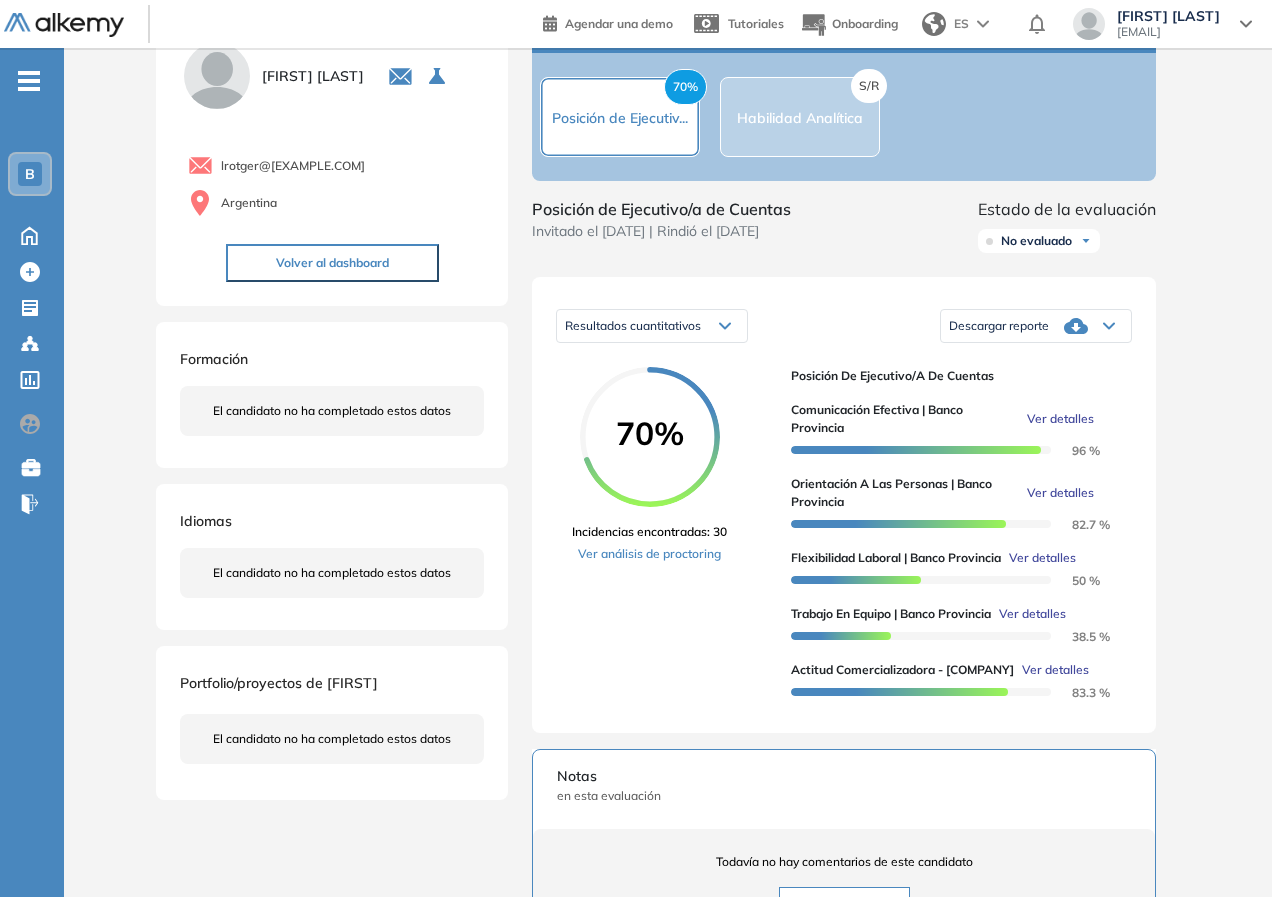 scroll, scrollTop: 0, scrollLeft: 0, axis: both 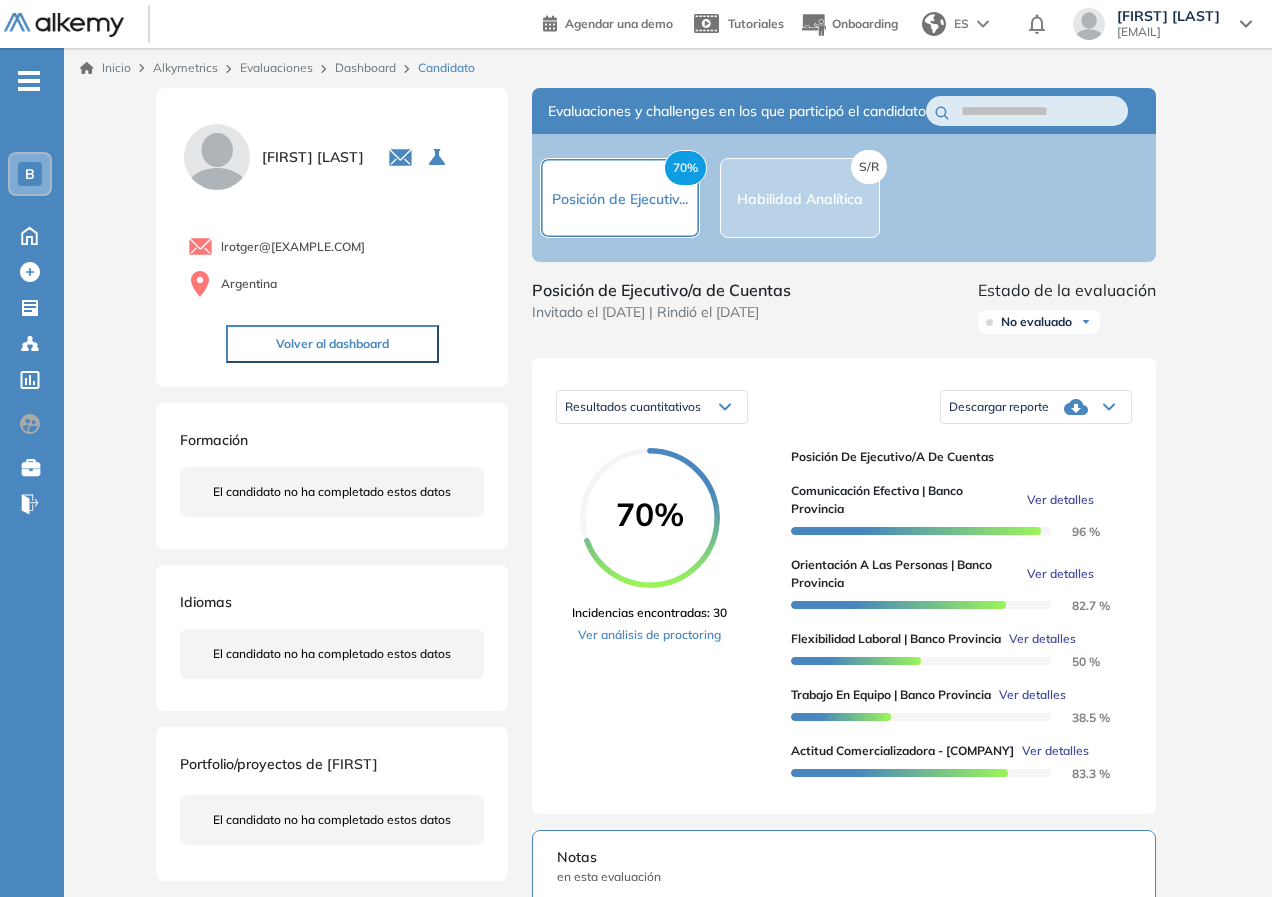 click on "Ver detalles" at bounding box center (1032, 695) 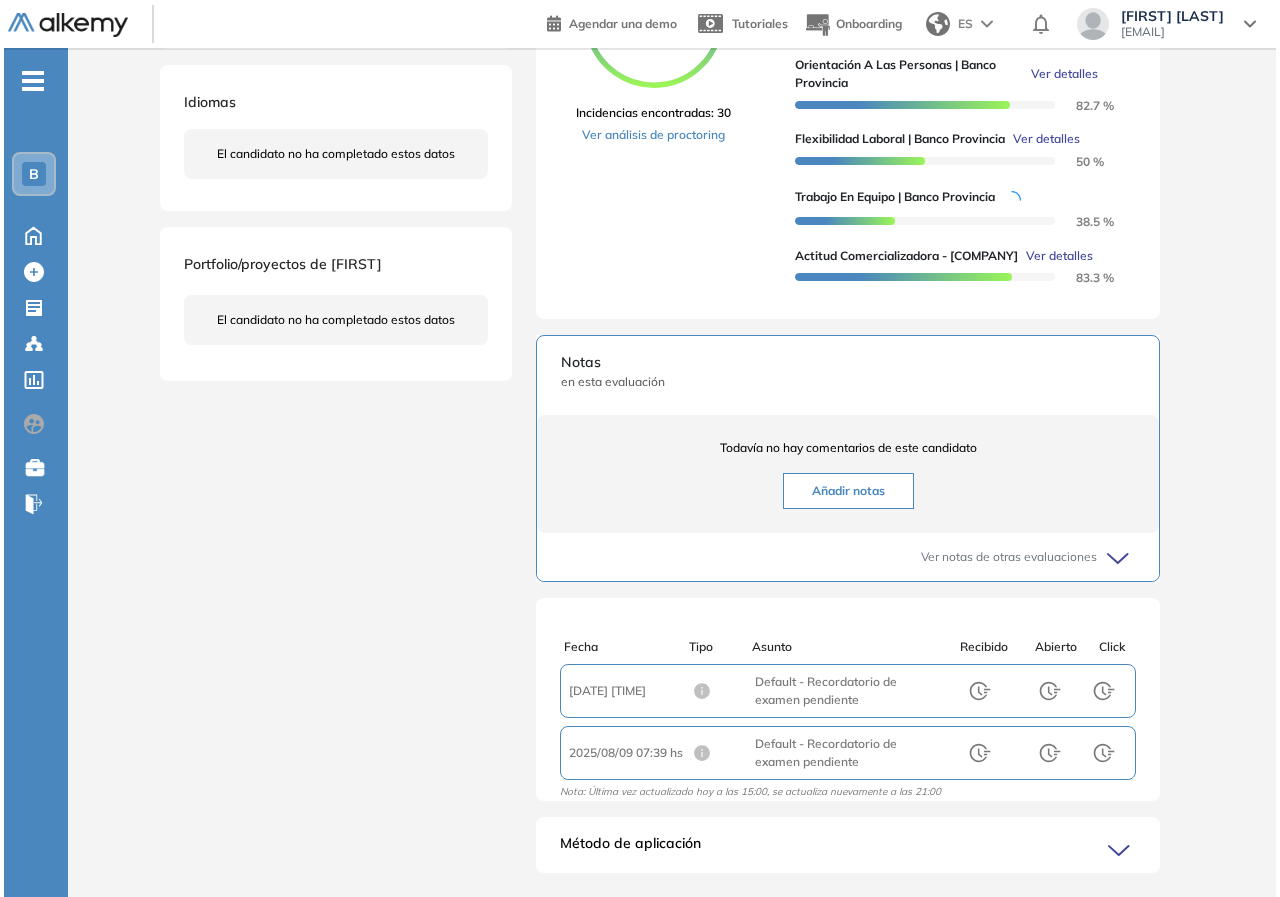 scroll, scrollTop: 581, scrollLeft: 0, axis: vertical 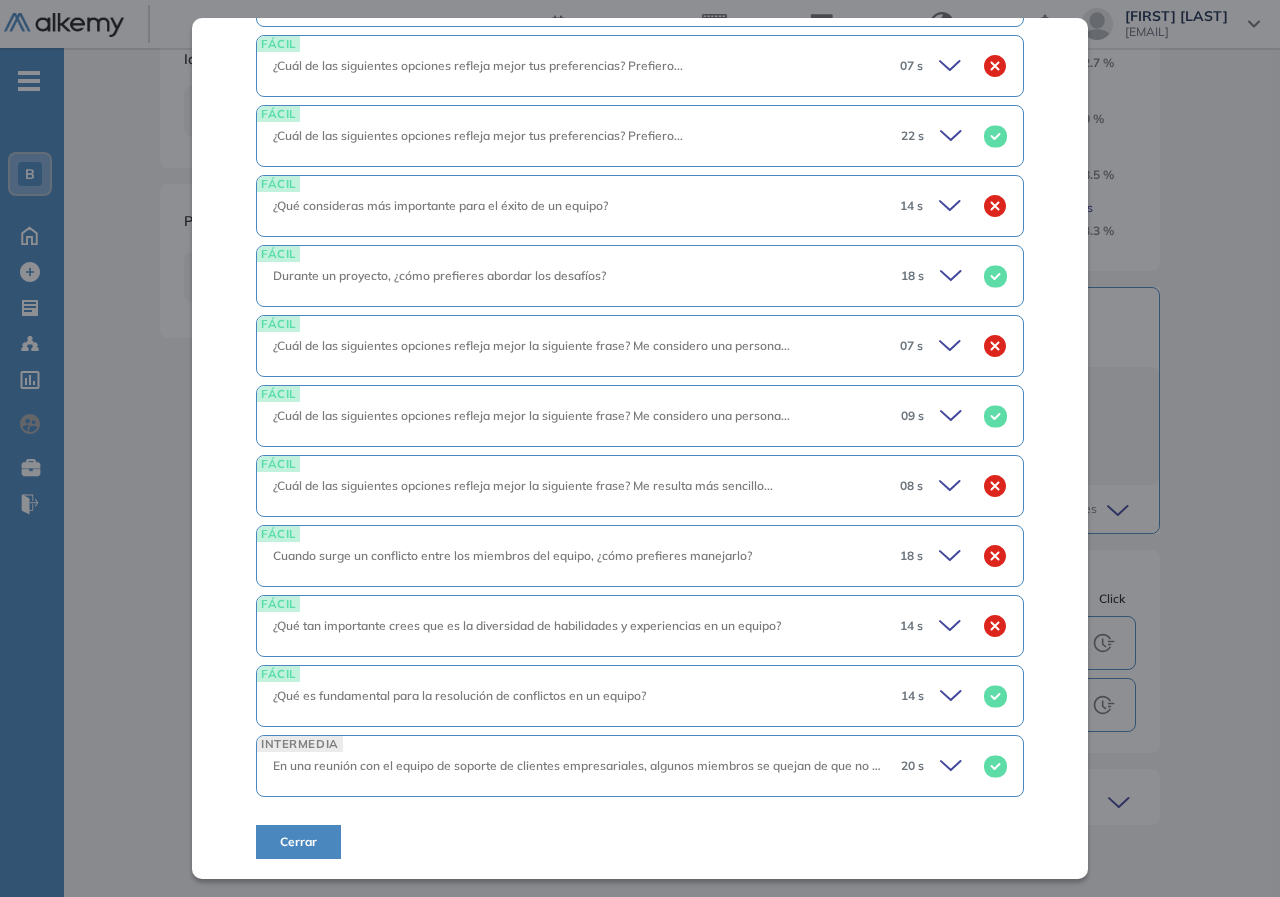 click 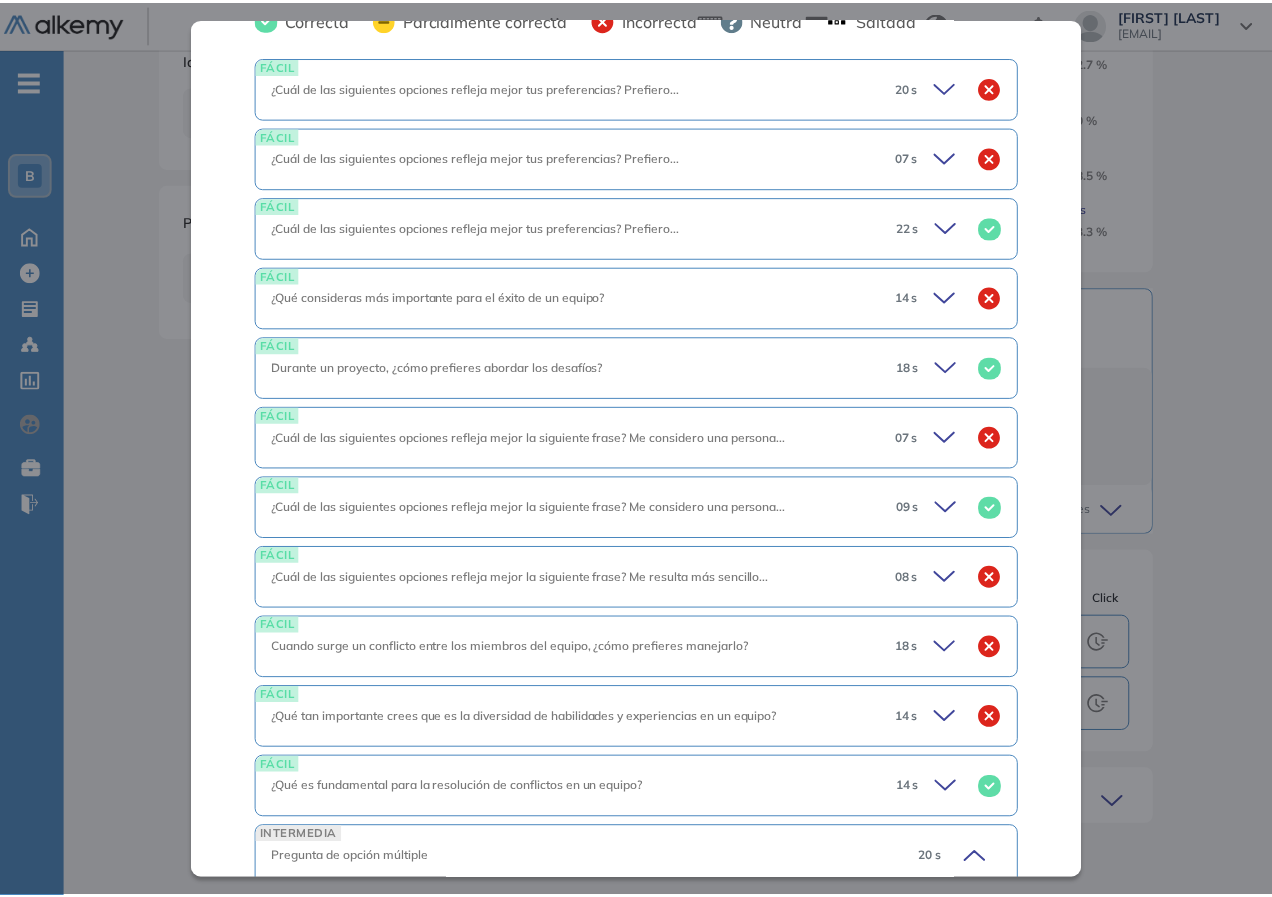 scroll, scrollTop: 539, scrollLeft: 0, axis: vertical 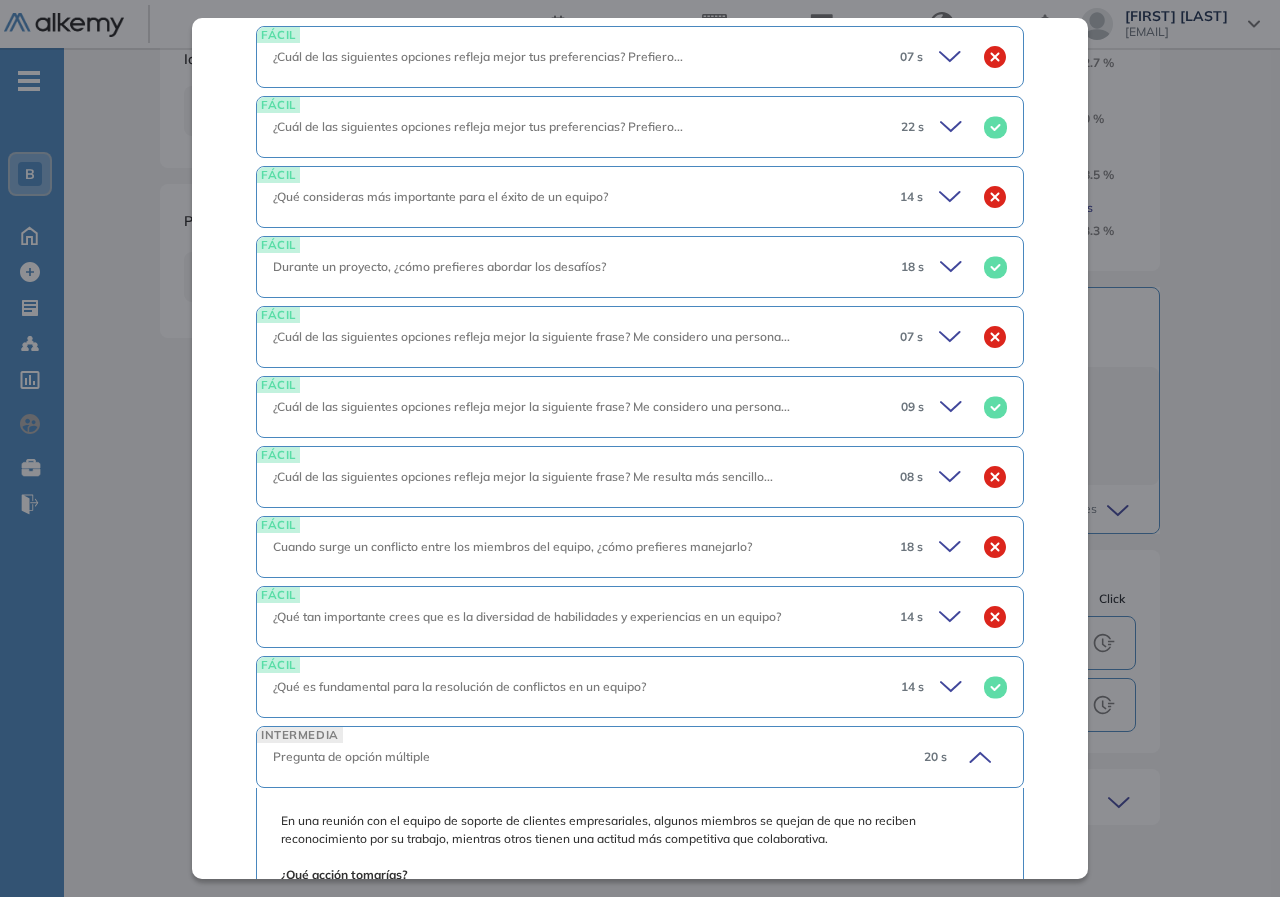 click on "Inicio Alkymetrics Evaluaciones Dashboard Candidato Trabajo en equipo | Banco Provincia Básico Idiomas Objetivos Trabajo en equipo Resumen del Test: Modificación para Banco Provincia. Detalle Modificación para Banco Provincia. Duración : 00:10:00 Cantidad de preguntas: 12 Tier mínimo 1 Correcta Parcialmente correcta Incorrecta Neutra Saltada FÁCIL ¿Cuál de las siguientes opciones refleja mejor tus preferencias? Prefiero... 20 s ¿Cuál de las siguientes opciones refleja mejor tus preferencias? Prefiero... Respuesta (Incorrecta) ...confiar en mis propias habilidades. ...confiar en las habilidades de un compañero de equipo. FÁCIL ¿Cuál de las siguientes opciones refleja mejor tus preferencias? Prefiero... 07 s ¿Cuál de las siguientes opciones refleja mejor tus preferencias? Prefiero... Respuestas con puntuación. ...decir la verdad aunque duela. 0 pts ...decir una mentira piadosa. 2 pts FÁCIL ¿Cuál de las siguientes opciones refleja mejor tus preferencias? Prefiero... 22 s 0" at bounding box center [672, 201] 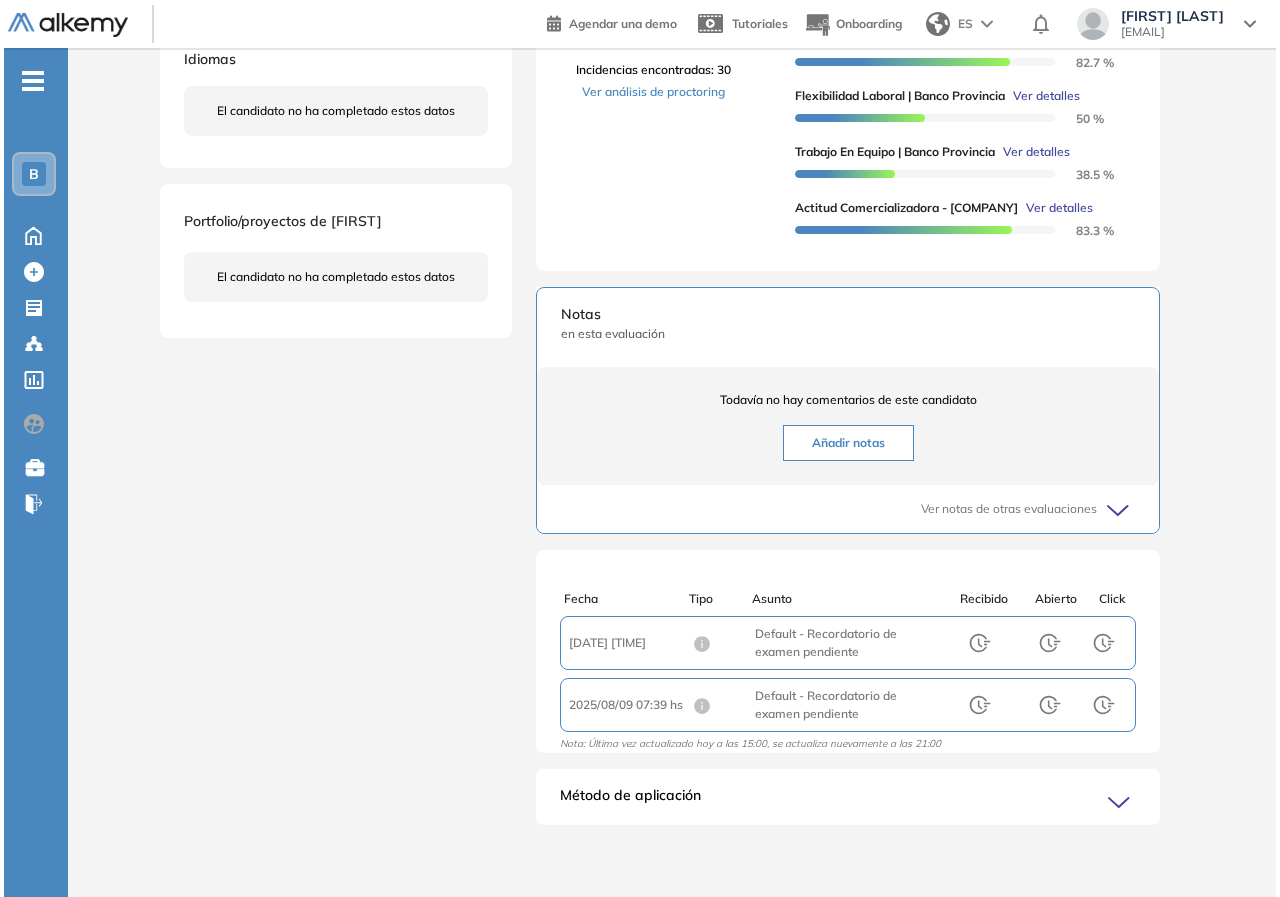 scroll, scrollTop: 281, scrollLeft: 0, axis: vertical 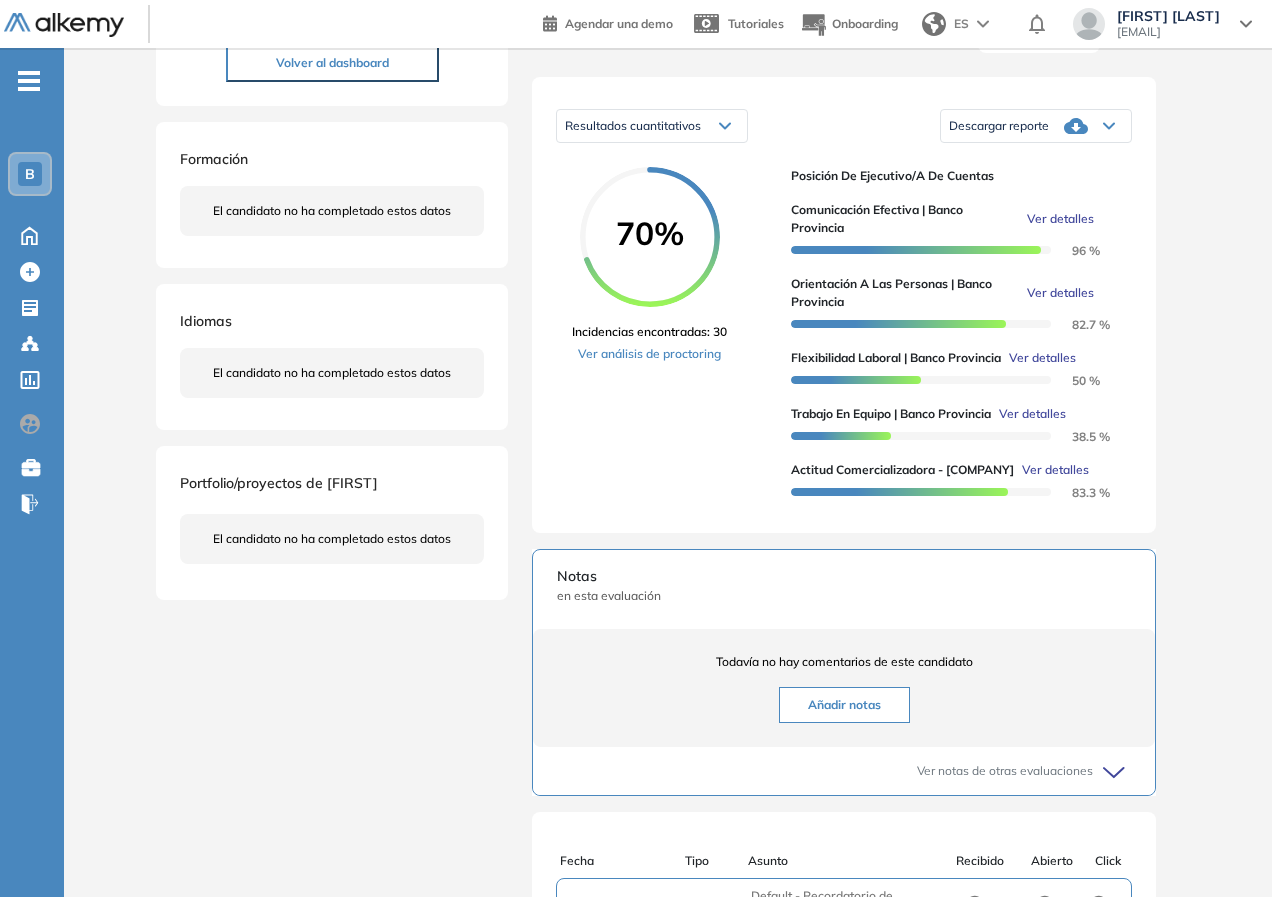click on "Comunicación efectiva | [COMPANY] Ver detalles 96 %" at bounding box center (953, 230) 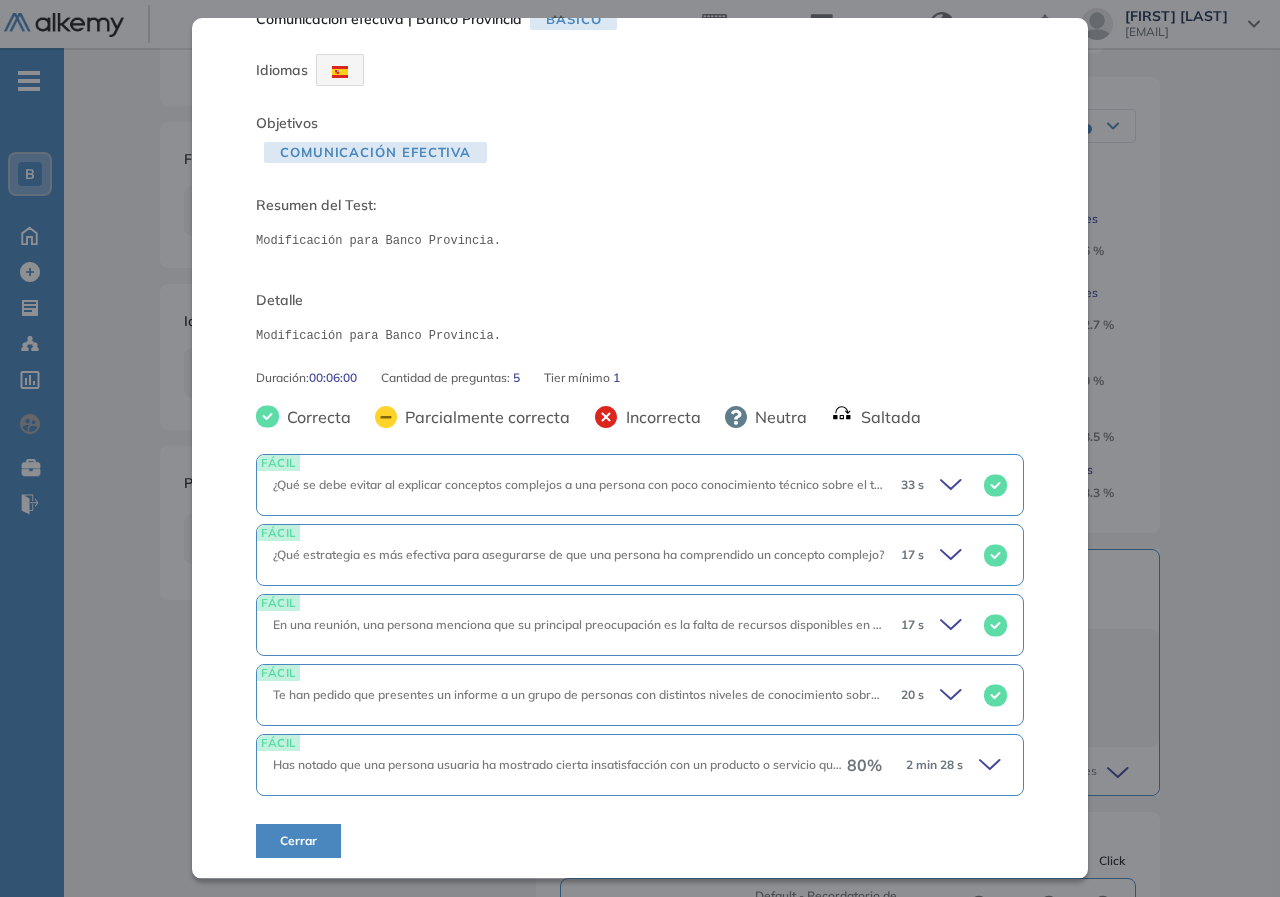 scroll, scrollTop: 40, scrollLeft: 0, axis: vertical 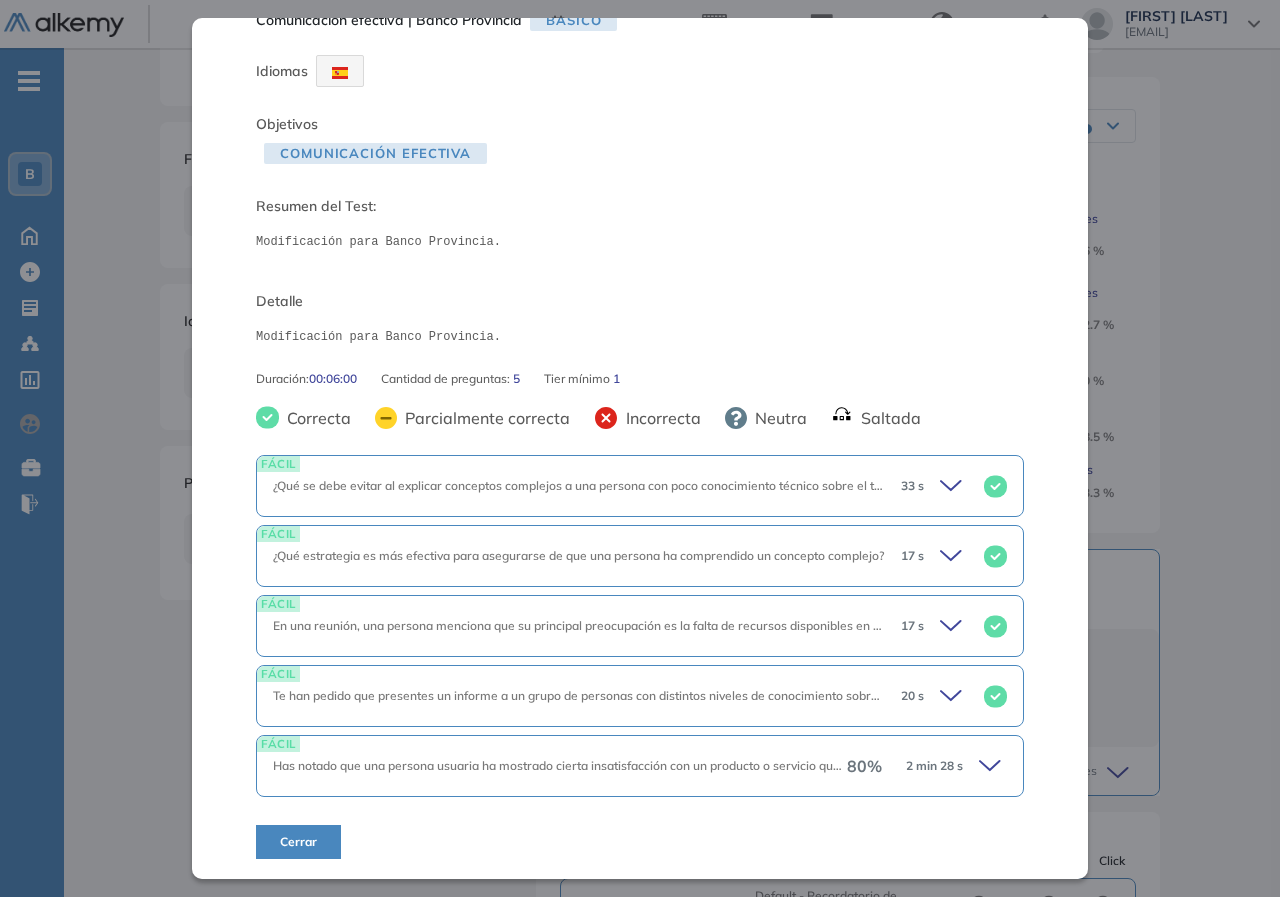 click 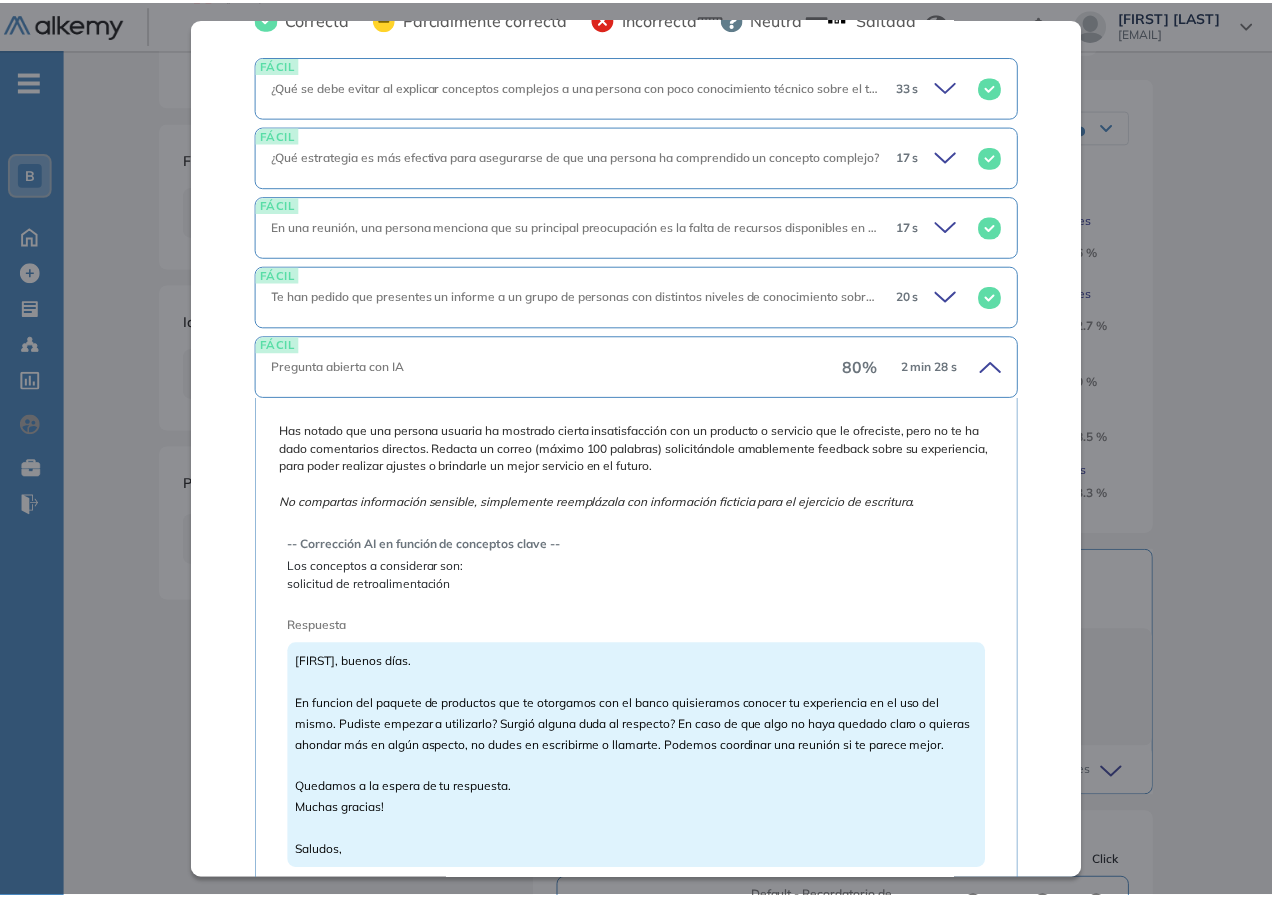 scroll, scrollTop: 705, scrollLeft: 0, axis: vertical 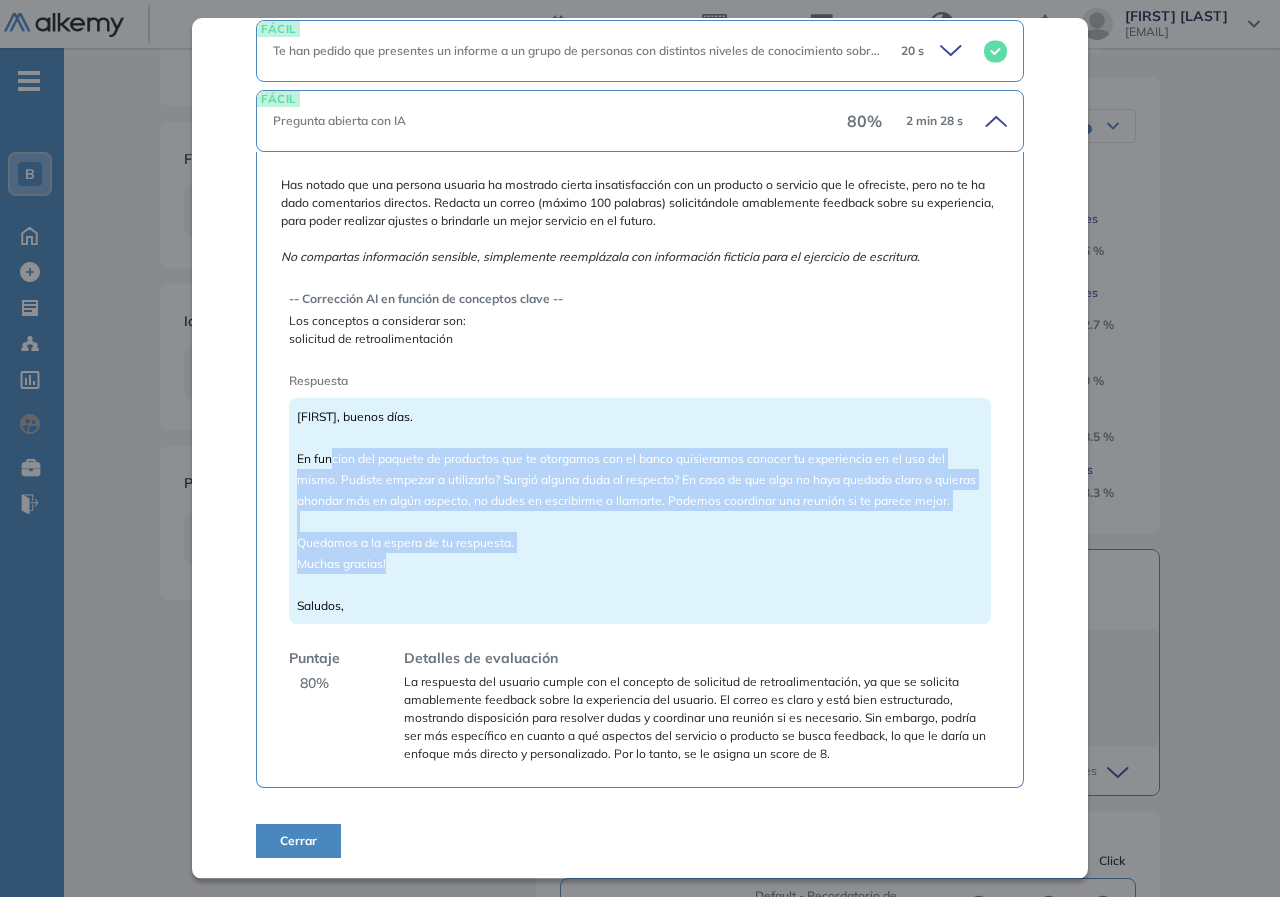 drag, startPoint x: 491, startPoint y: 458, endPoint x: 499, endPoint y: 558, distance: 100.31949 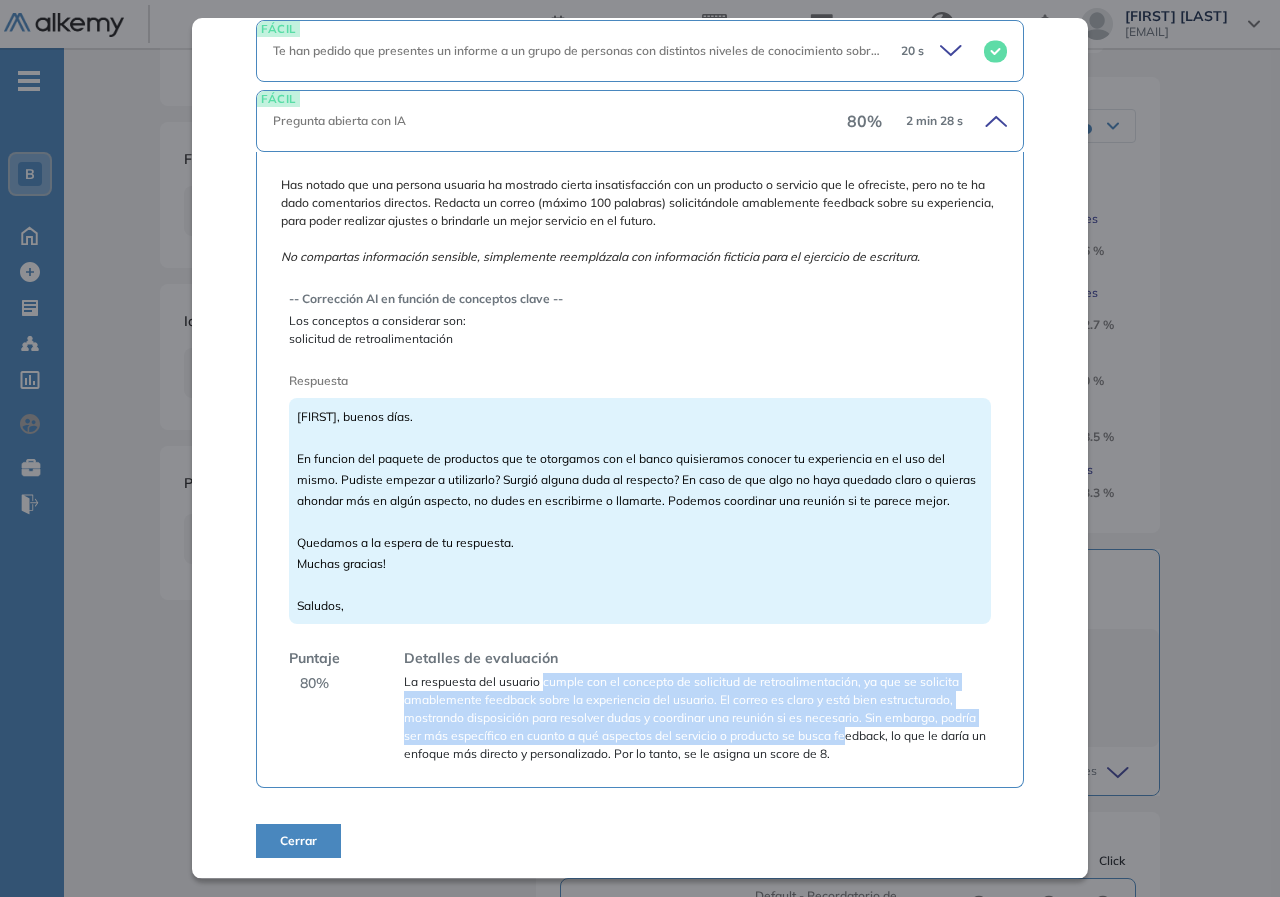 drag, startPoint x: 679, startPoint y: 691, endPoint x: 843, endPoint y: 741, distance: 171.45262 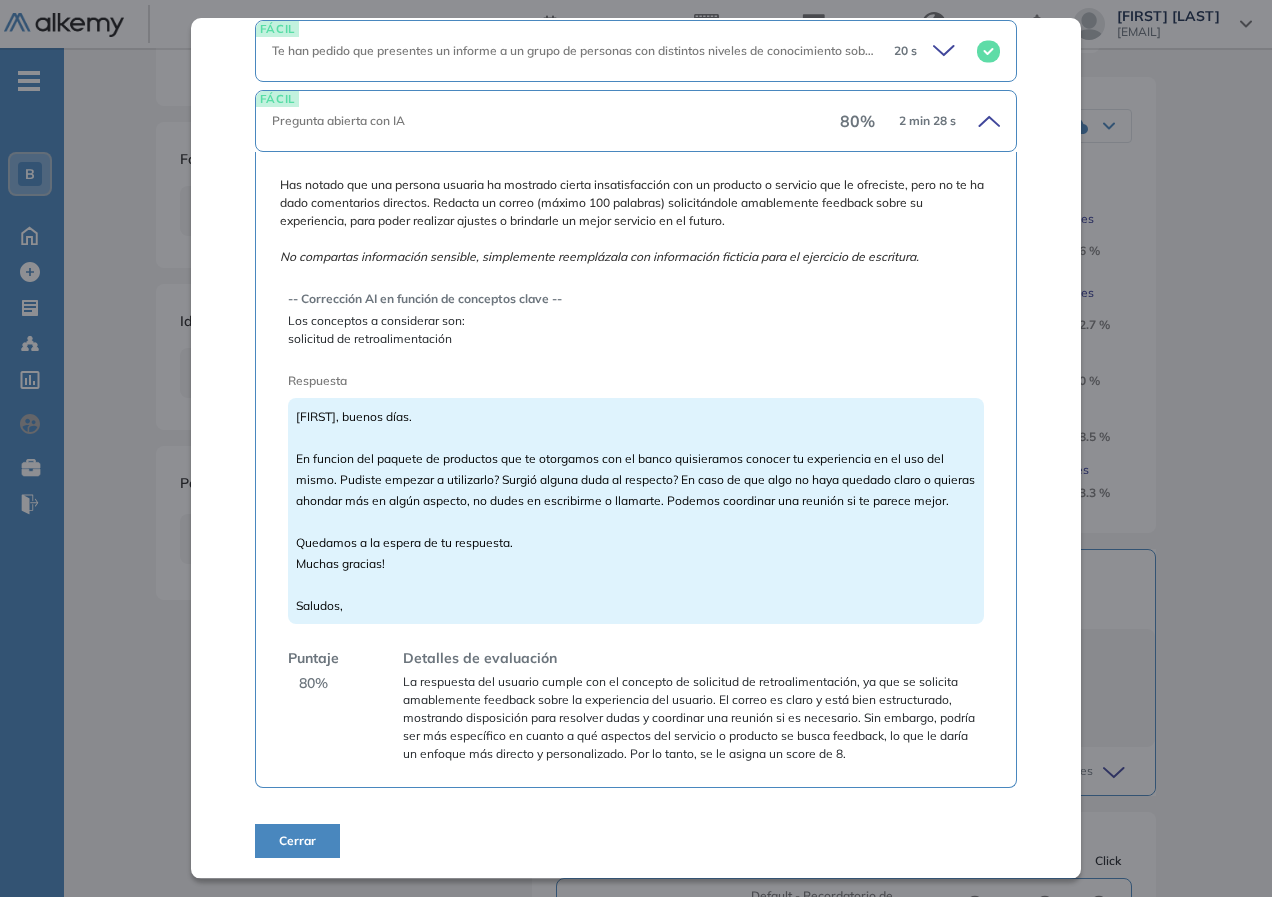 drag, startPoint x: 1267, startPoint y: 523, endPoint x: 1250, endPoint y: 523, distance: 17 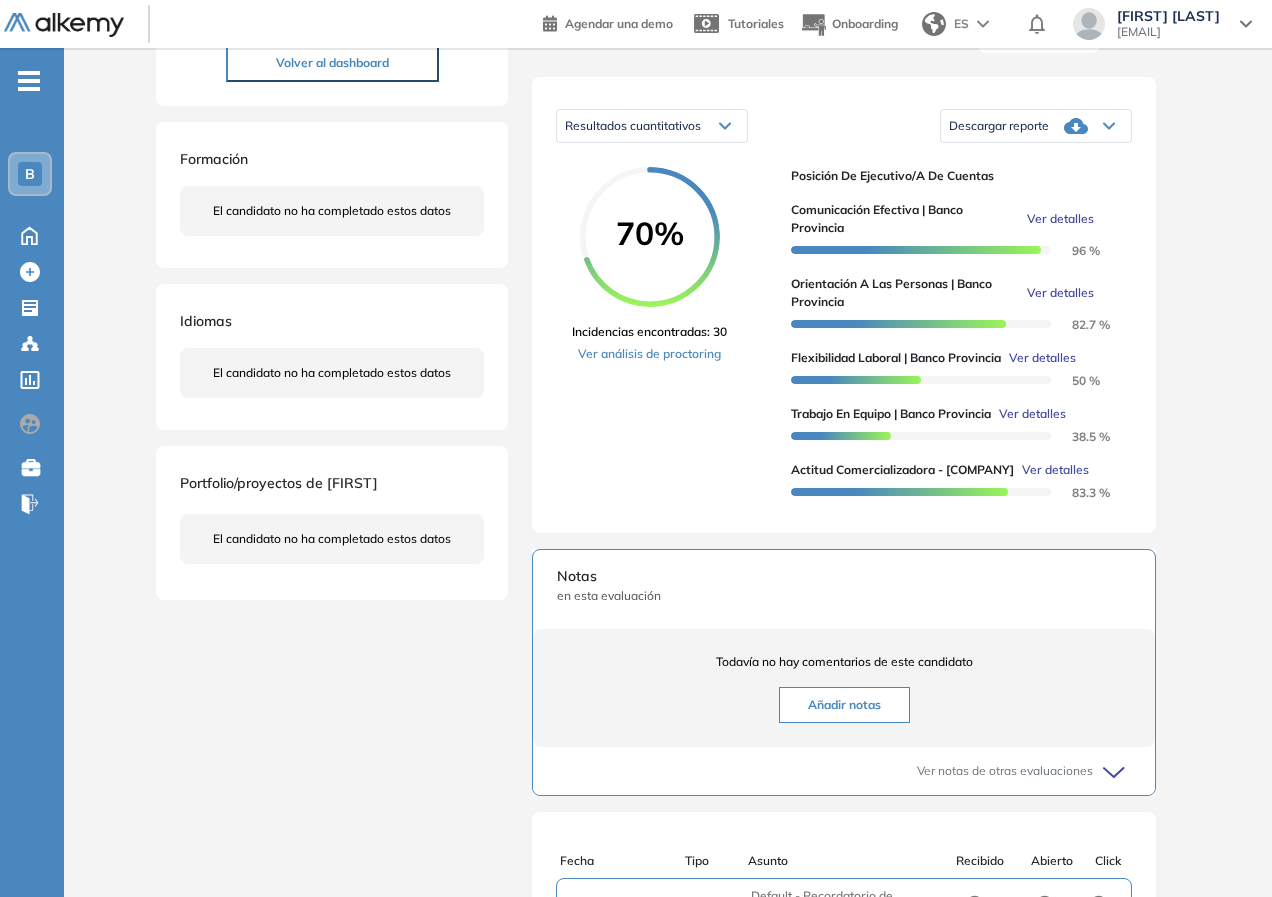 scroll, scrollTop: 355, scrollLeft: 0, axis: vertical 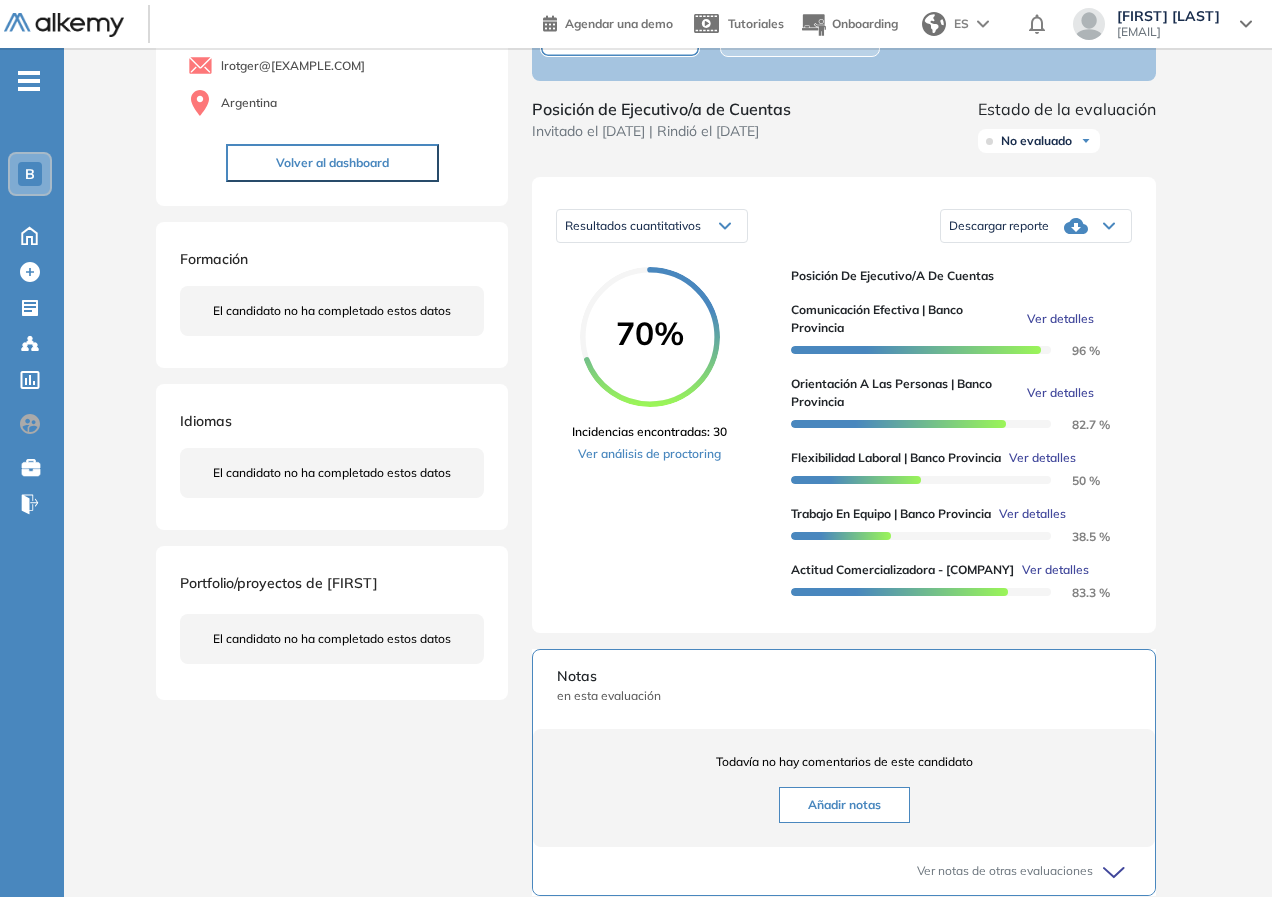 drag, startPoint x: 1071, startPoint y: 335, endPoint x: 1103, endPoint y: 418, distance: 88.95505 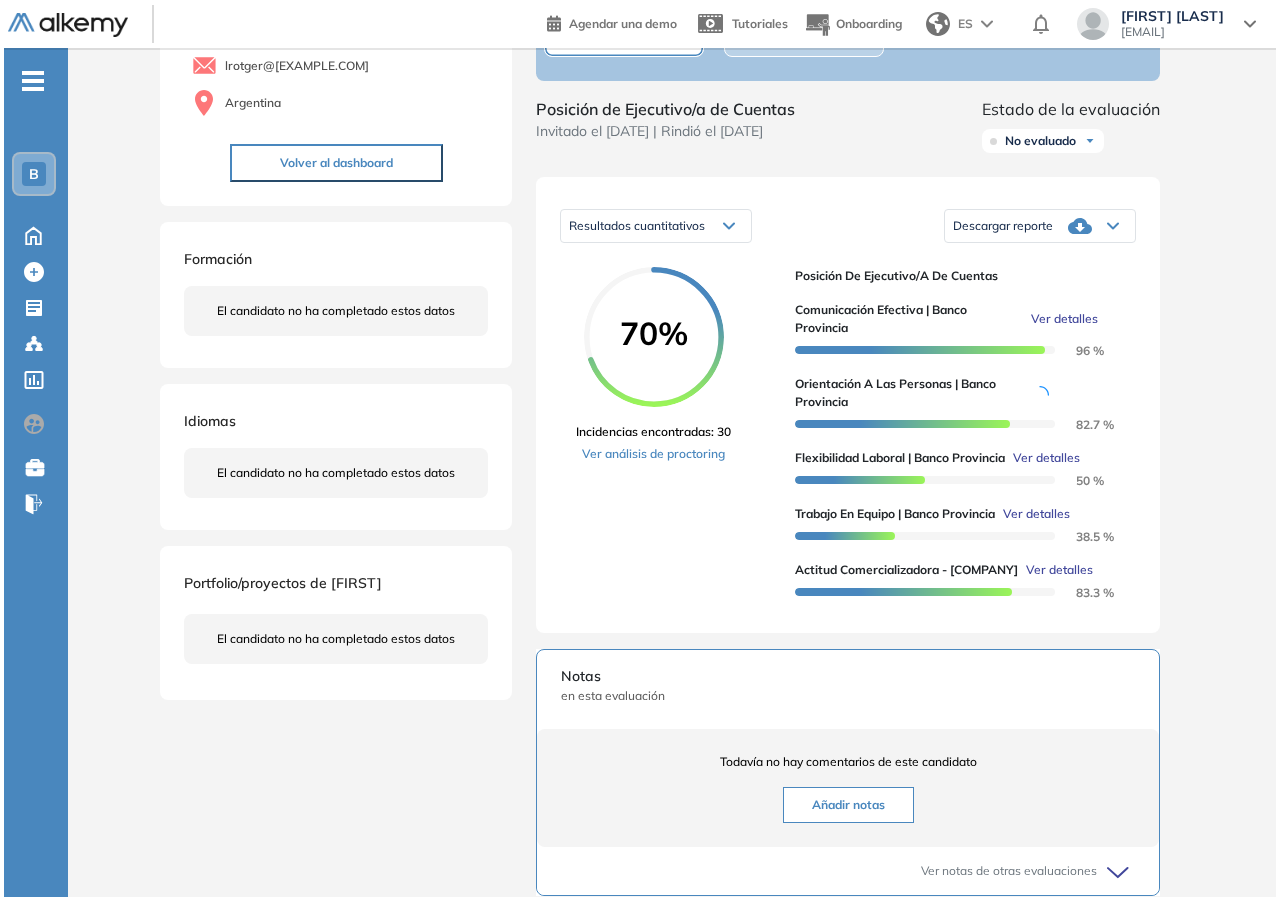scroll, scrollTop: 481, scrollLeft: 0, axis: vertical 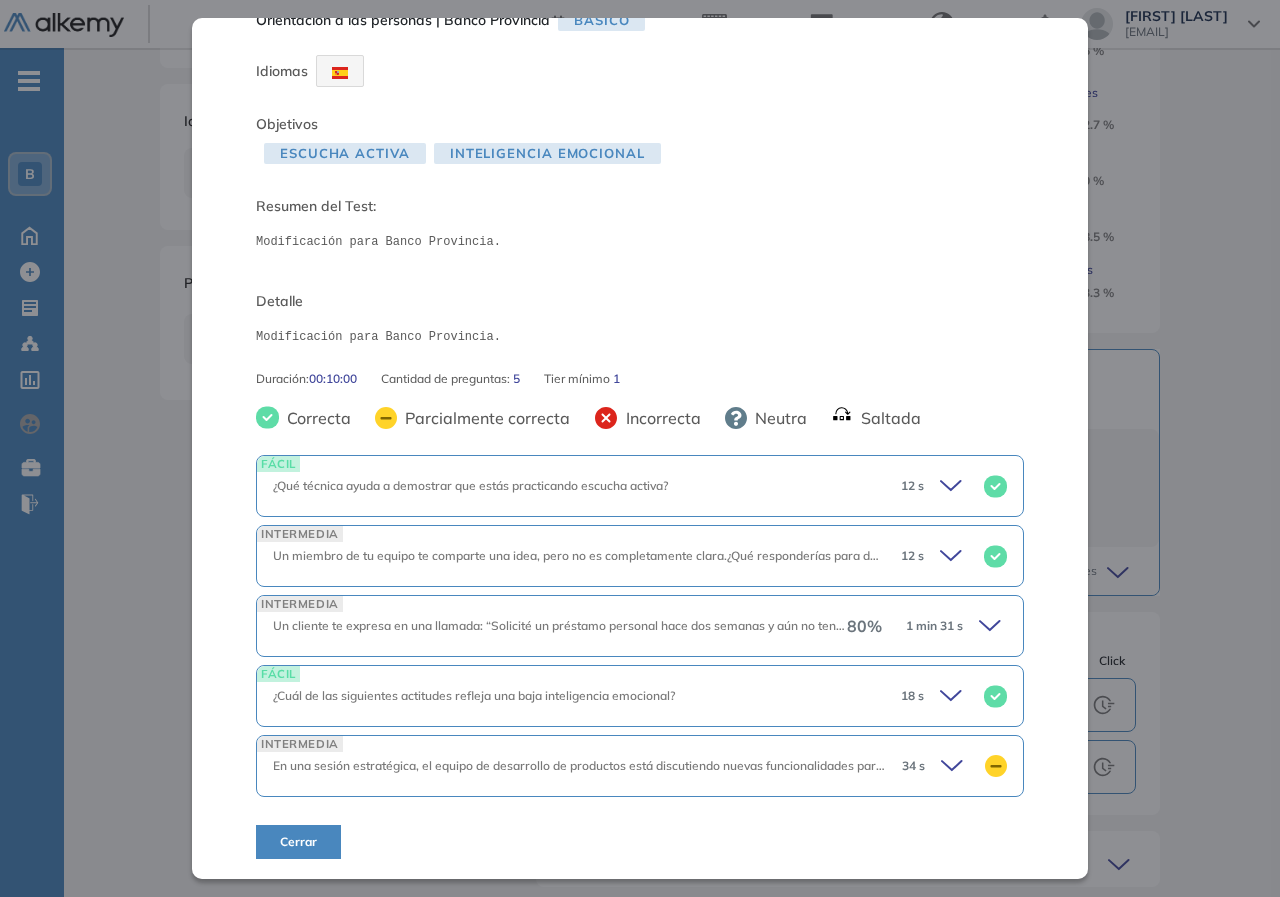 click on "80 % 1 min 31 s" at bounding box center [927, 626] 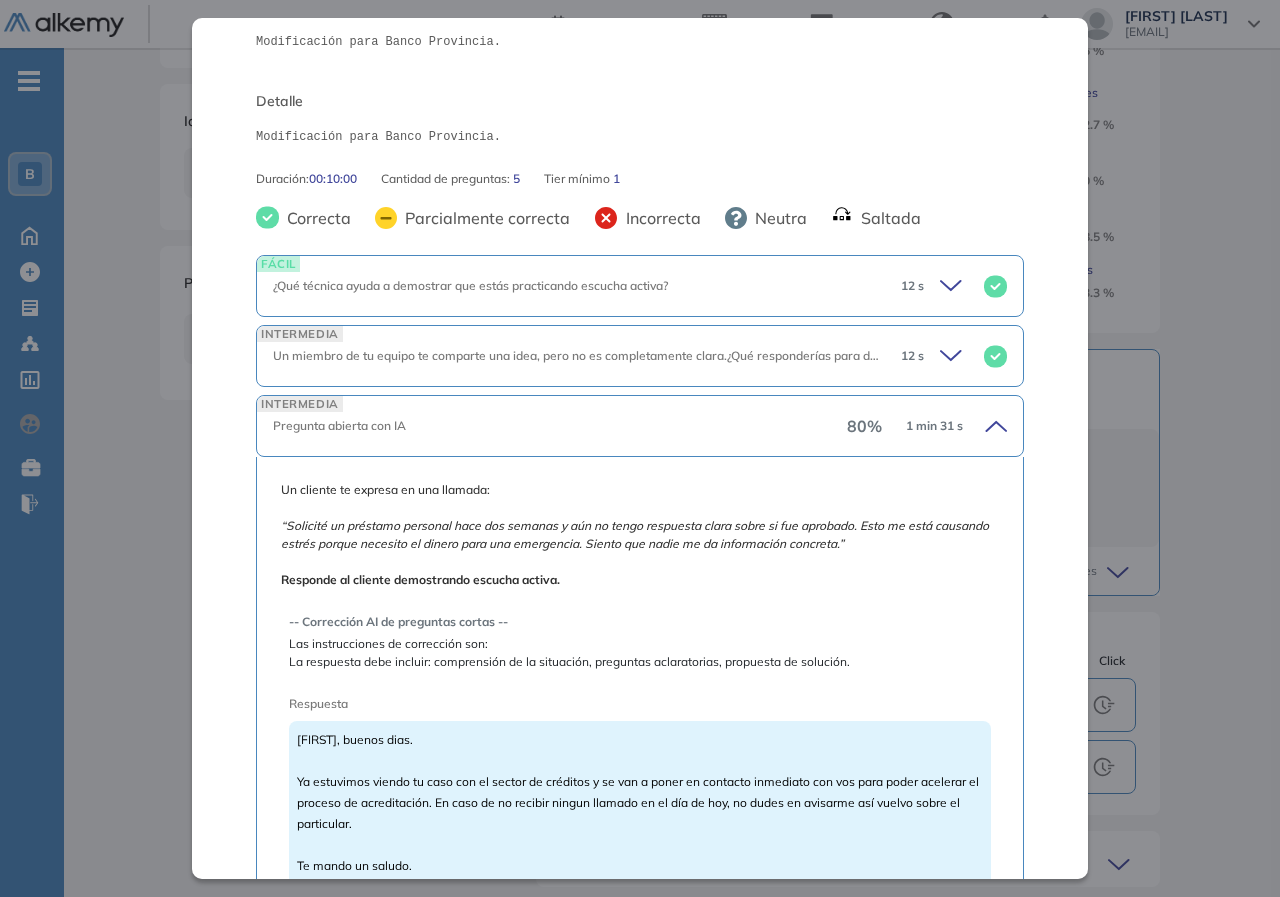scroll, scrollTop: 340, scrollLeft: 0, axis: vertical 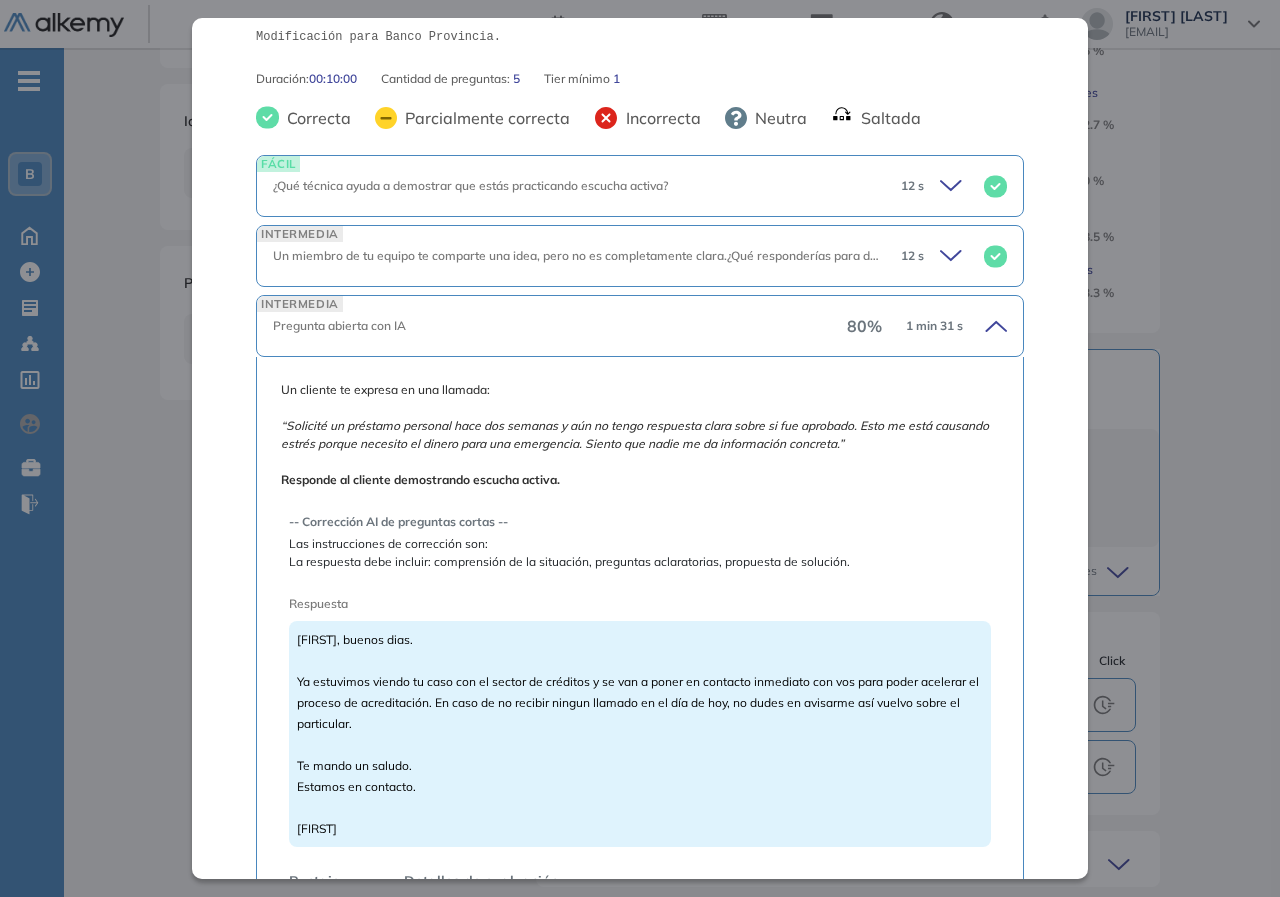 click 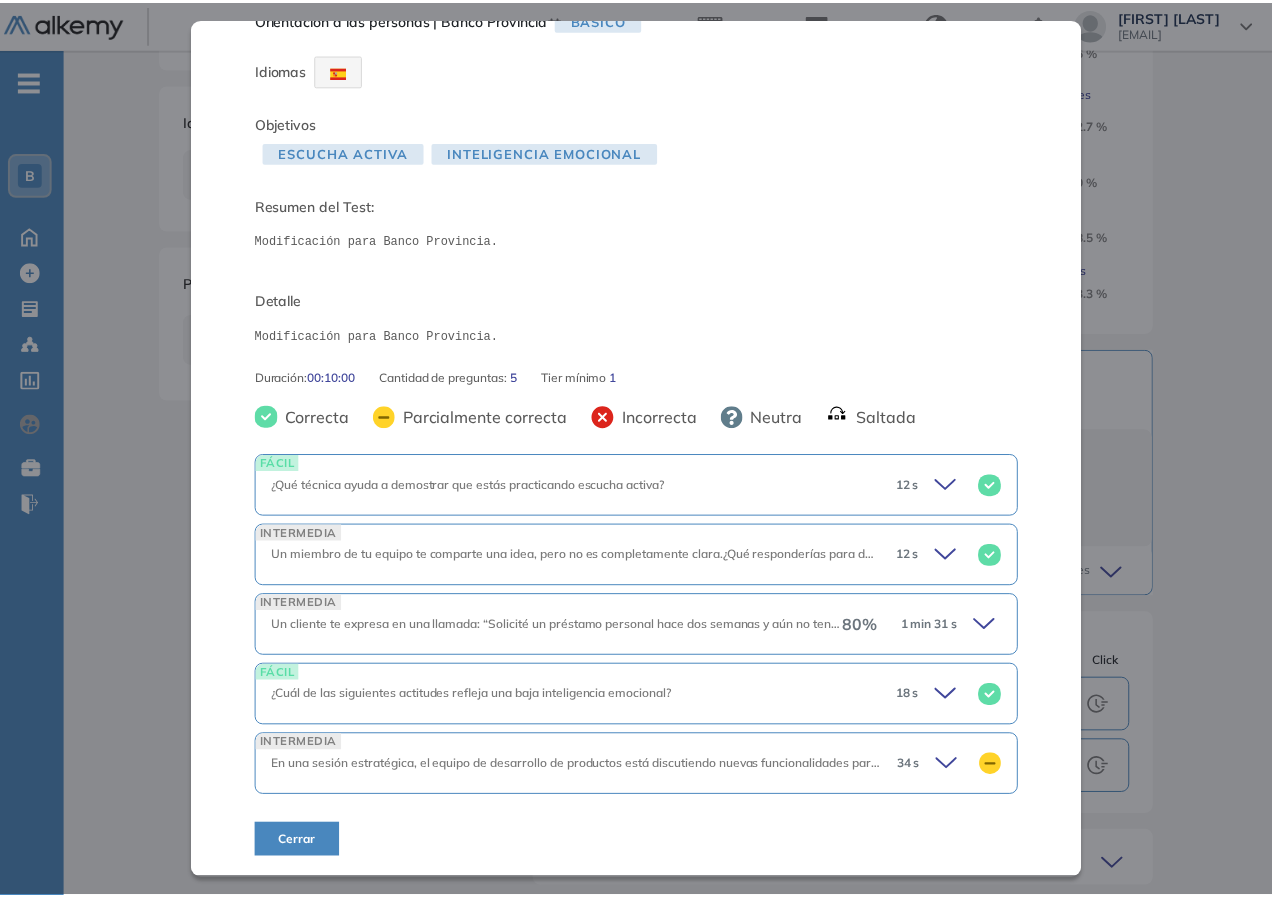 scroll, scrollTop: 0, scrollLeft: 0, axis: both 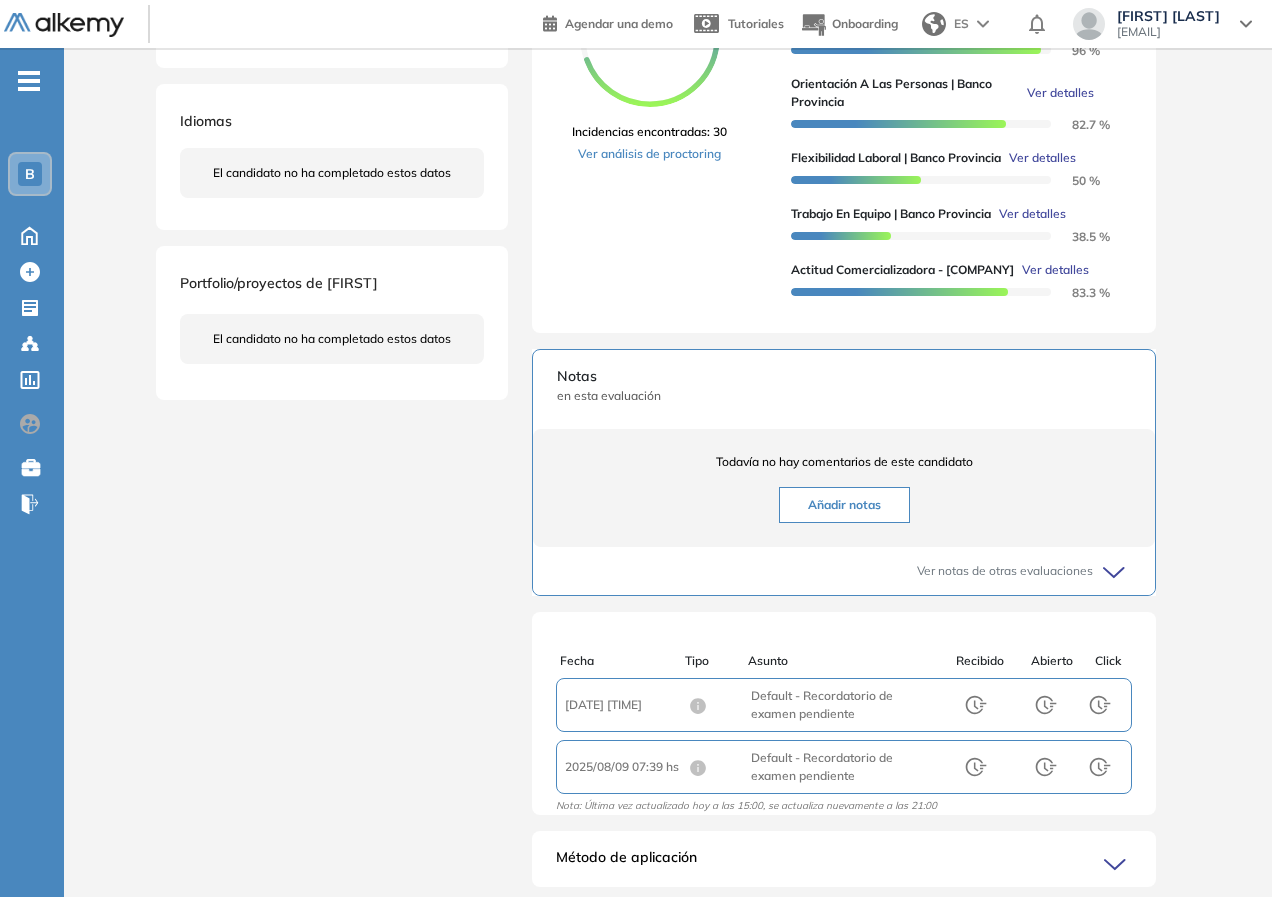 click on "Inicio Alkymetrics Evaluaciones Dashboard Candidato Orientación a las personas | [COMPANY] Básico Idiomas Objetivos Escucha activa Inteligencia Emocional Resumen del Test: Modificación para [COMPANY]. Detalle Modificación para [COMPANY]. Duración : 00:10:00 Cantidad de preguntas: 5 Tier mínimo 1 Correcta Parcialmente correcta Incorrecta Neutra Saltada FÁCIL ¿Qué técnica ayuda a demostrar que estás practicando escucha activa? 12 s ¿Qué técnica ayuda a demostrar que estás practicando escucha activa? Respuesta
(Correcta) Repetir palabra por palabra lo que la otra persona dijo. Permanecer en silencio durante toda la conversación. Interrumpir para aclarar cualquier malentendido inmediatamente. Reformular lo escuchado en tus propias palabras para confirmar la comprensión. INTERMEDIA Un miembro de tu equipo te comparte una idea, pero no es completamente clara.¿Qué responderías para demostrar interés? 12 s ¿Qué responderías para demostrar interés? 3 pts 80 %" at bounding box center [668, 263] 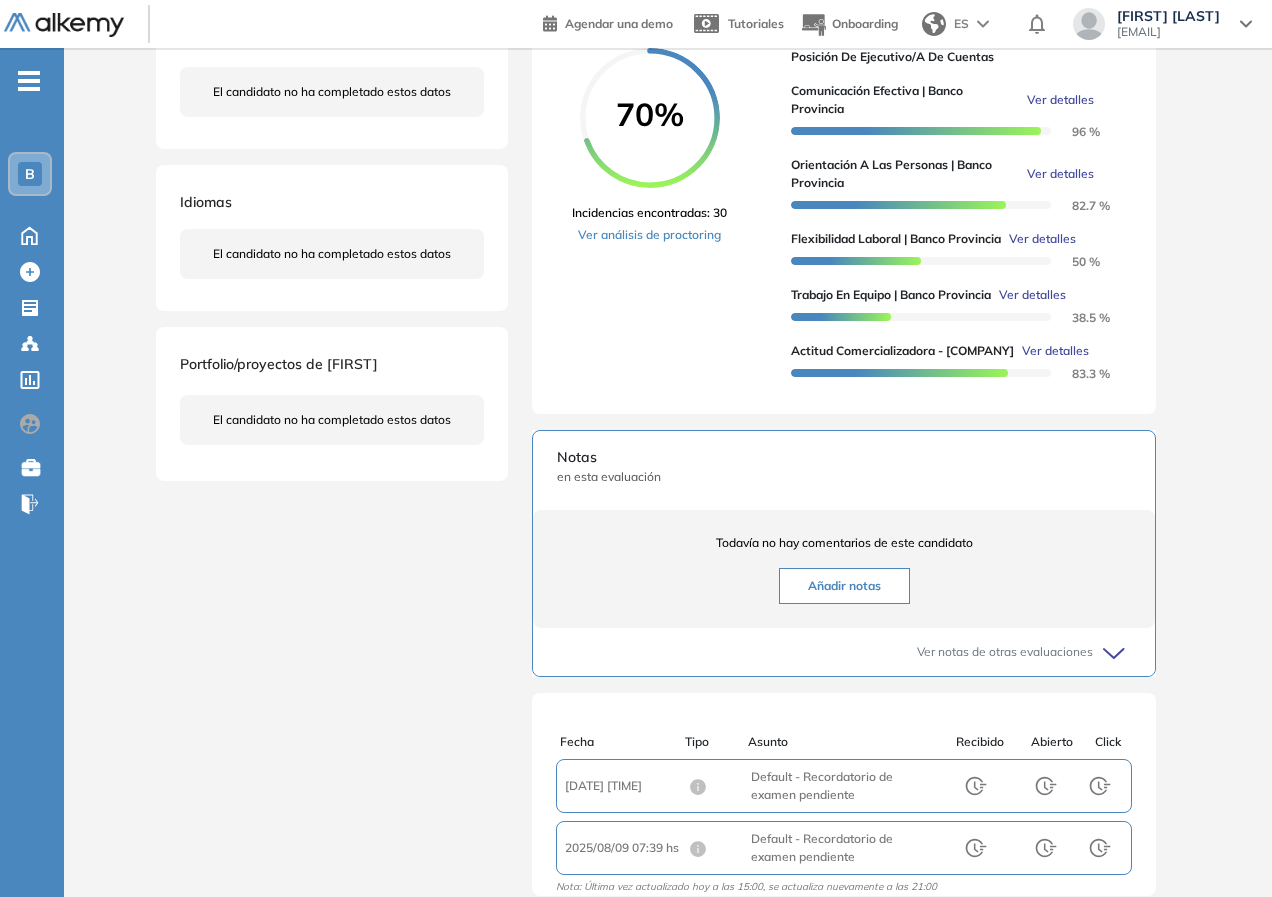 scroll, scrollTop: 581, scrollLeft: 0, axis: vertical 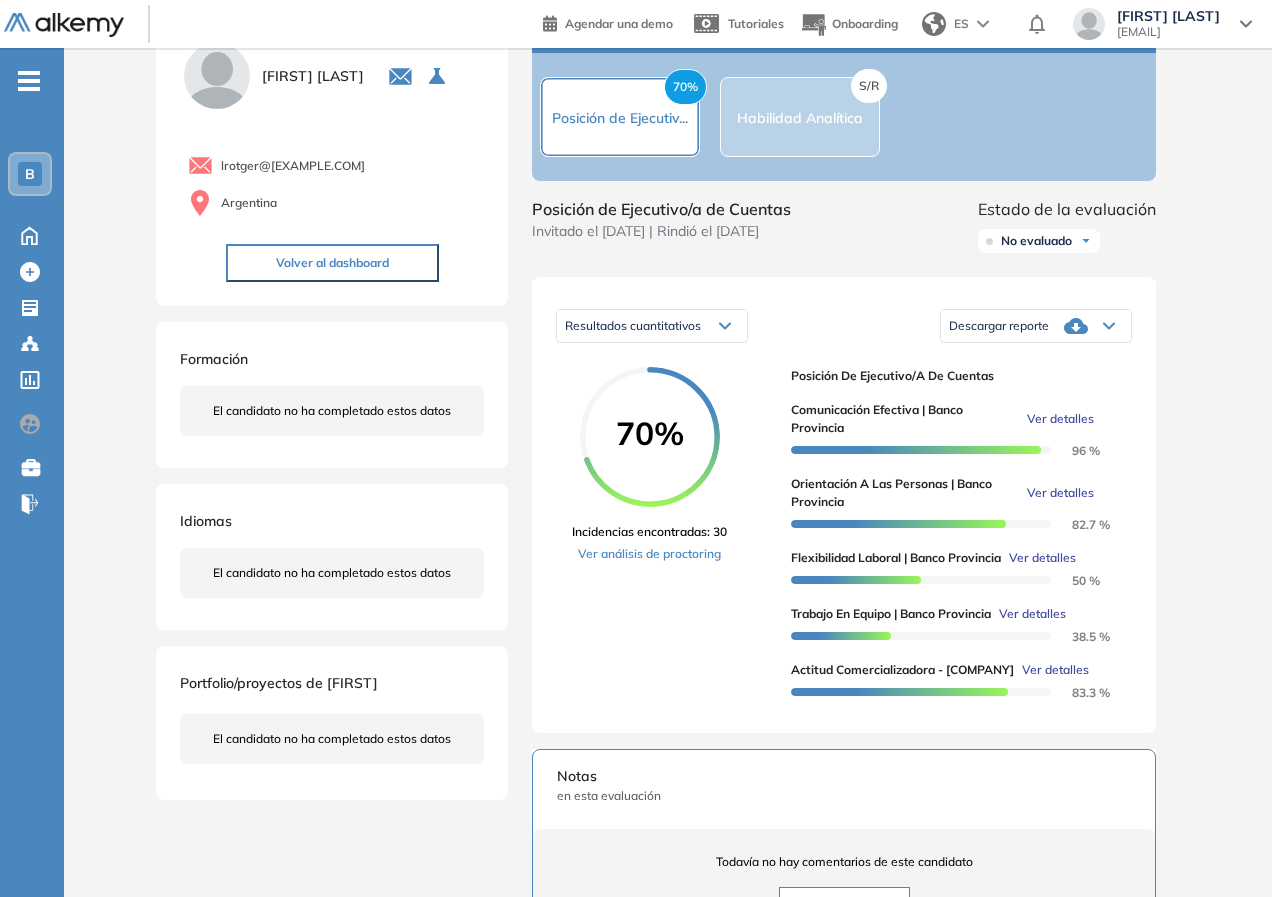 click on "Ver detalles" at bounding box center (1032, 614) 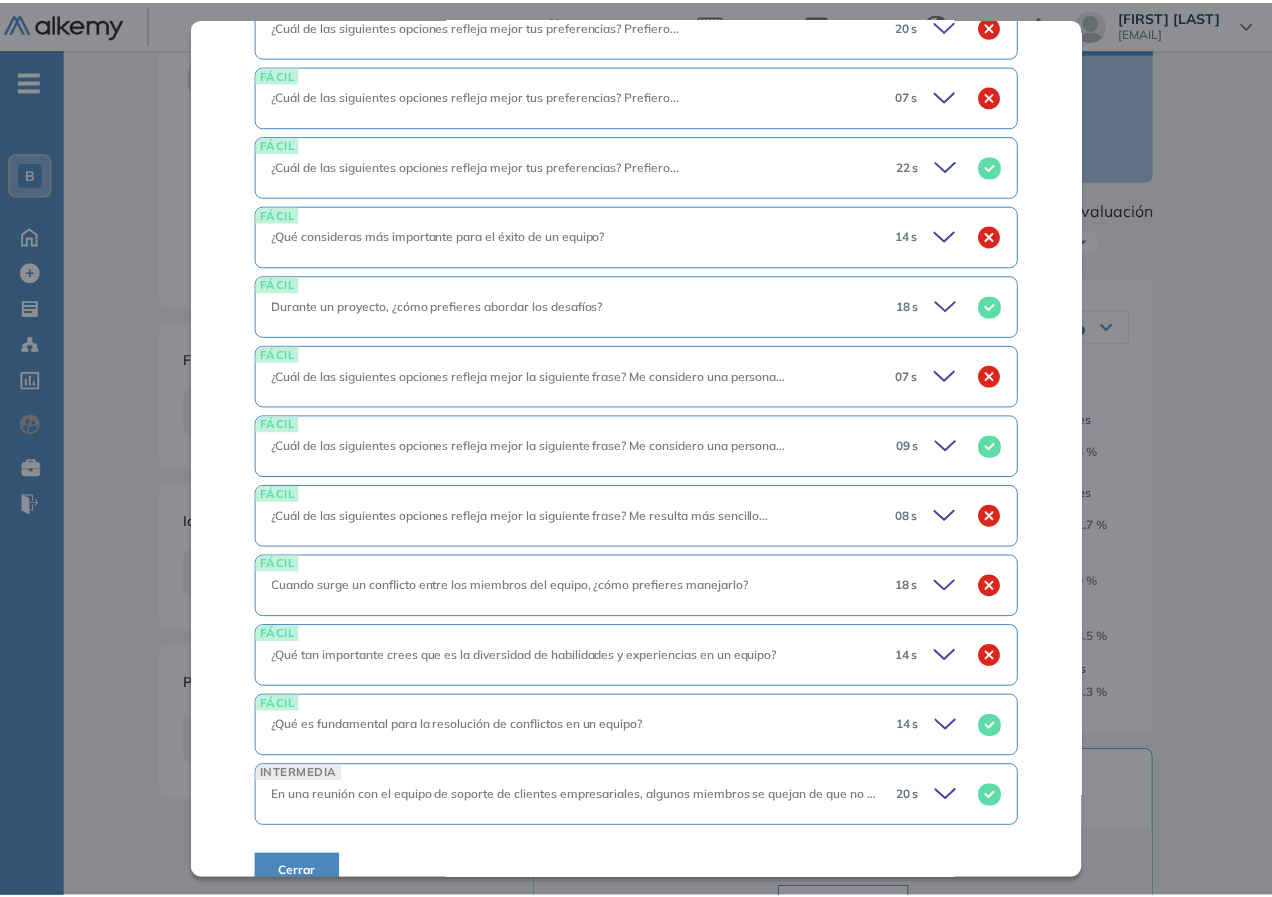 scroll, scrollTop: 530, scrollLeft: 0, axis: vertical 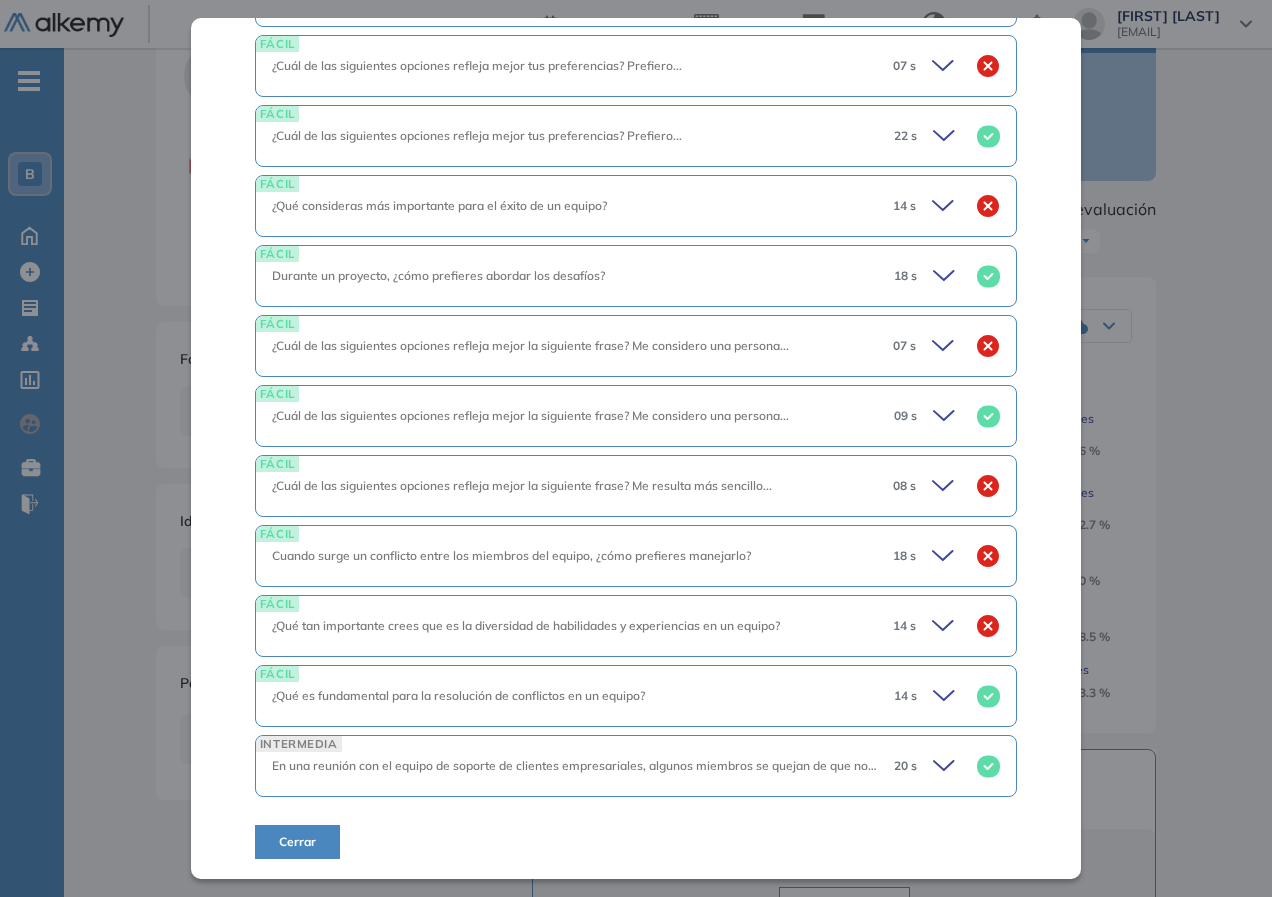 click on "Inicio Alkymetrics Evaluaciones Dashboard Candidato Trabajo en equipo | Banco Provincia Básico Idiomas Objetivos Trabajo en equipo Resumen del Test: Modificación para Banco Provincia. Detalle Modificación para Banco Provincia. Duración : 00:10:00 Cantidad de preguntas: 12 Tier mínimo 1 Correcta Parcialmente correcta Incorrecta Neutra Saltada FÁCIL ¿Cuál de las siguientes opciones refleja mejor tus preferencias? Prefiero... 20 s ¿Cuál de las siguientes opciones refleja mejor tus preferencias? Prefiero... Respuesta (Incorrecta) ...confiar en mis propias habilidades. ...confiar en las habilidades de un compañero de equipo. FÁCIL ¿Cuál de las siguientes opciones refleja mejor tus preferencias? Prefiero... 07 s ¿Cuál de las siguientes opciones refleja mejor tus preferencias? Prefiero... Respuestas con puntuación. ...decir la verdad aunque duela. 0 pts ...decir una mentira piadosa. 2 pts FÁCIL ¿Cuál de las siguientes opciones refleja mejor tus preferencias? Prefiero... 22 s 0" at bounding box center [668, 663] 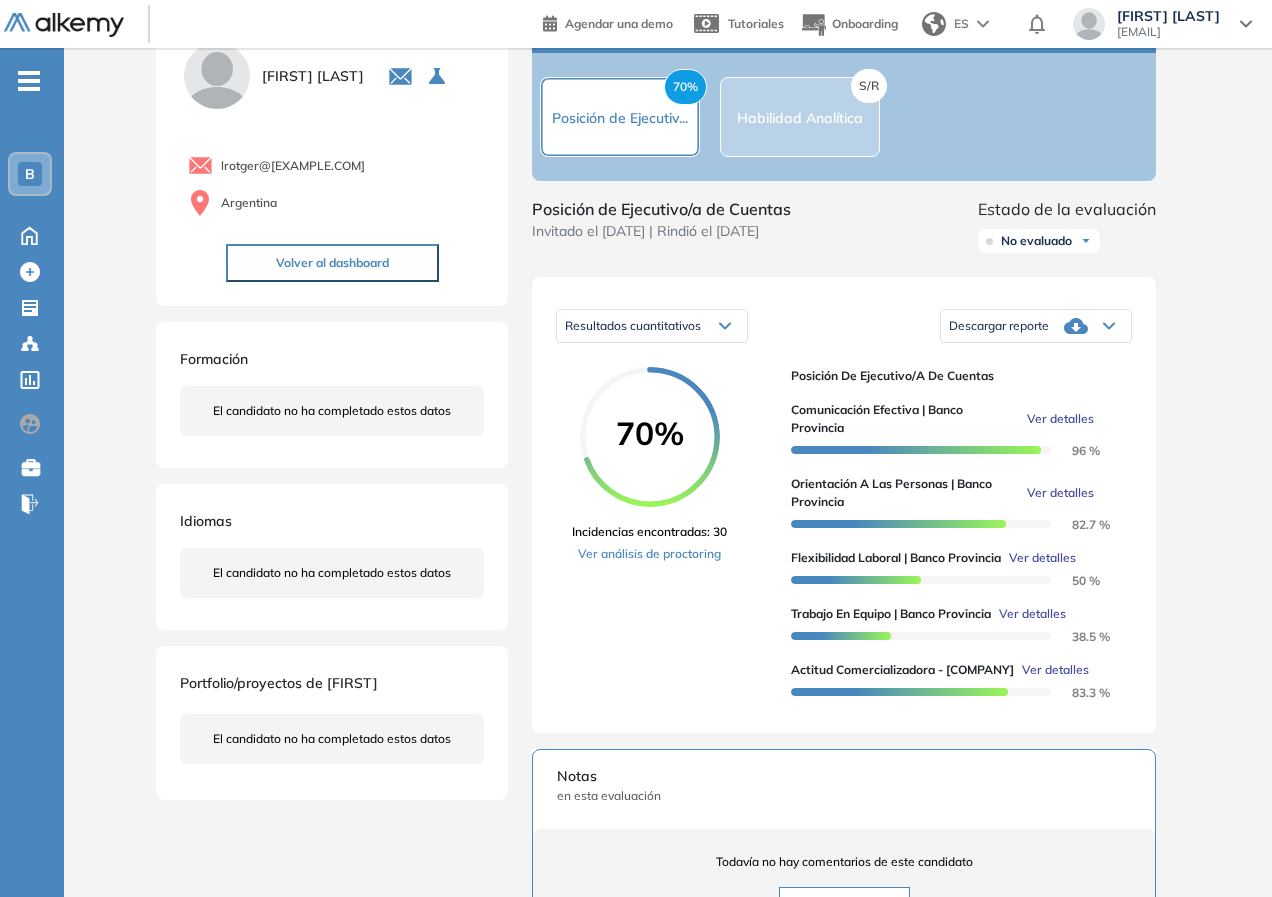 scroll, scrollTop: 0, scrollLeft: 0, axis: both 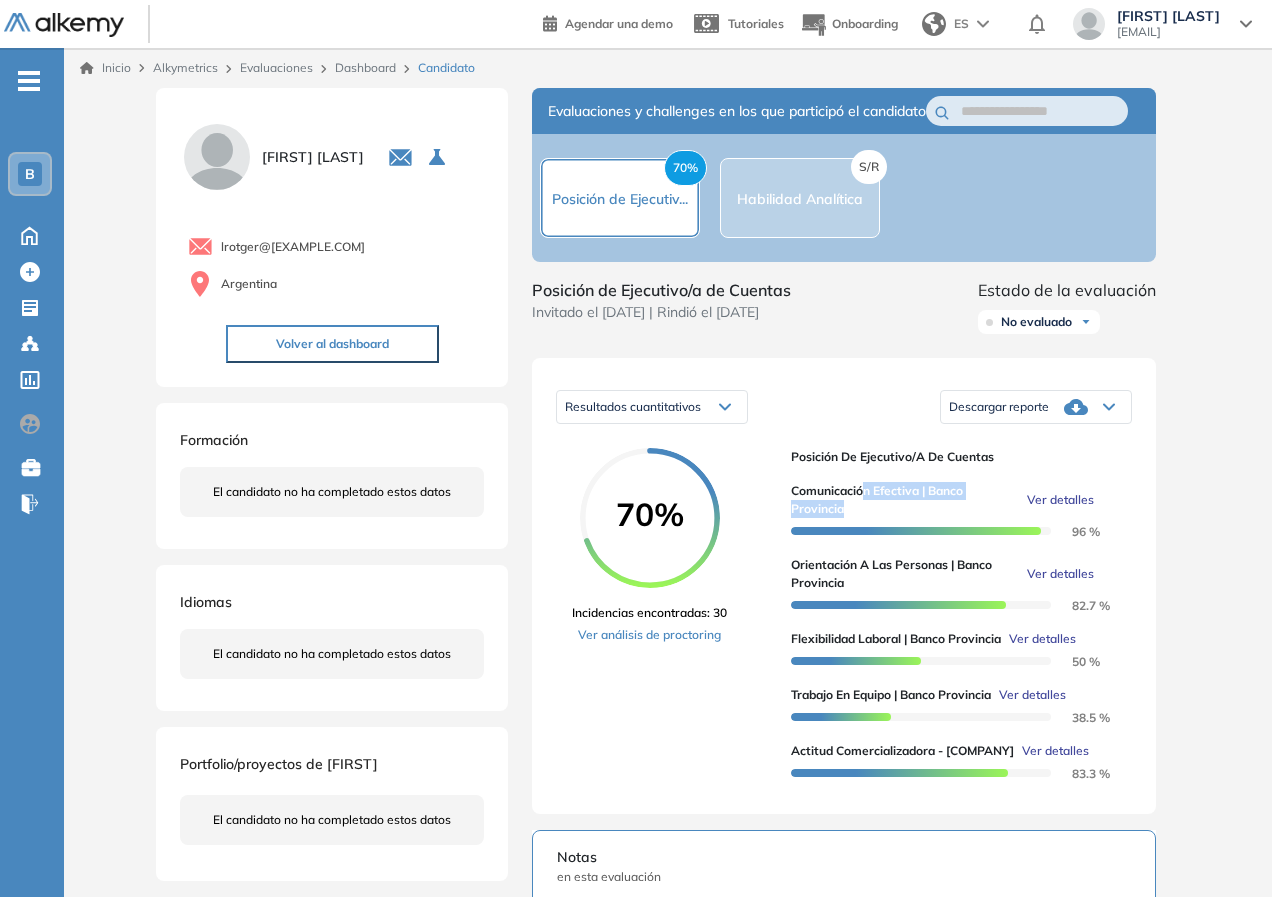 drag, startPoint x: 885, startPoint y: 514, endPoint x: 1077, endPoint y: 519, distance: 192.0651 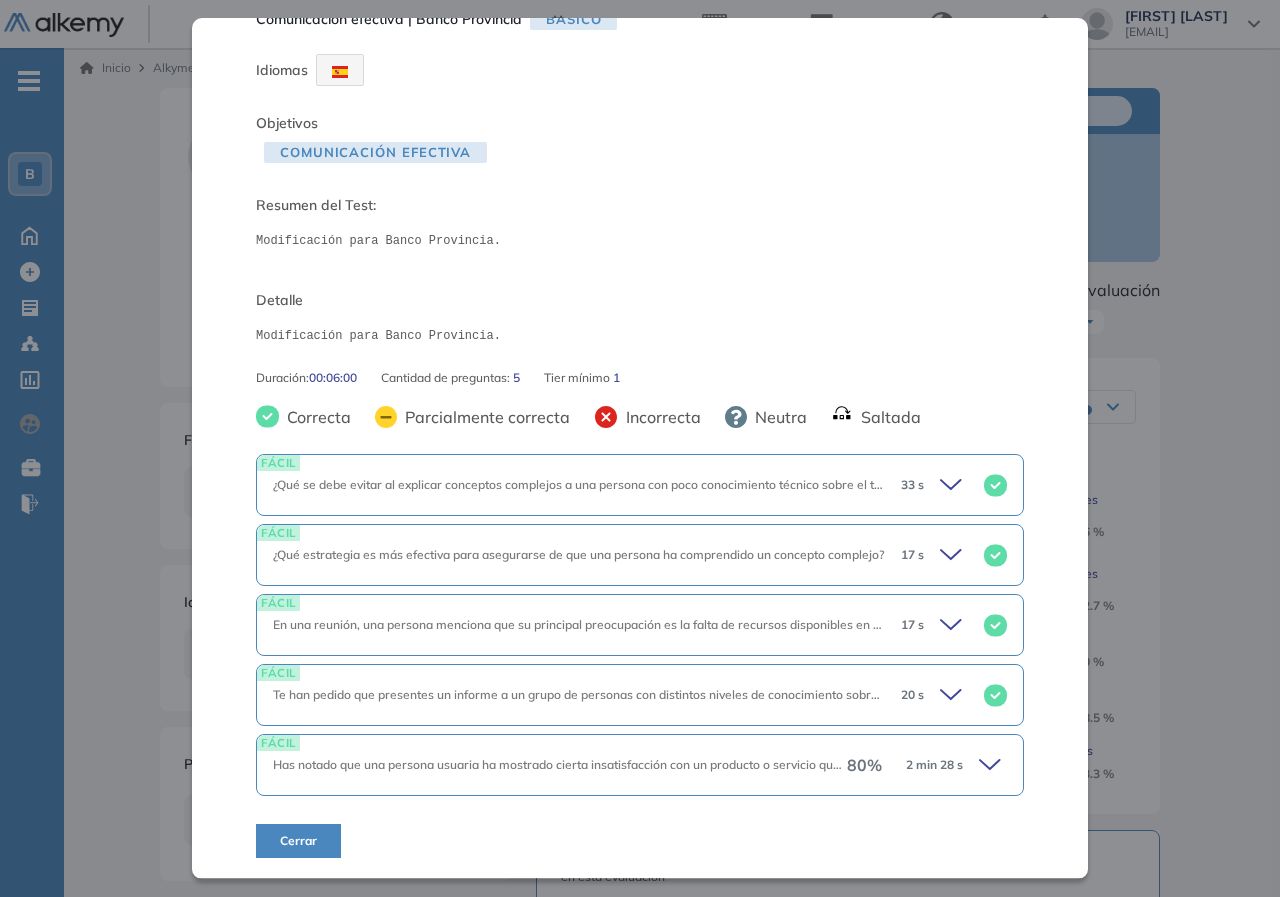 scroll, scrollTop: 41, scrollLeft: 0, axis: vertical 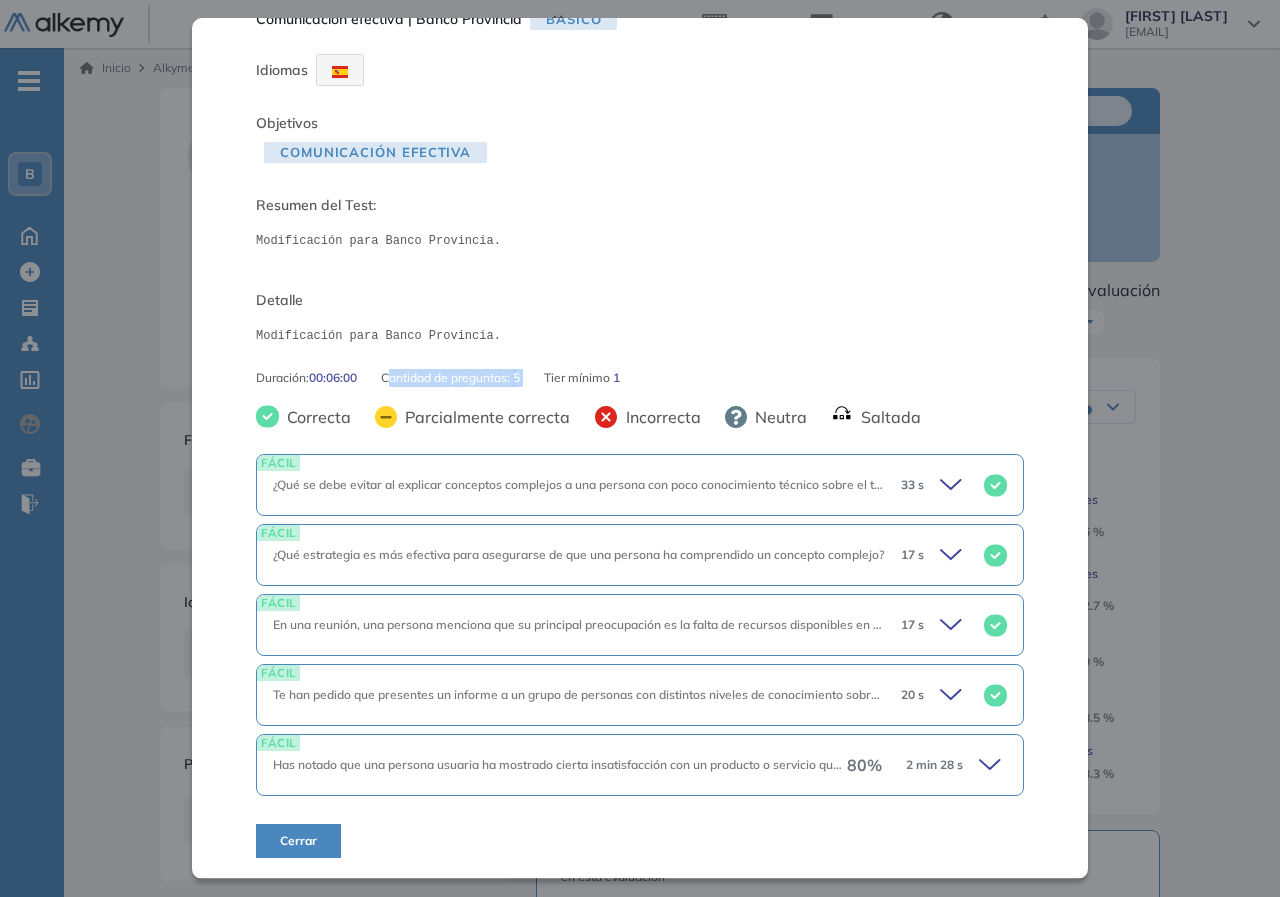 drag, startPoint x: 399, startPoint y: 379, endPoint x: 549, endPoint y: 374, distance: 150.08331 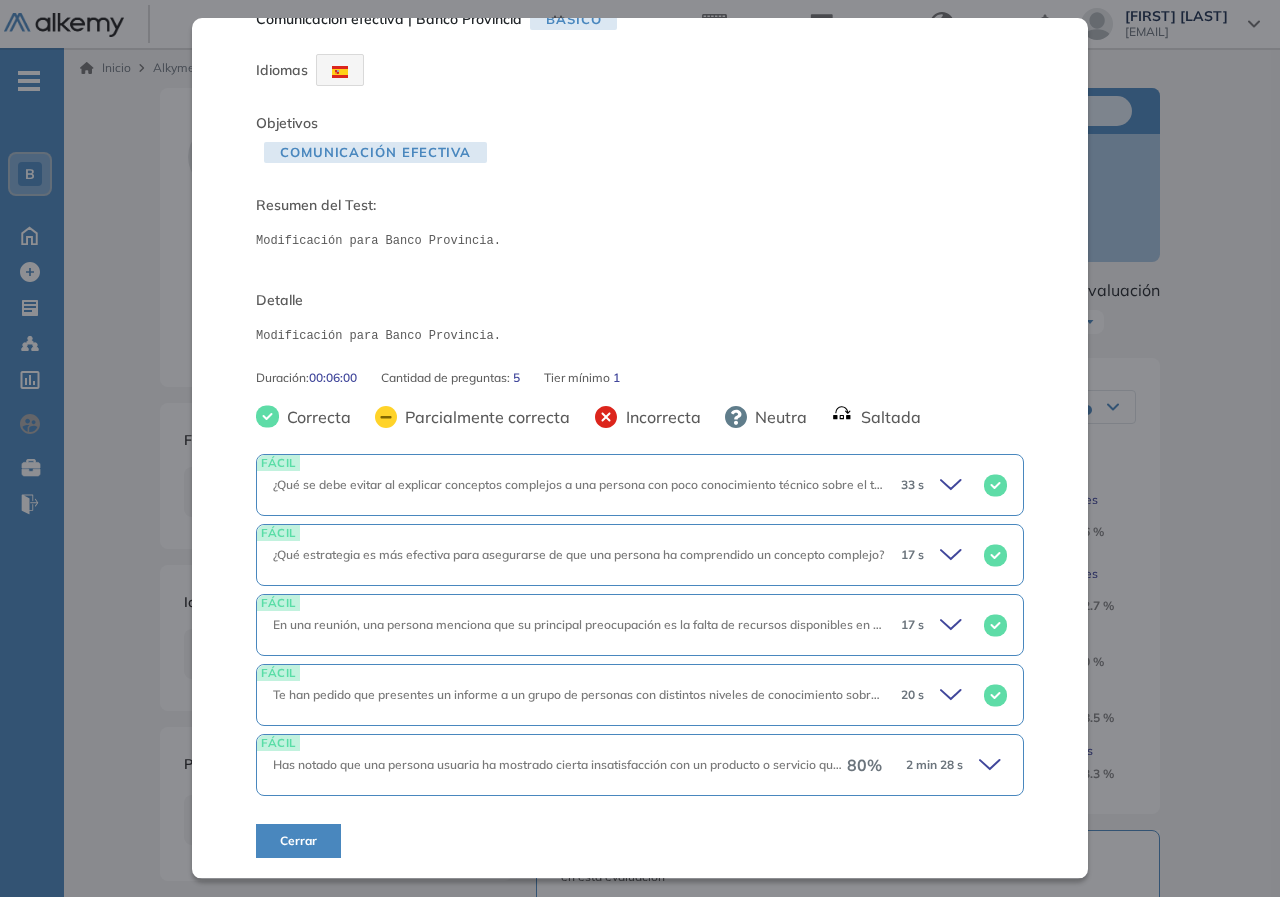 click on "Tier mínimo" at bounding box center [578, 378] 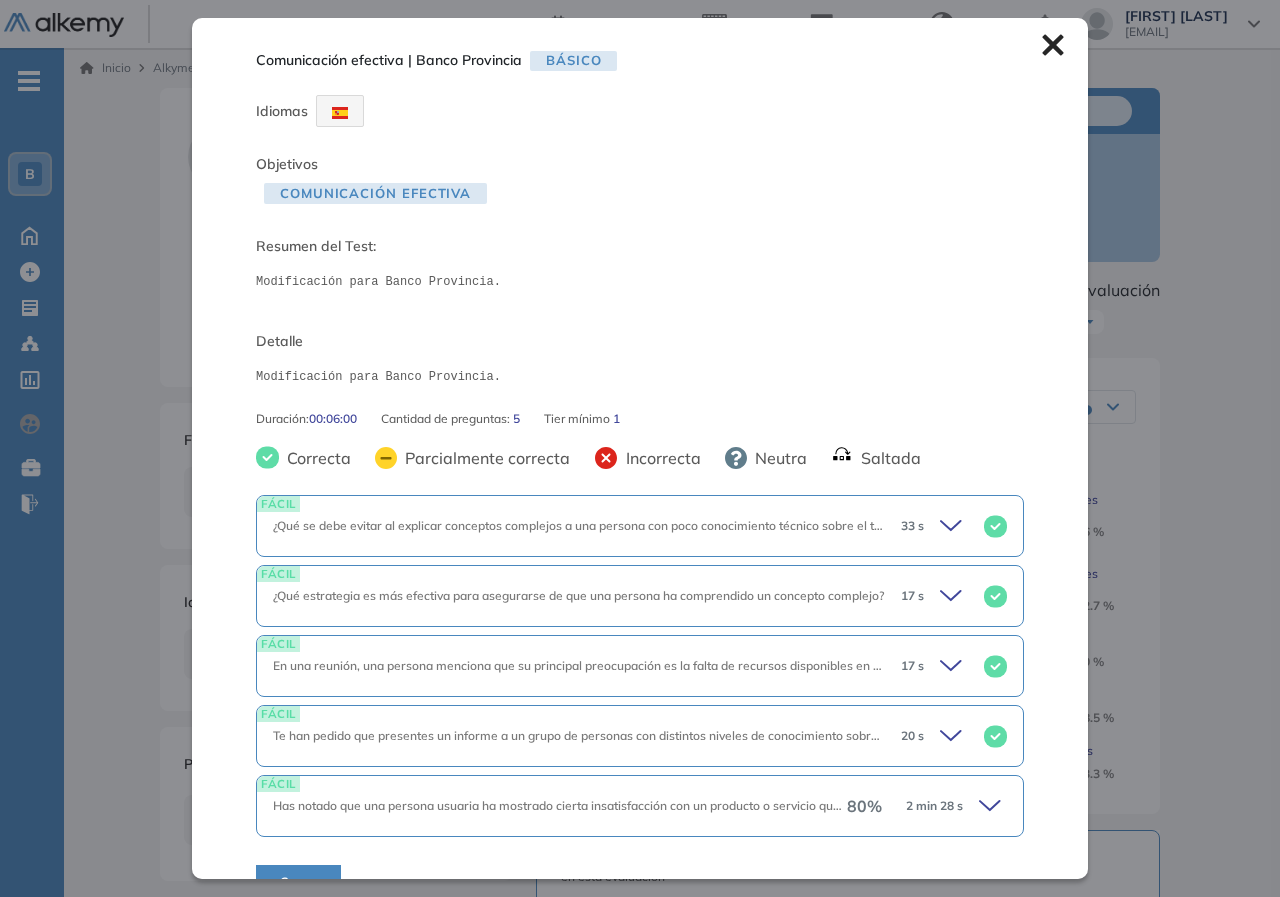 scroll, scrollTop: 40, scrollLeft: 0, axis: vertical 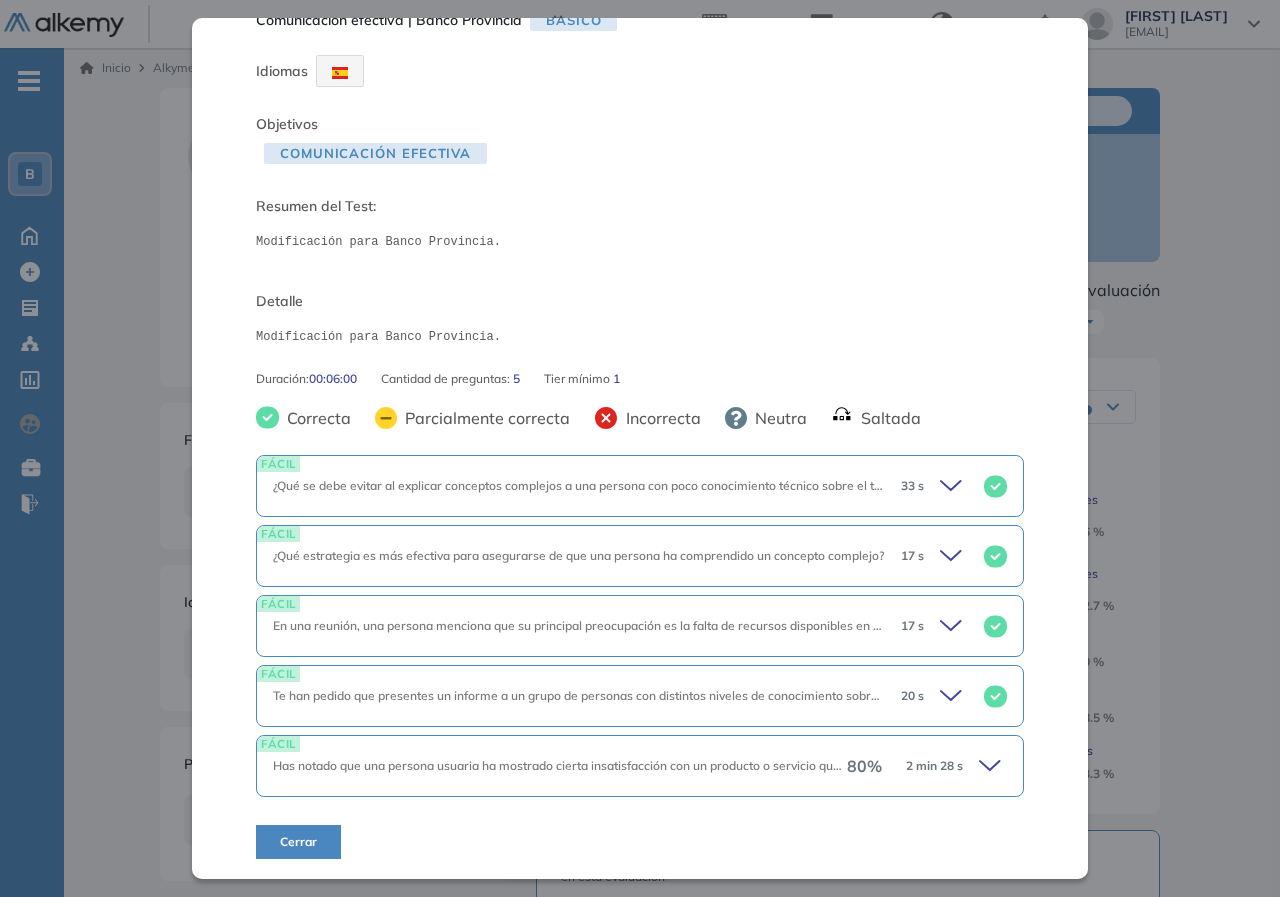 click 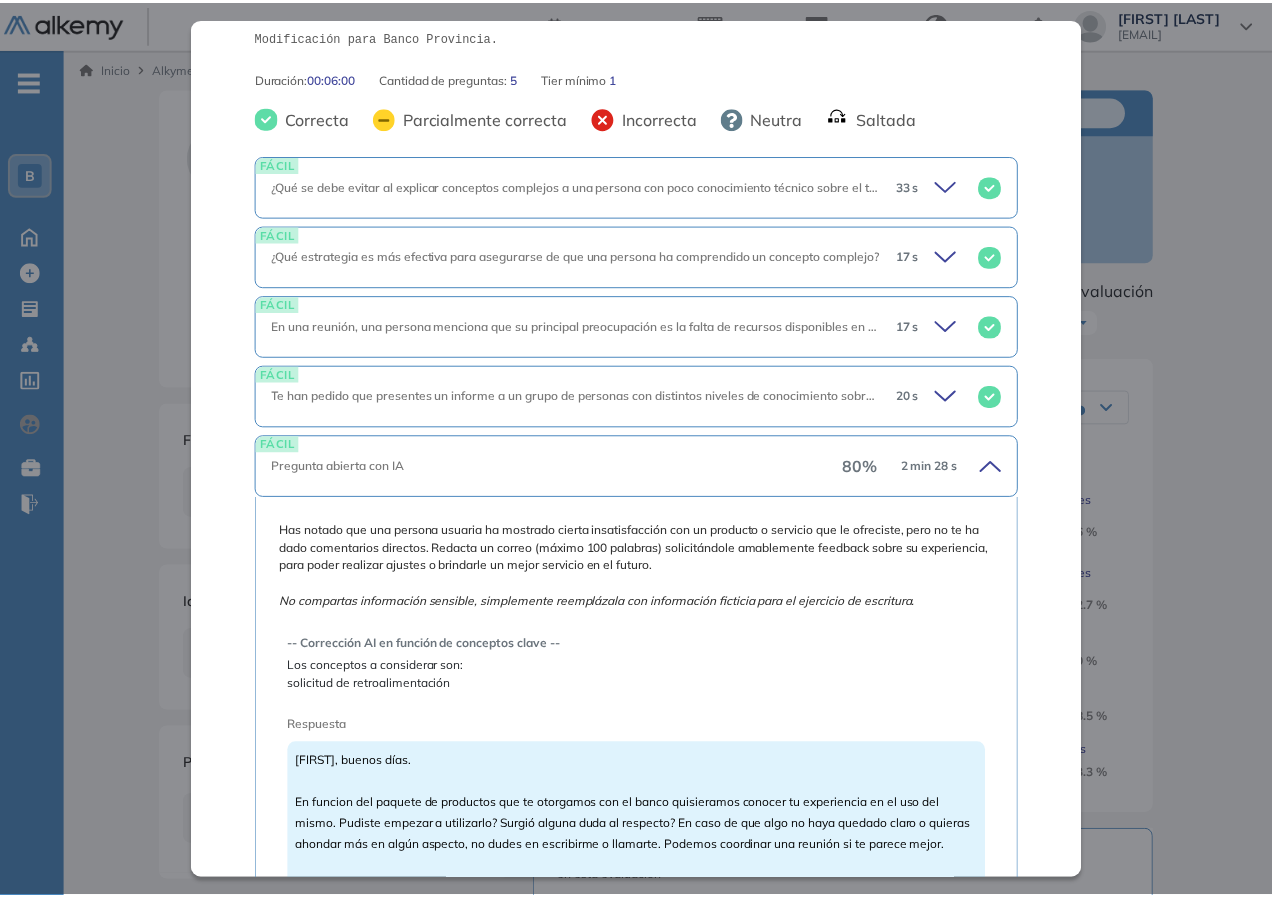 scroll, scrollTop: 640, scrollLeft: 0, axis: vertical 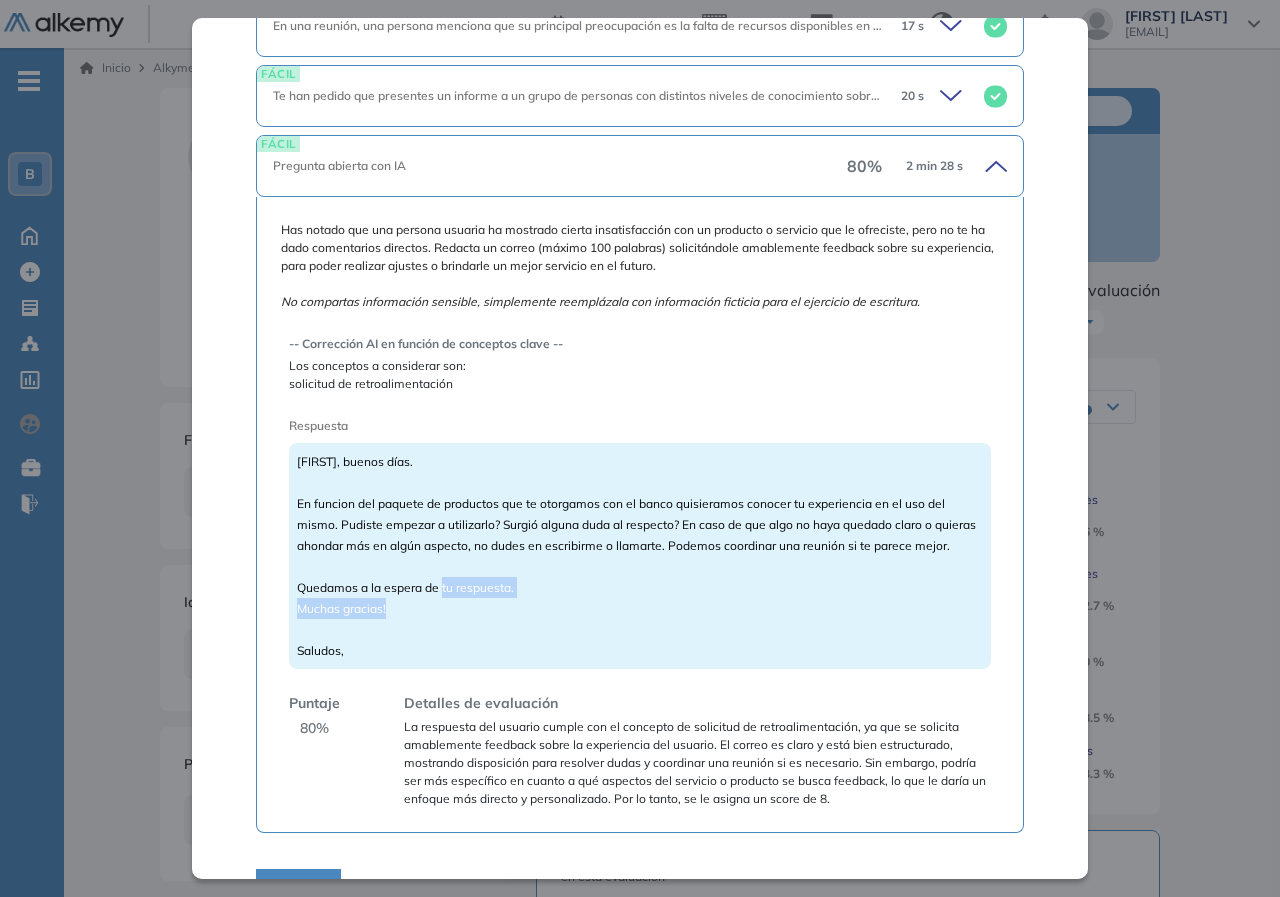 drag, startPoint x: 440, startPoint y: 609, endPoint x: 477, endPoint y: 635, distance: 45.221676 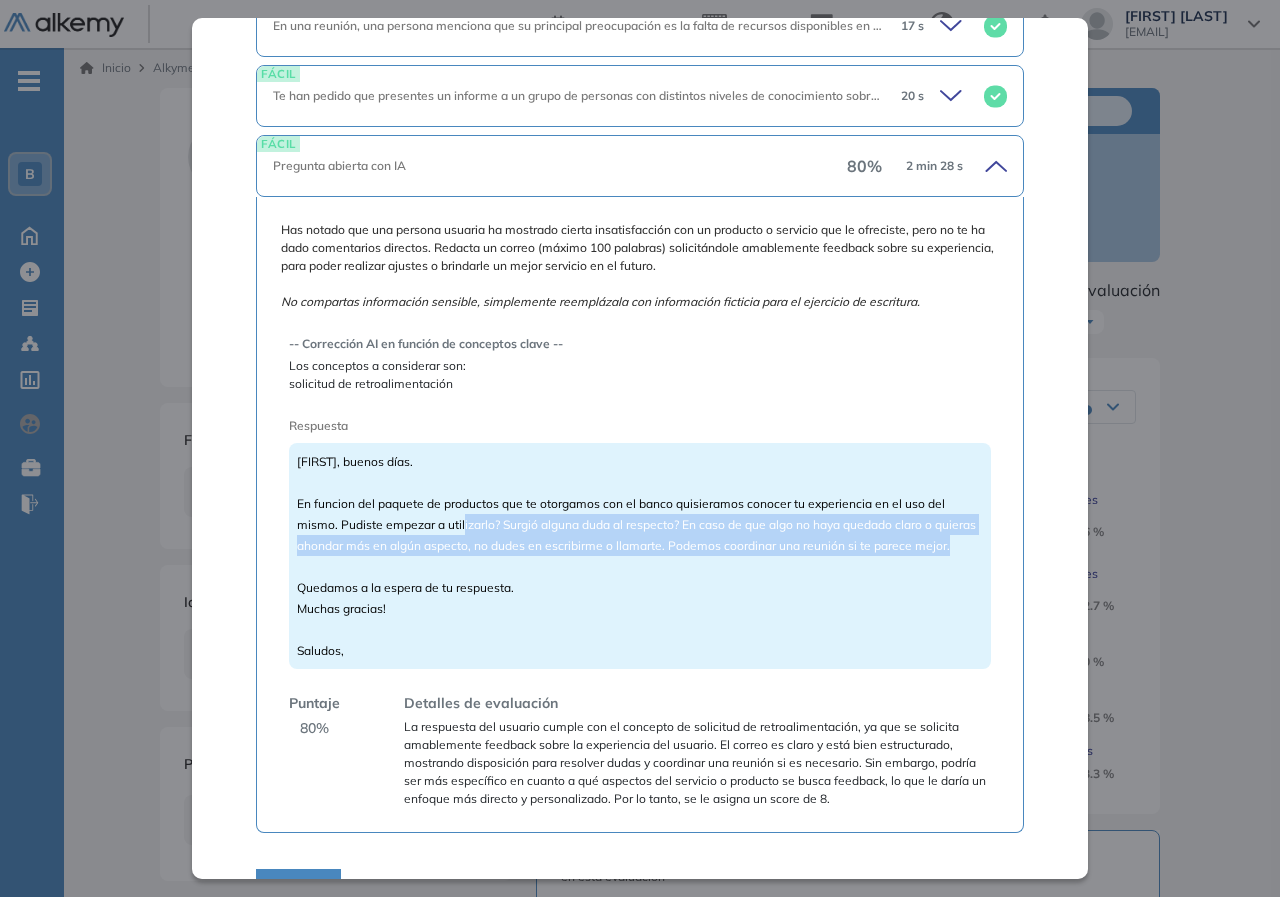 drag, startPoint x: 464, startPoint y: 523, endPoint x: 570, endPoint y: 559, distance: 111.94642 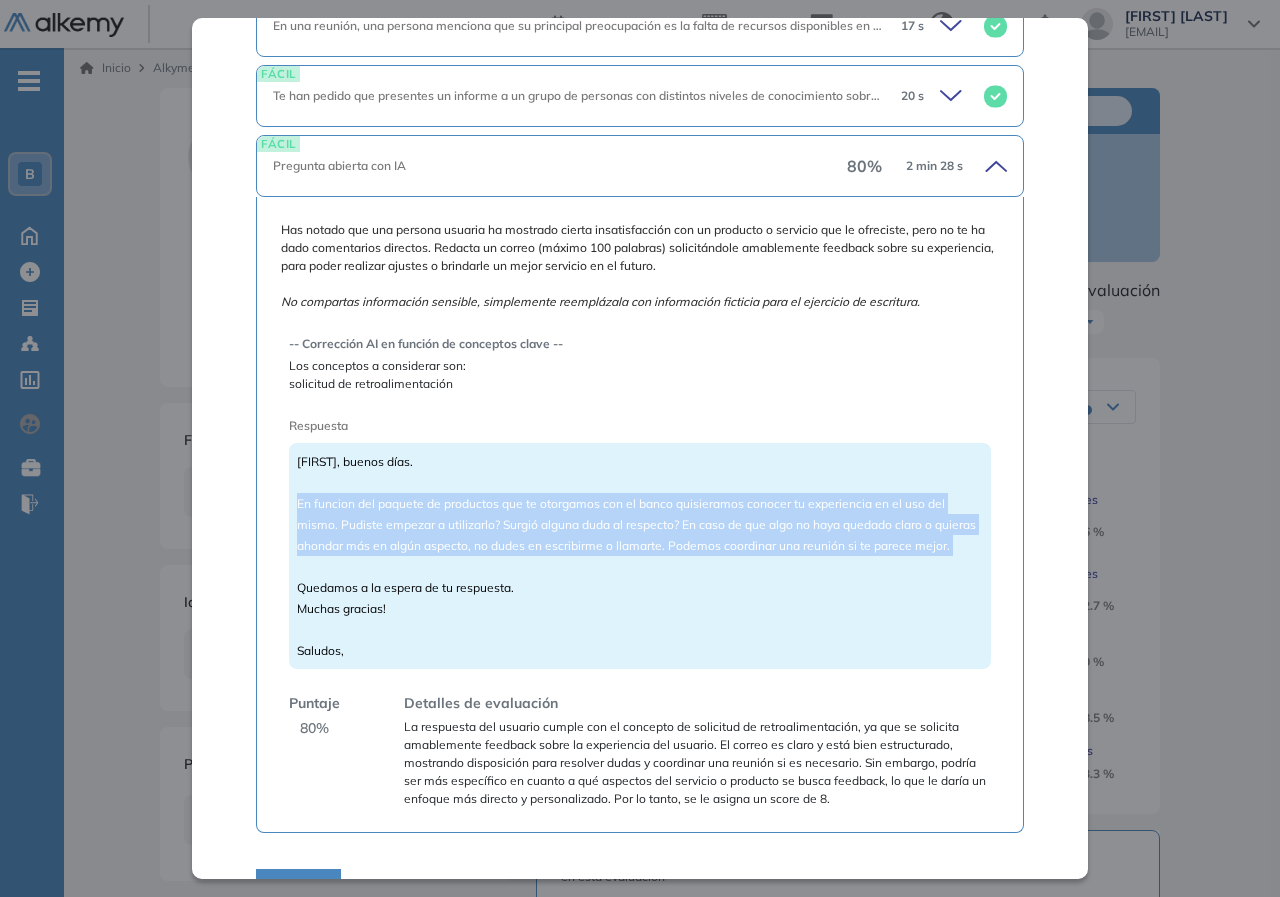 click on "[FIRST], buenos días. En funcion del paquete de productos que te otorgamos con el banco quisieramos conocer tu experiencia en el uso del mismo. Pudiste empezar a utilizarlo? Surgió alguna duda al respecto? En caso de que algo no haya quedado claro o quieras ahondar más en algún aspecto, no dudes en escribirme o llamarte. Podemos coordinar una reunión si te parece mejor. Quedamos a la espera de tu respuesta. Muchas gracias! Saludos," at bounding box center (640, 556) 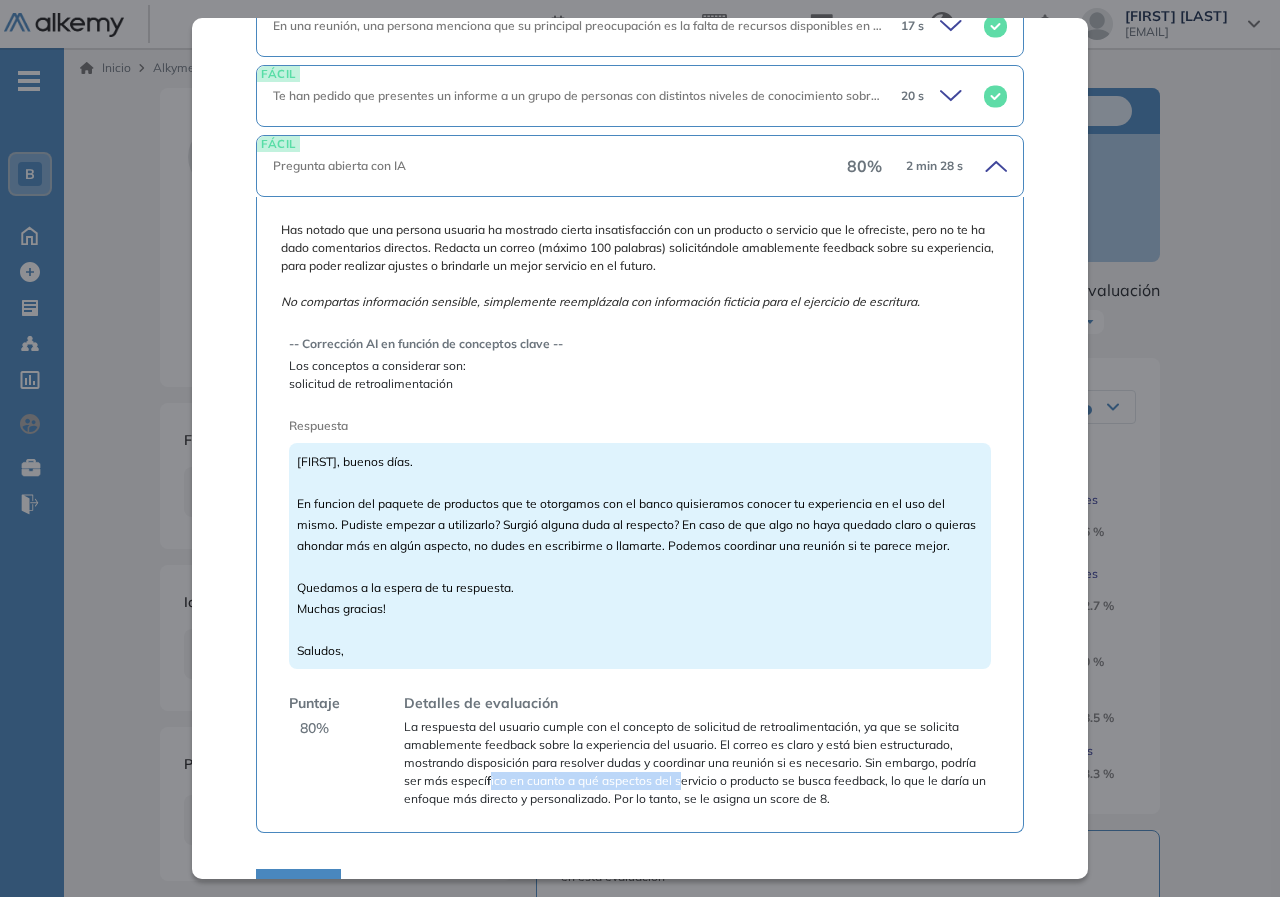 drag, startPoint x: 500, startPoint y: 799, endPoint x: 679, endPoint y: 807, distance: 179.17868 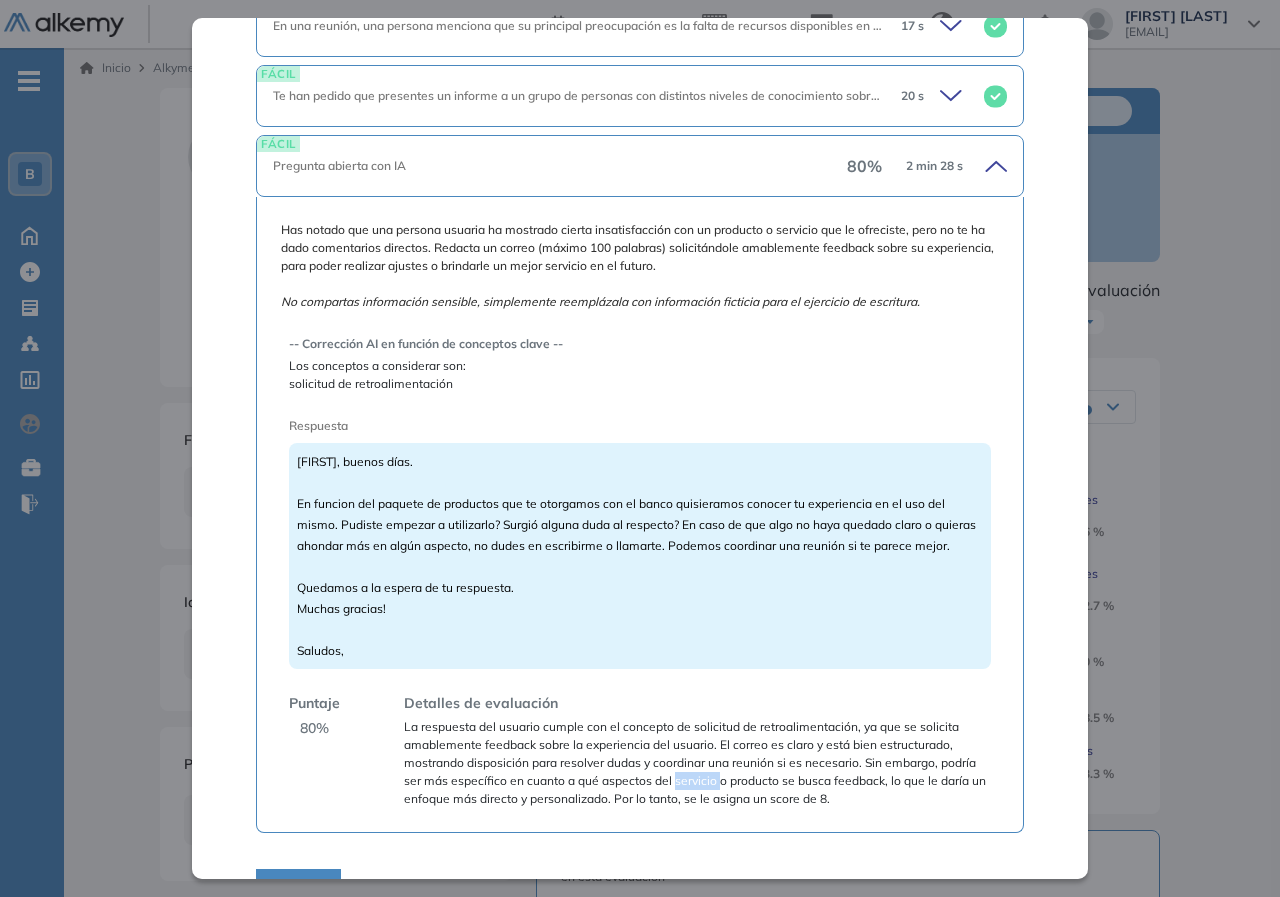 click on "La respuesta del usuario cumple con el concepto de solicitud de retroalimentación, ya que se solicita amablemente feedback sobre la experiencia del usuario. El correo es claro y está bien estructurado, mostrando disposición para resolver dudas y coordinar una reunión si es necesario. Sin embargo, podría ser más específico en cuanto a qué aspectos del servicio o producto se busca feedback, lo que le daría un enfoque más directo y personalizado. Por lo tanto, se le asigna un score de 8." at bounding box center (697, 763) 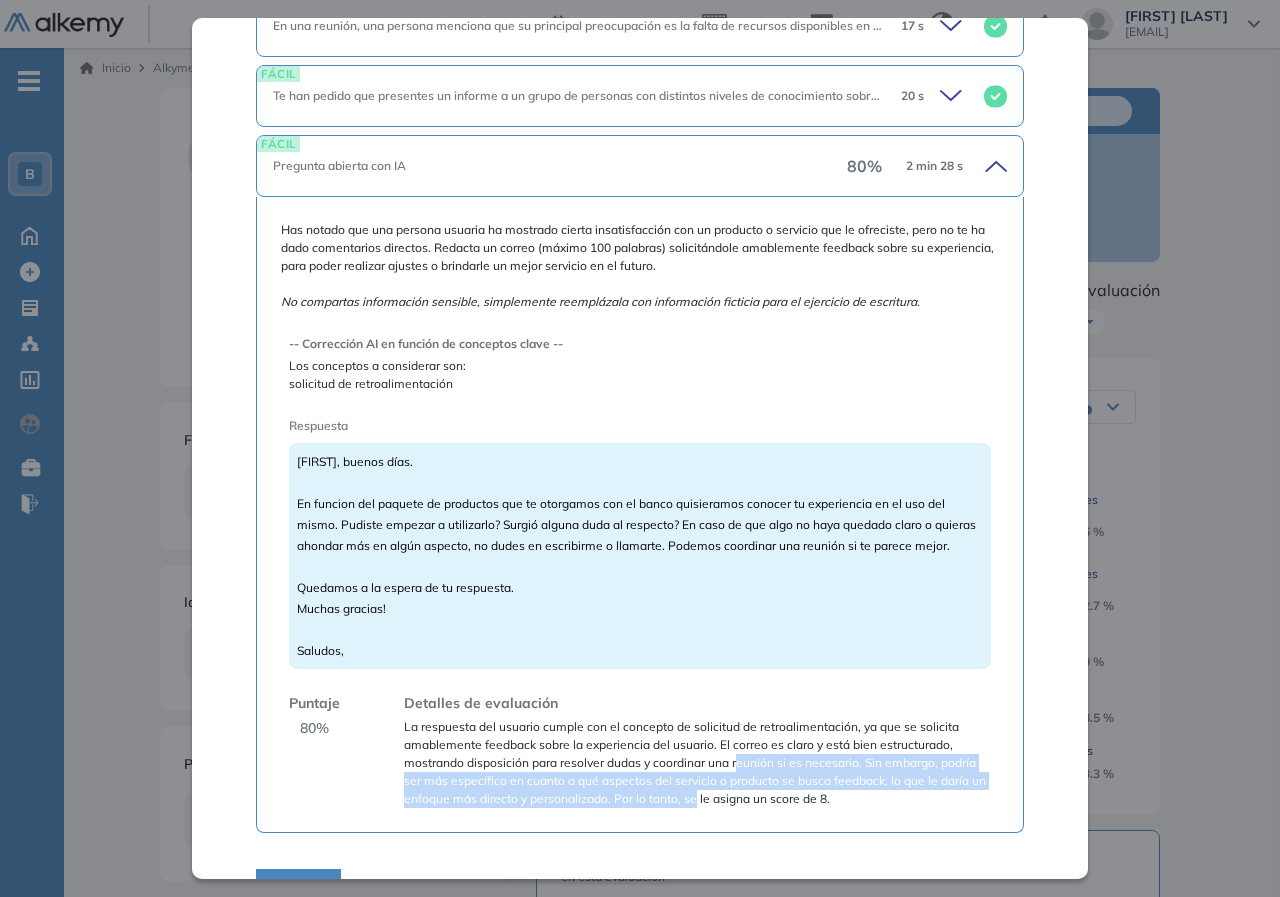drag, startPoint x: 712, startPoint y: 812, endPoint x: 734, endPoint y: 791, distance: 30.413813 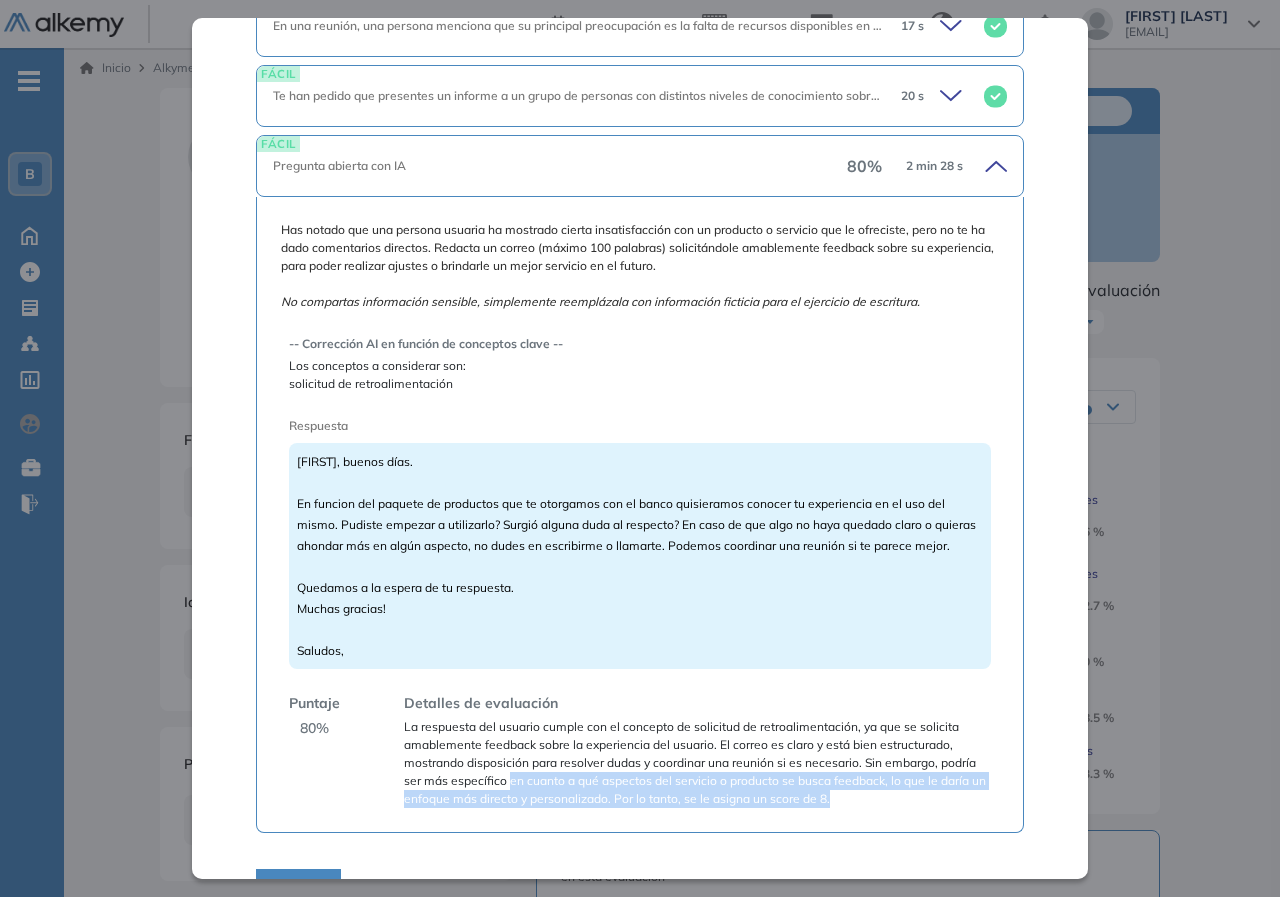 drag, startPoint x: 513, startPoint y: 795, endPoint x: 859, endPoint y: 815, distance: 346.57755 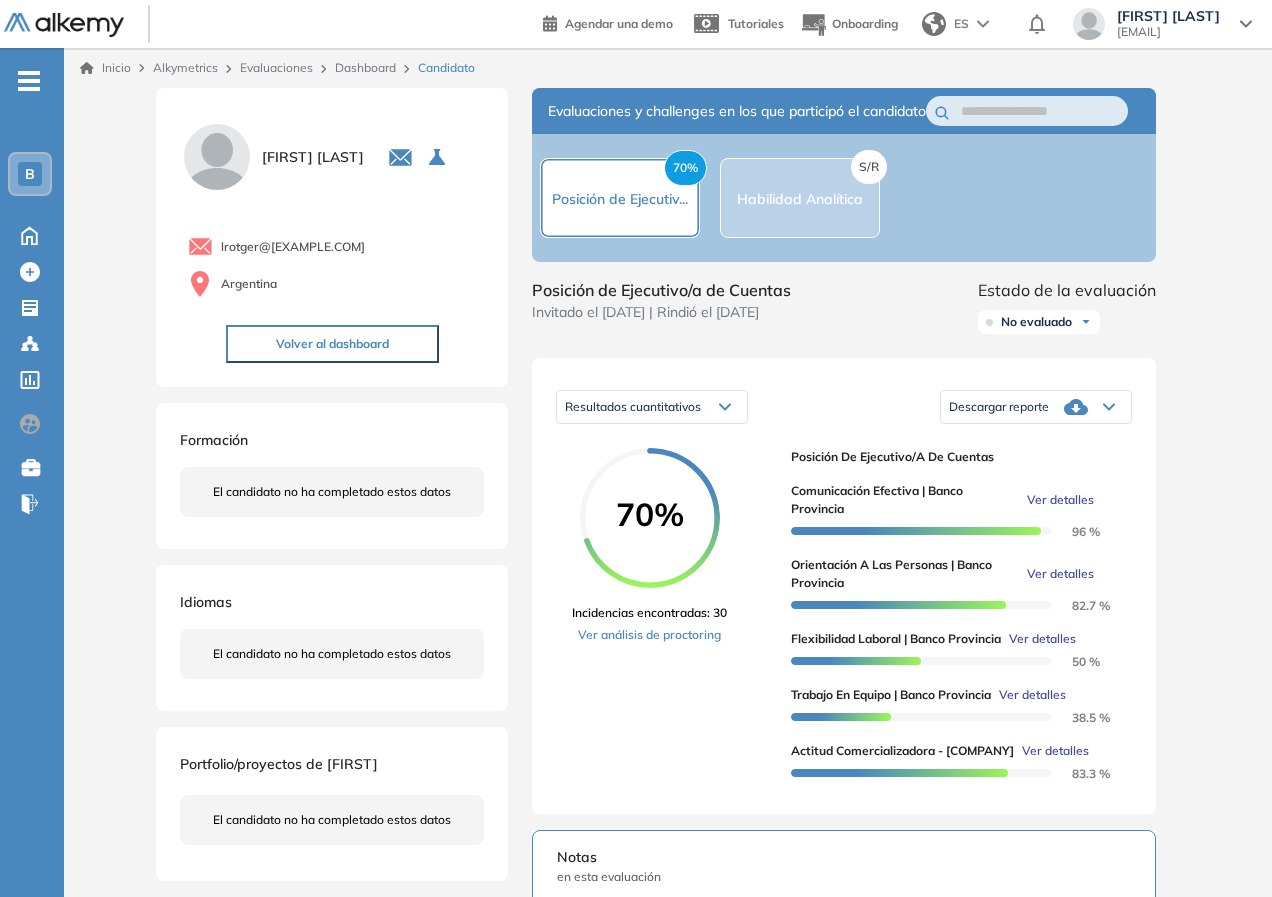 scroll, scrollTop: 355, scrollLeft: 0, axis: vertical 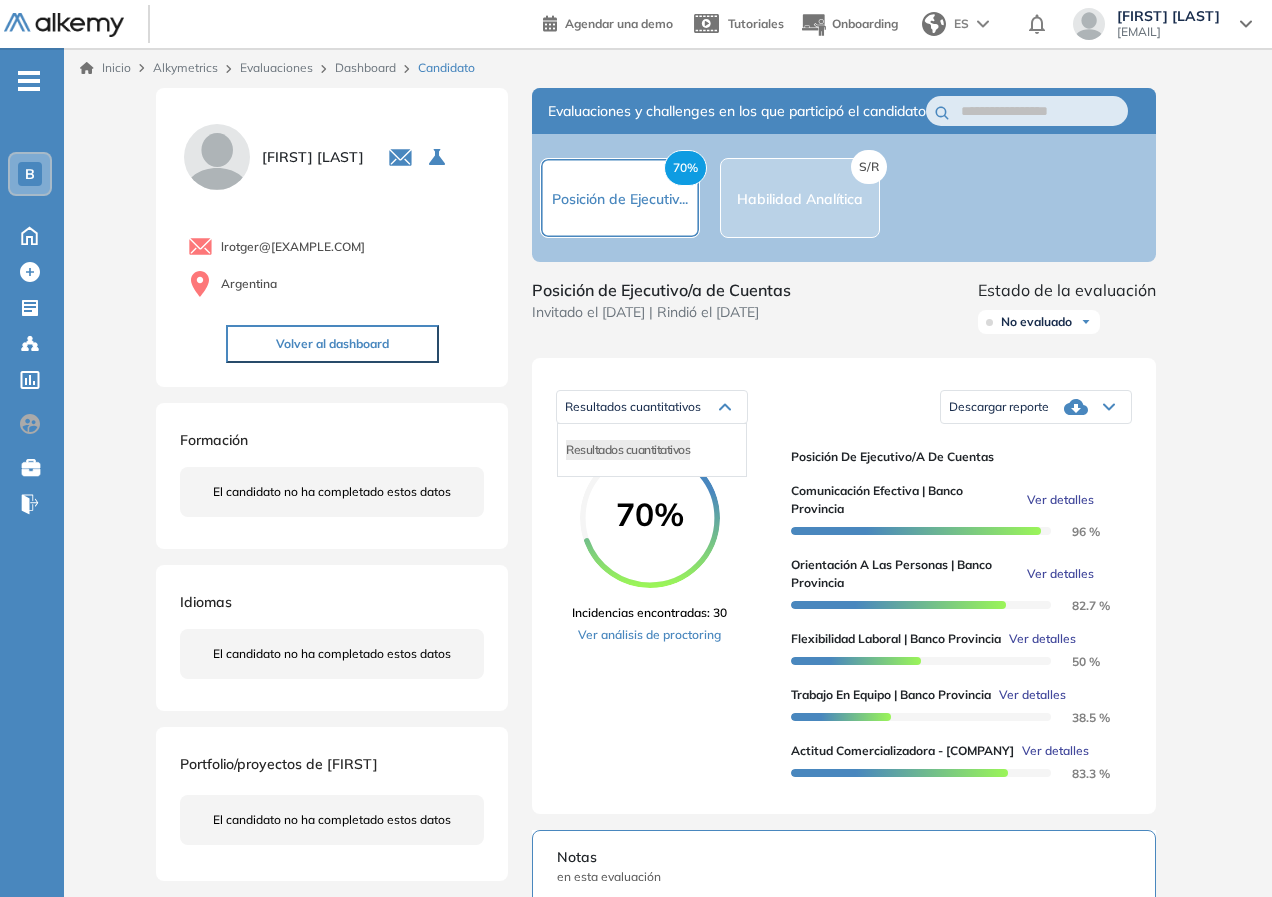 click on "Resultados cuantitativos" at bounding box center [652, 407] 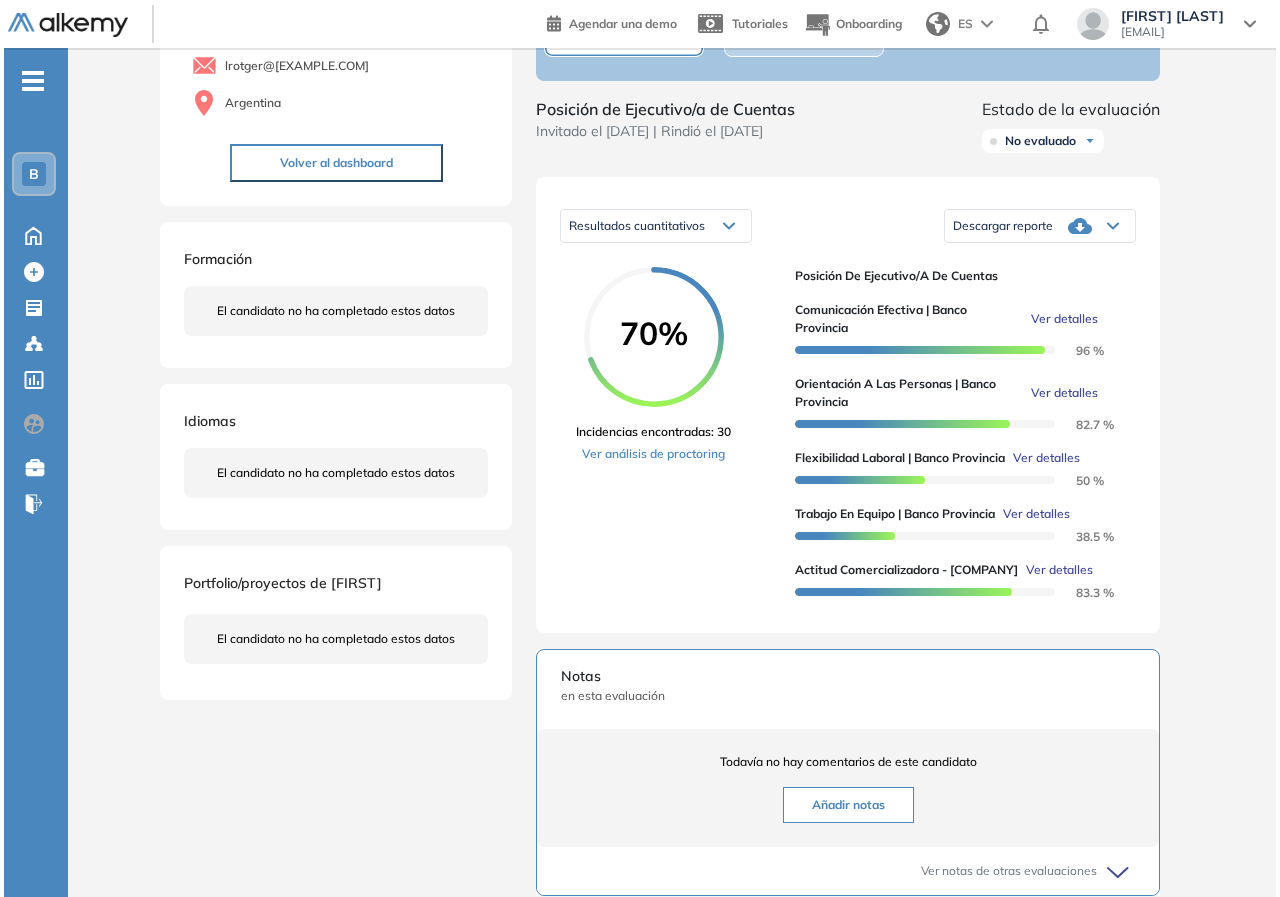 scroll, scrollTop: 0, scrollLeft: 0, axis: both 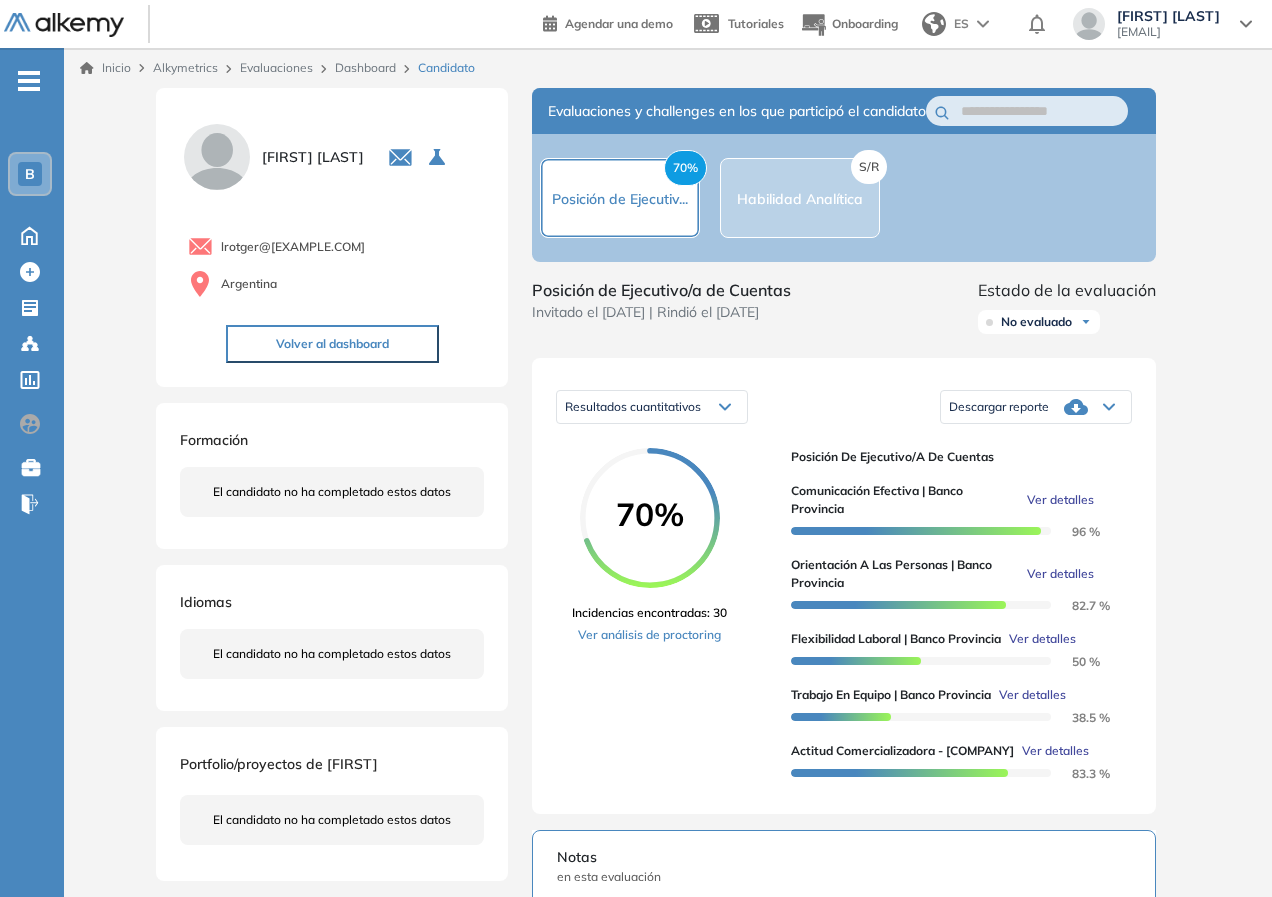 click on "Ver detalles" at bounding box center (1060, 500) 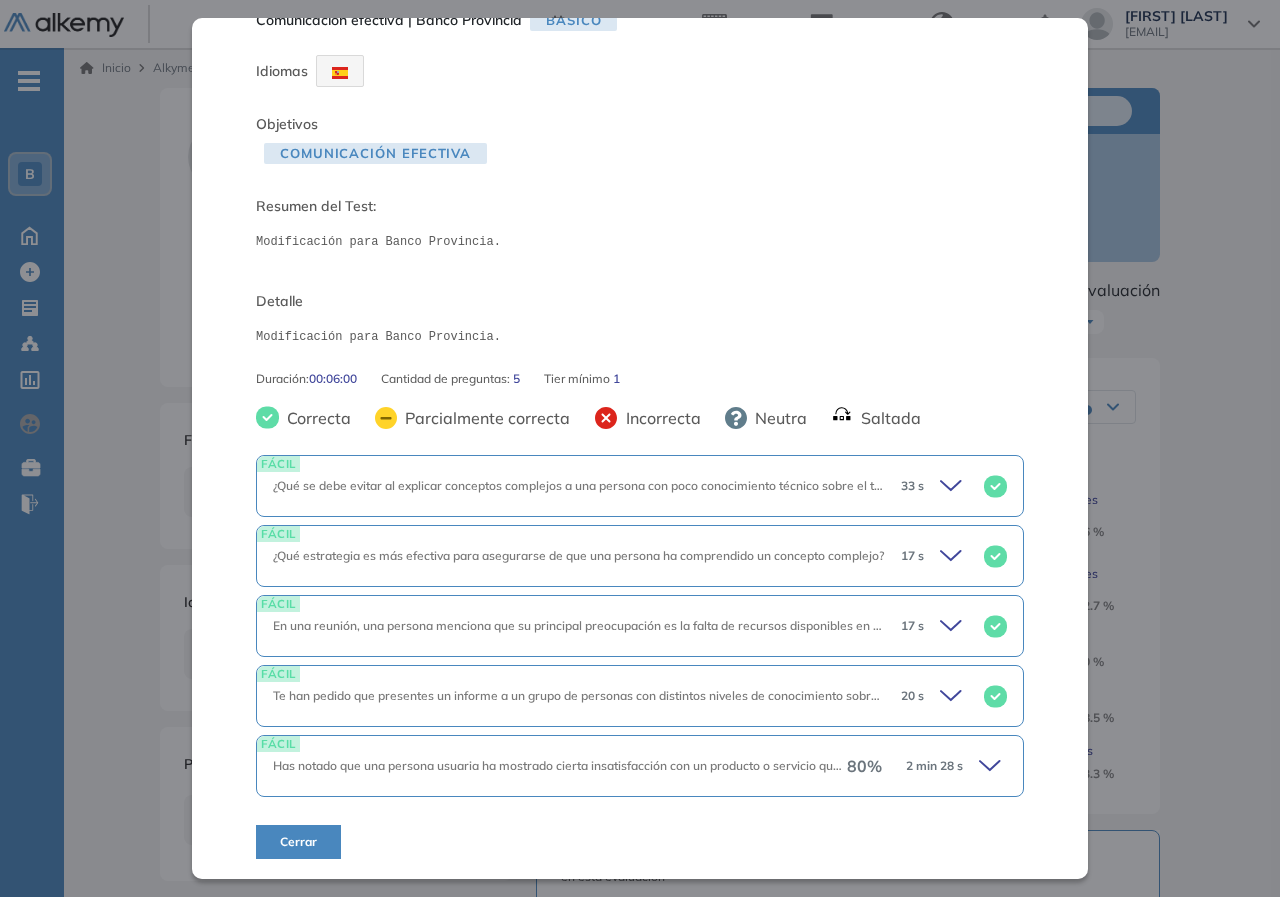 scroll, scrollTop: 0, scrollLeft: 0, axis: both 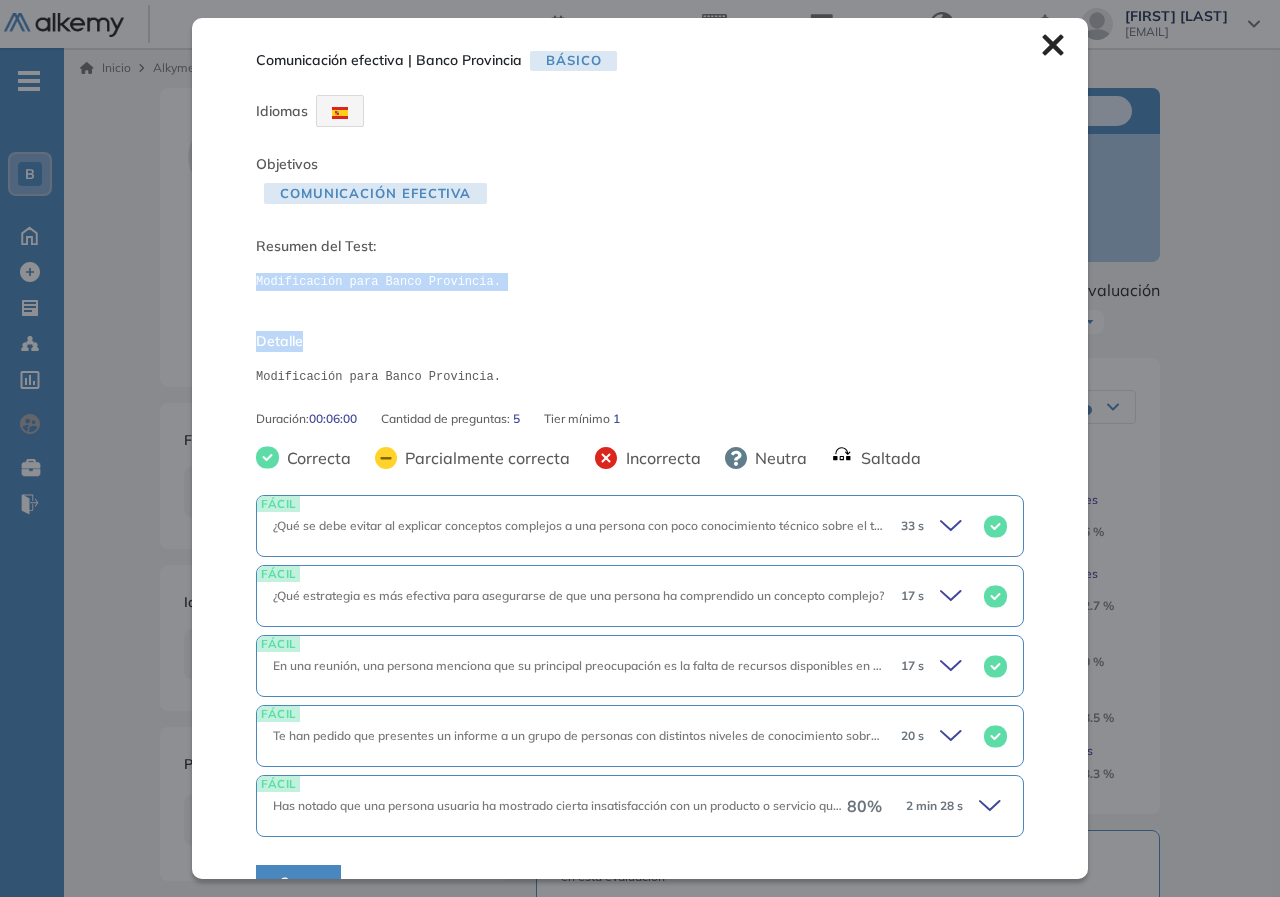 drag, startPoint x: 446, startPoint y: 259, endPoint x: 520, endPoint y: 329, distance: 101.862656 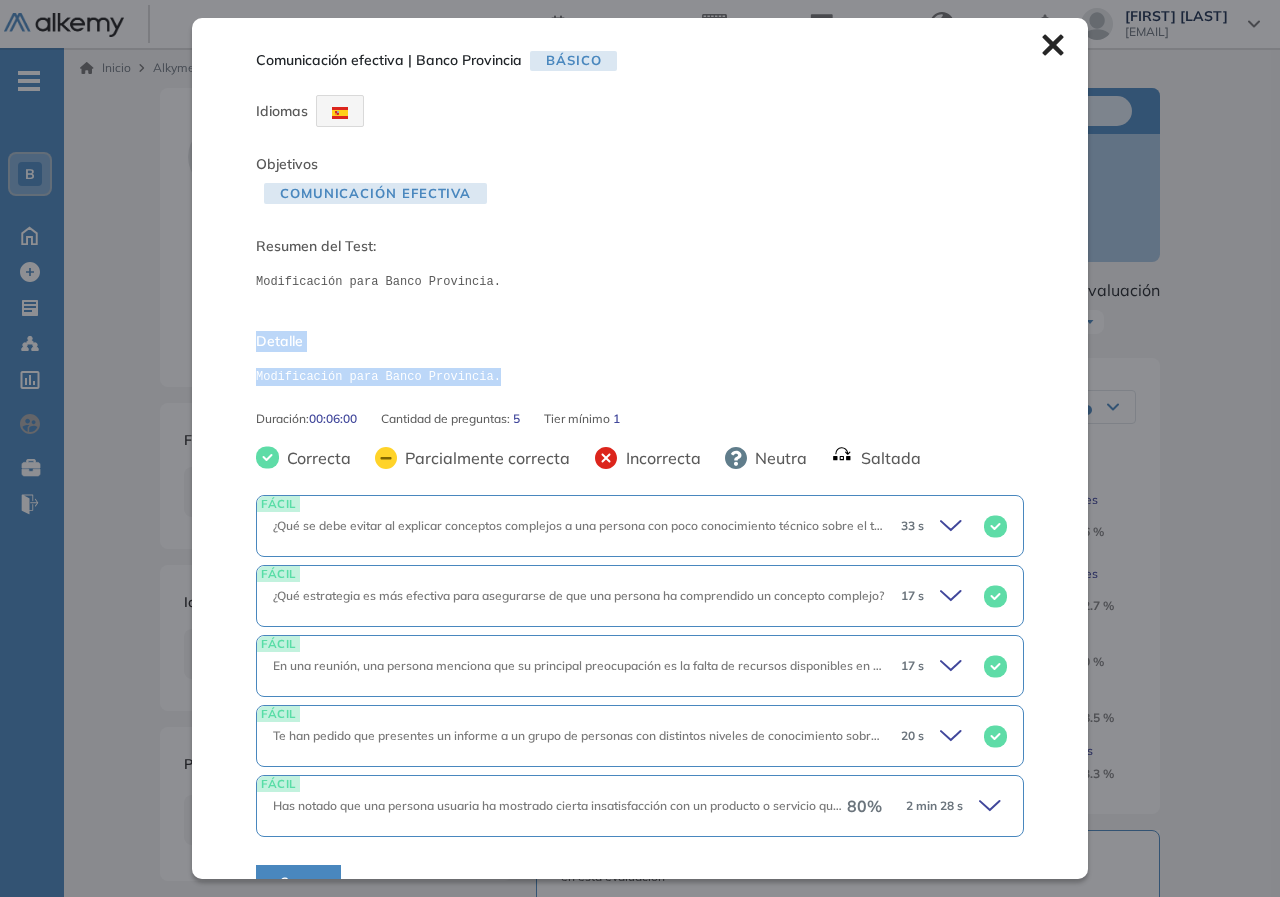 drag, startPoint x: 650, startPoint y: 377, endPoint x: 697, endPoint y: 252, distance: 133.544 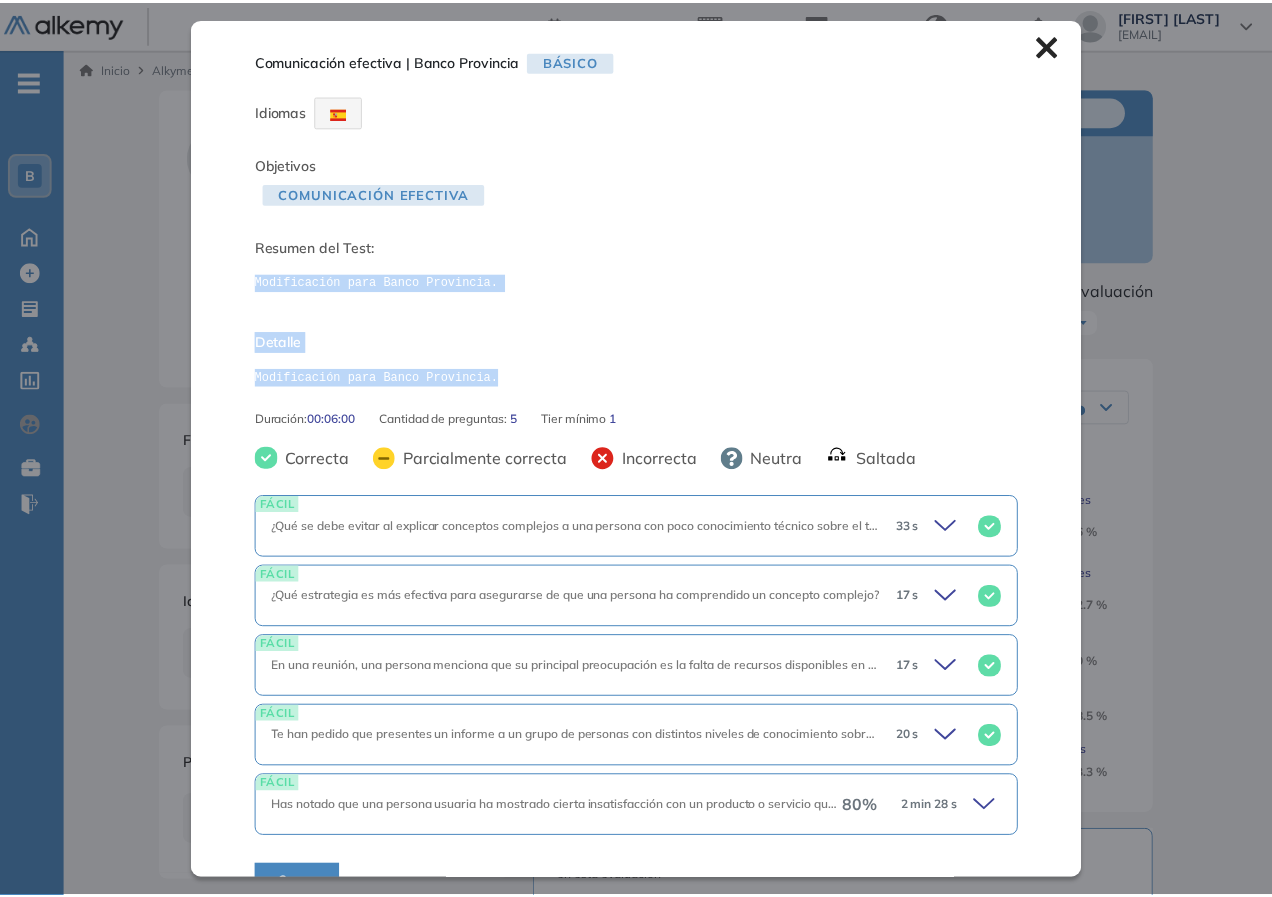 scroll, scrollTop: 40, scrollLeft: 0, axis: vertical 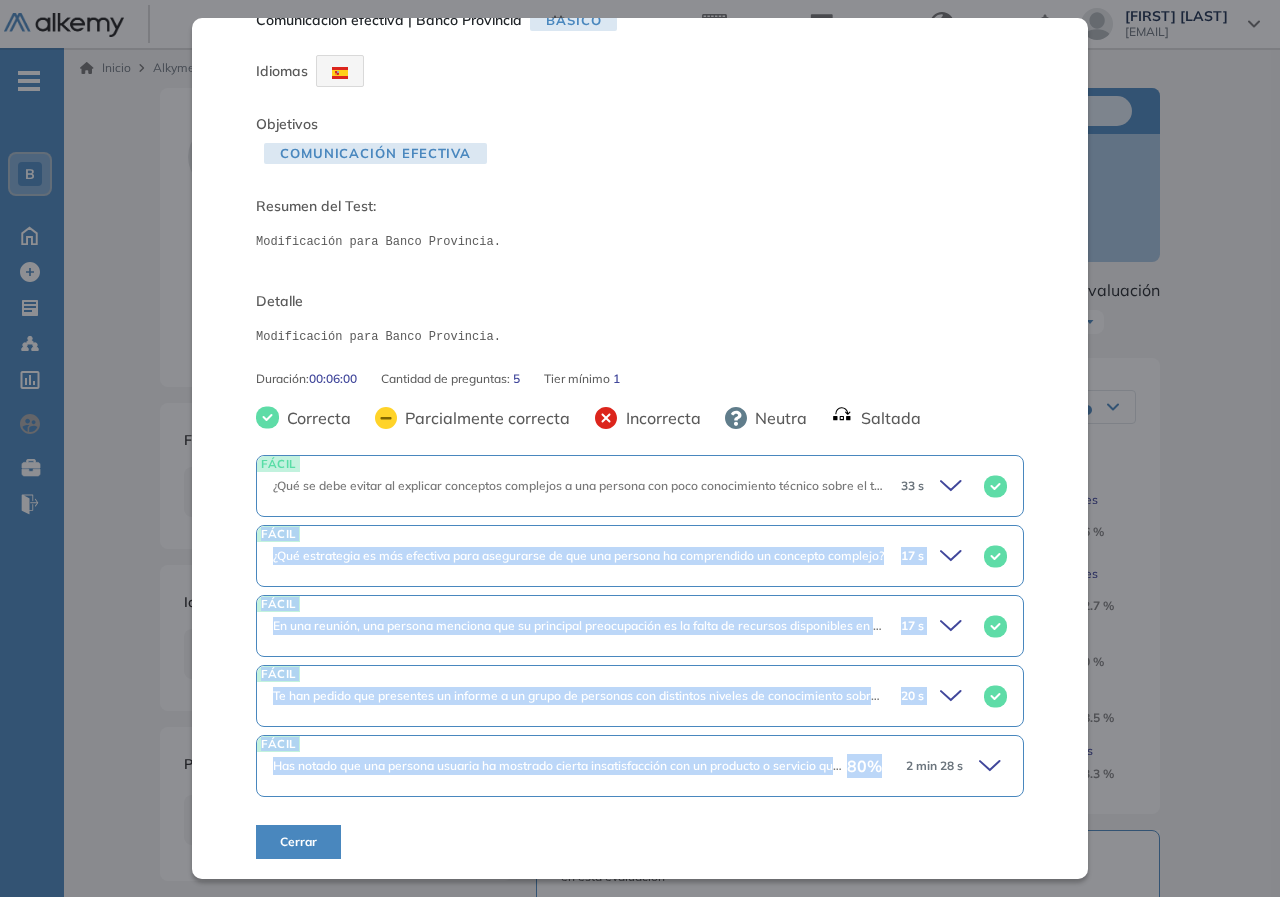 drag, startPoint x: 935, startPoint y: 510, endPoint x: 839, endPoint y: 765, distance: 272.47202 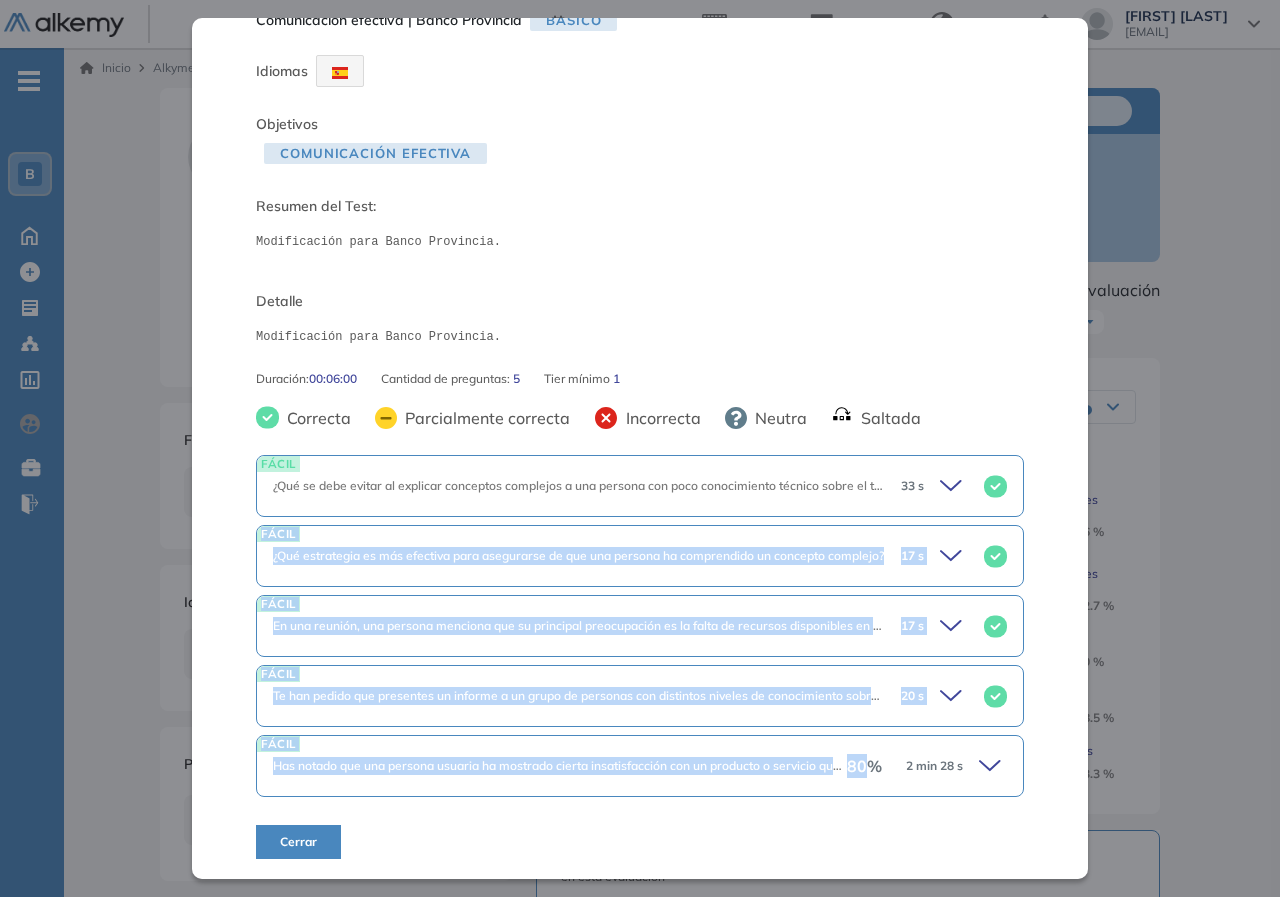 click on "FÁCIL Has notado que una persona usuaria ha mostrado cierta insatisfacción con un producto o servicio que le ofreciste, pero no te ha dado comentarios directos. Redacta un correo (máximo 100 palabras) solicitándole amablemente feedback sobre su experiencia, para poder realizar ajustes o brindarle un mejor servicio en el futuro.No compartas información sensible, simplemente reemplázala con información ficticia para el ejercicio de escritura. 80 % 2 min 28 s" at bounding box center (640, 766) 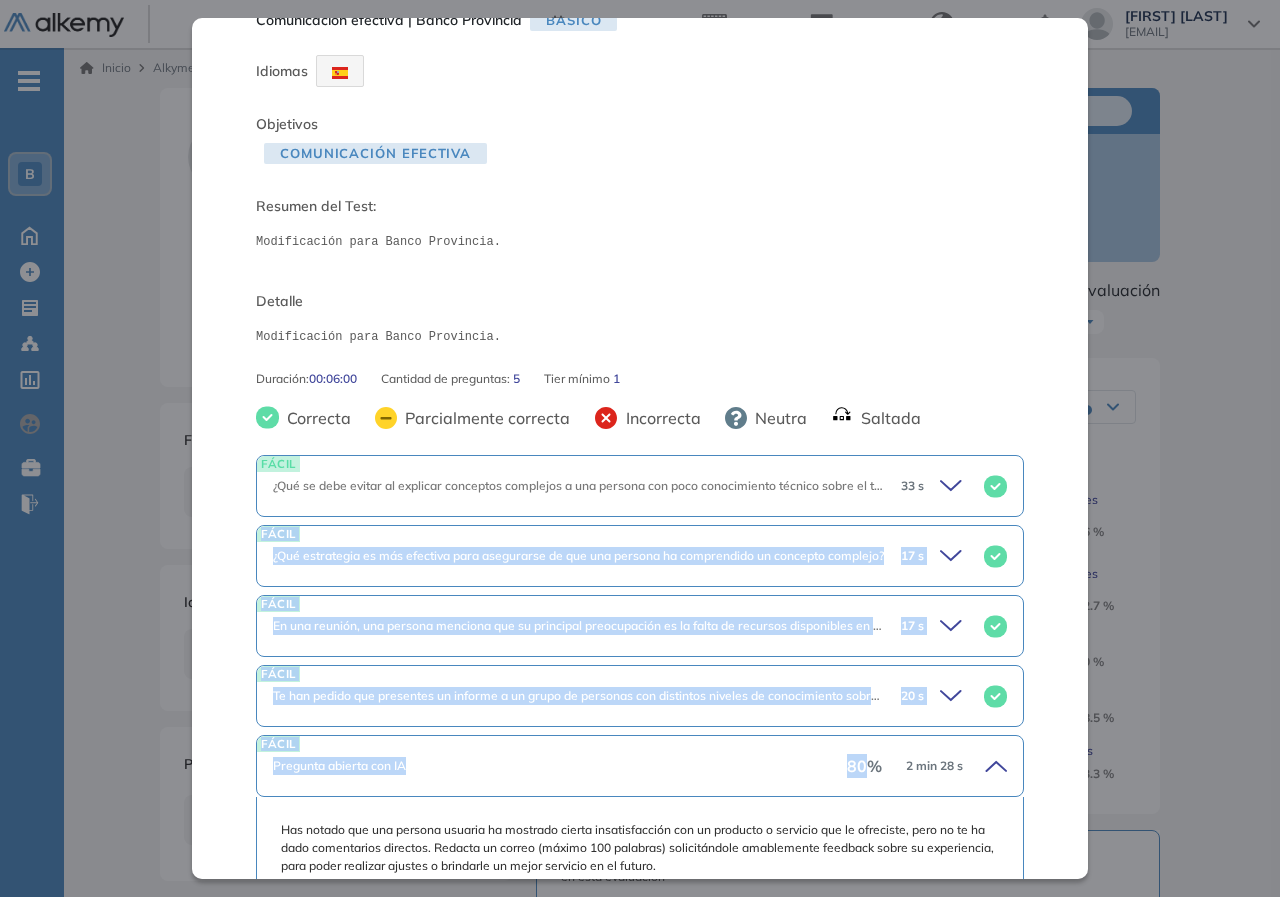 click on "FÁCIL Pregunta abierta con IA 80 % 2 min  28 s" at bounding box center (640, 766) 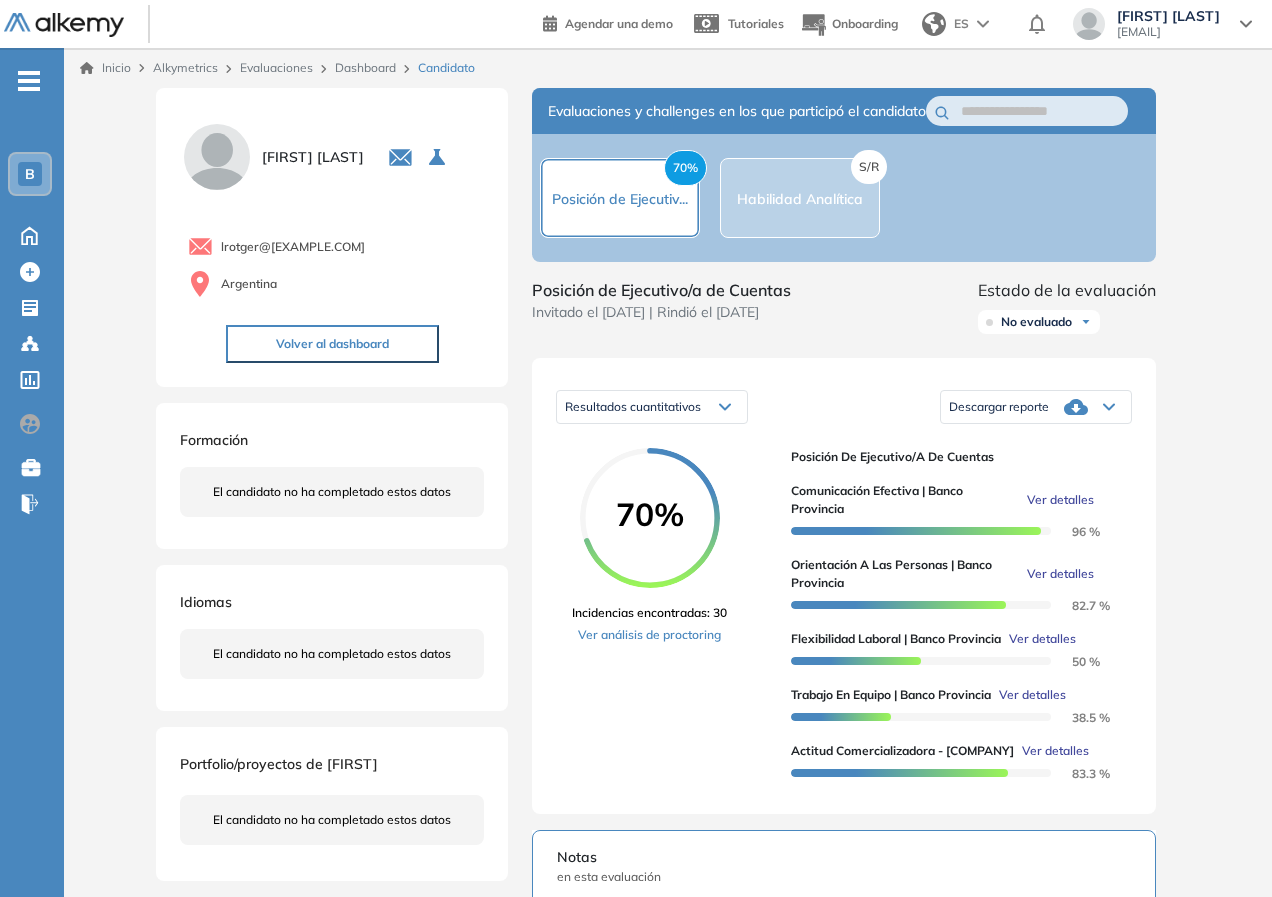 click on "Inicio Alkymetrics Evaluaciones Dashboard Candidato Comunicación efectiva | [COMPANY] Básico Idiomas Objetivos Comunicación efectiva Resumen del Test: Modificación para [COMPANY]. Detalle Modificación para [COMPANY]. Duración : 00:06:00 Cantidad de preguntas: 5 Tier mínimo 1 Correcta Parcialmente correcta Incorrecta Neutra Saltada FÁCIL ¿Qué se debe evitar al explicar conceptos complejos a una persona con poco conocimiento técnico sobre el tema? 33 s ¿Qué se debe evitar al explicar conceptos complejos a una persona con poco conocimiento técnico sobre el tema? Respuesta
(Correcta) Dividir la explicación en pasos claros y secuenciales. Explicar los conceptos utilizando términos técnicos sin aclaraciones. Confirmar que la persona ha comprendido la explicación. Utilizar analogías o ejemplos simples. FÁCIL ¿Qué estrategia es más efectiva para asegurarse de que una persona ha comprendido un concepto complejo? 17 s Respuesta
FÁCIL 17 s 80" at bounding box center (668, 744) 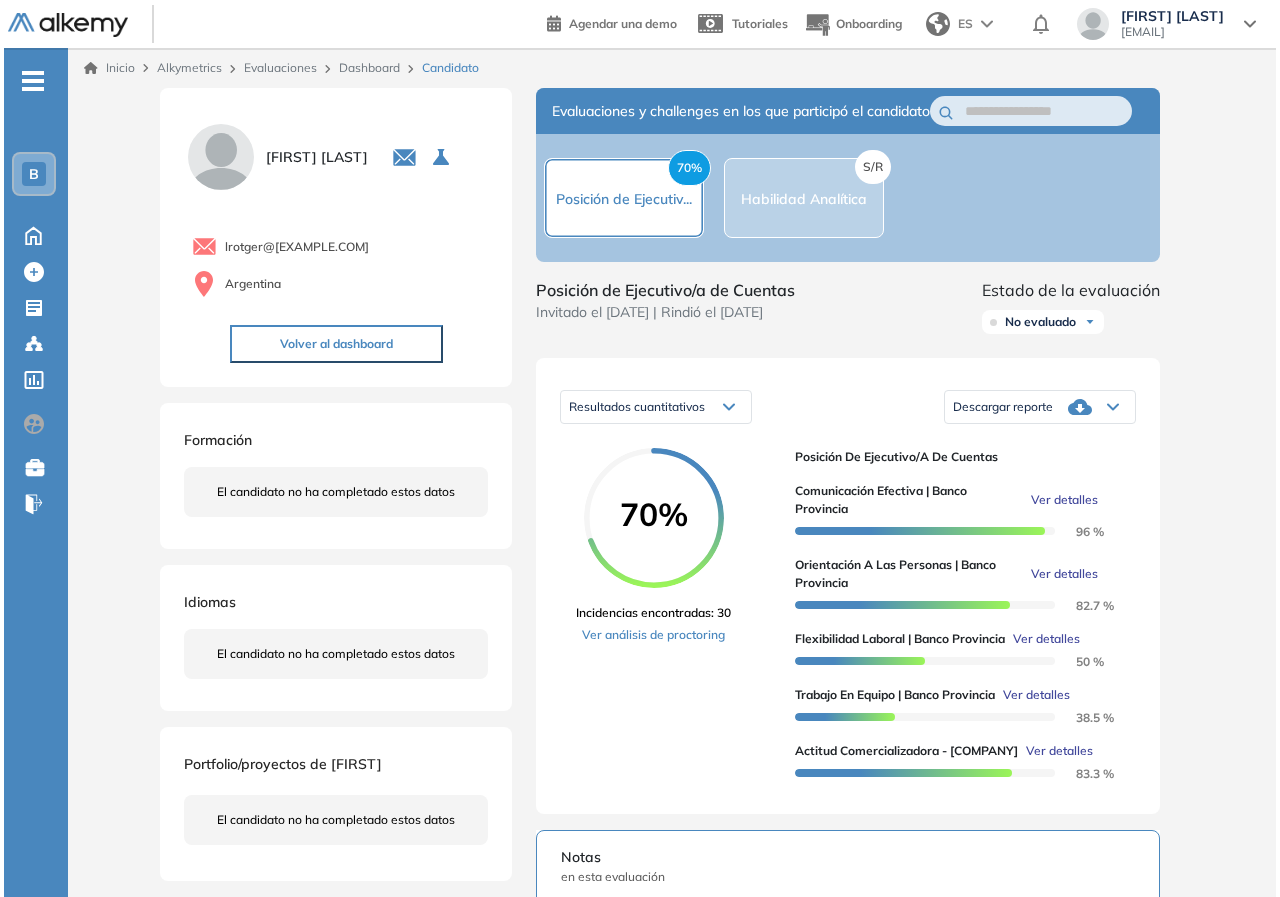 scroll, scrollTop: 0, scrollLeft: 0, axis: both 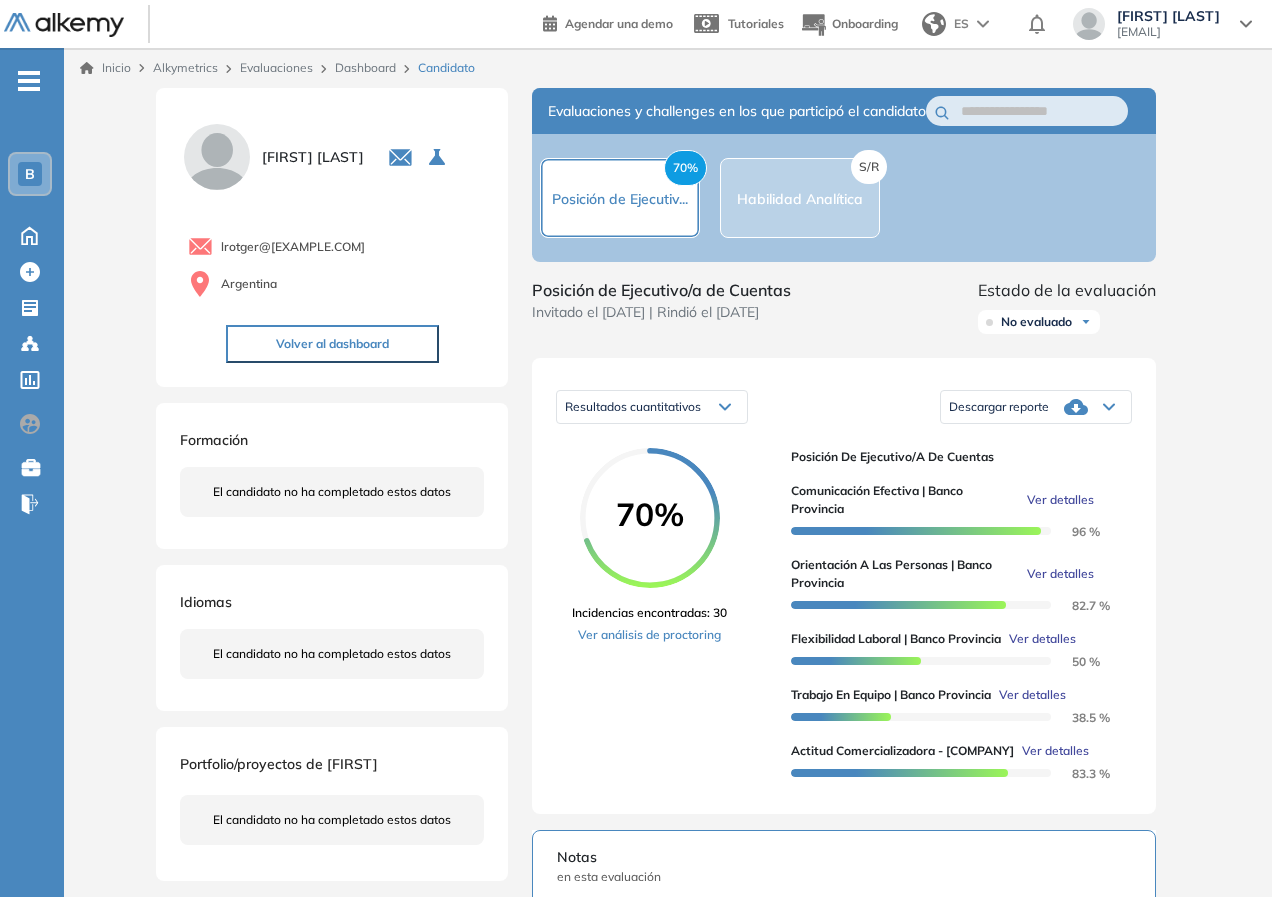 click on "Ver detalles" at bounding box center [1042, 639] 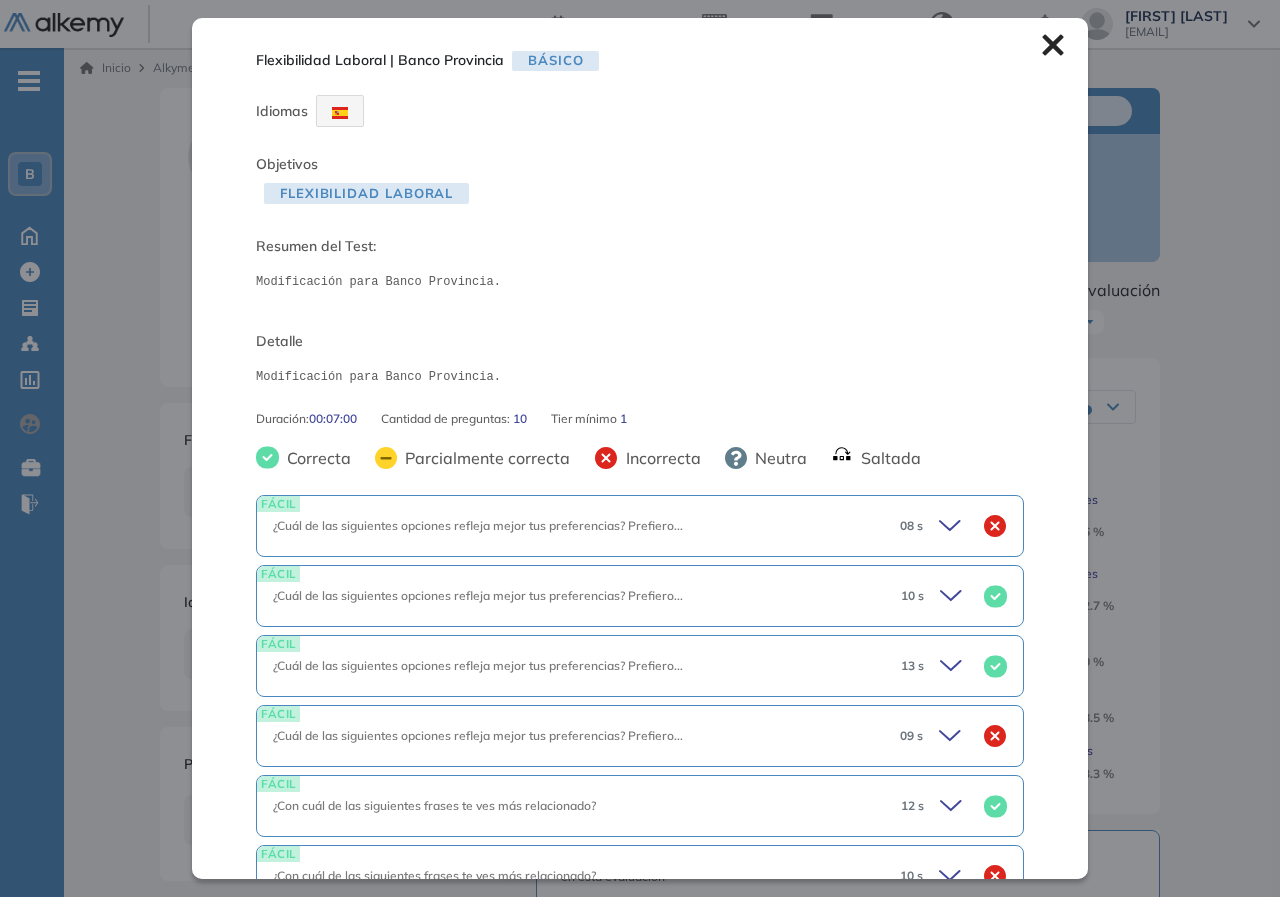 scroll, scrollTop: 200, scrollLeft: 0, axis: vertical 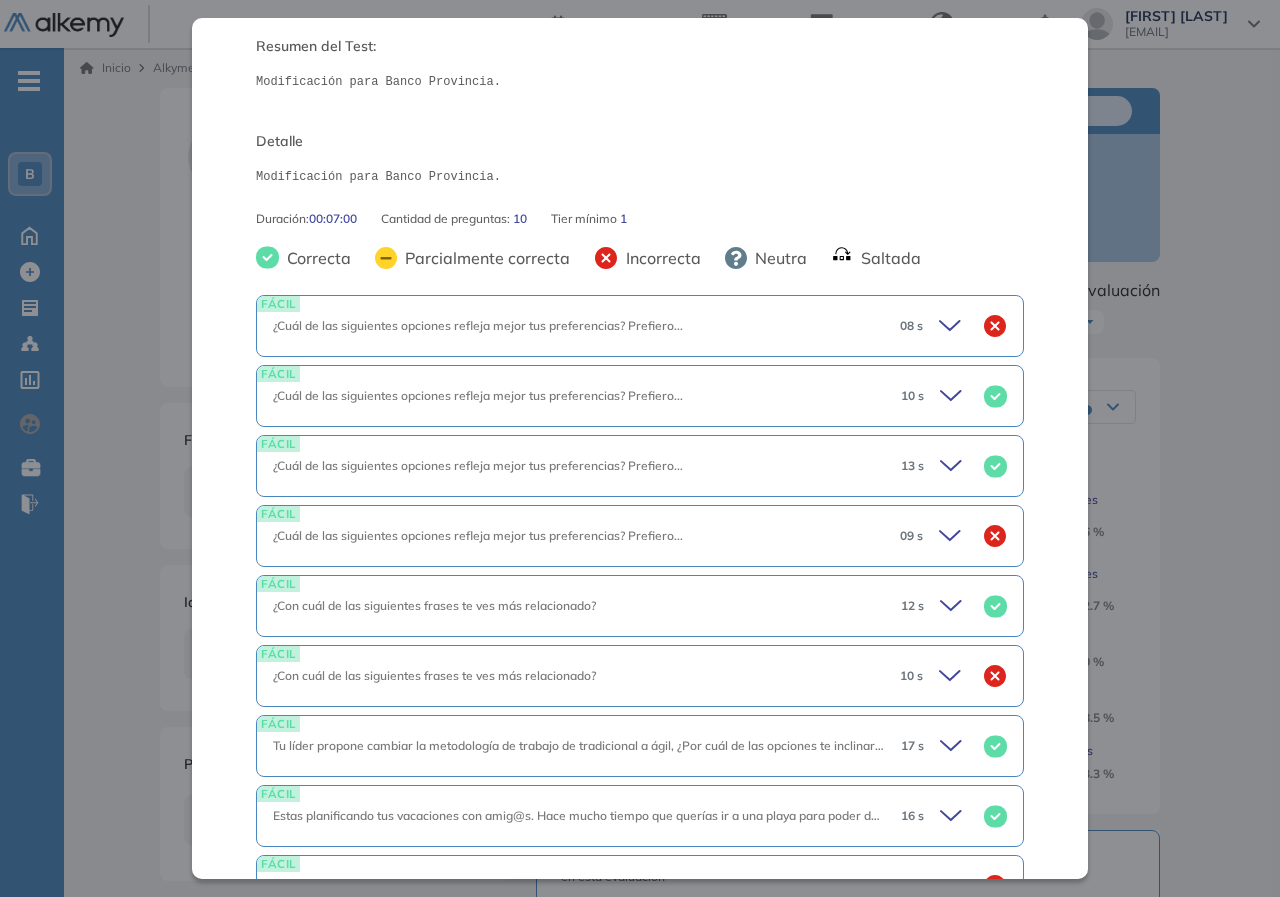 click on "¿Cuál de las siguientes opciones refleja mejor tus preferencias? Prefiero..." at bounding box center (578, 326) 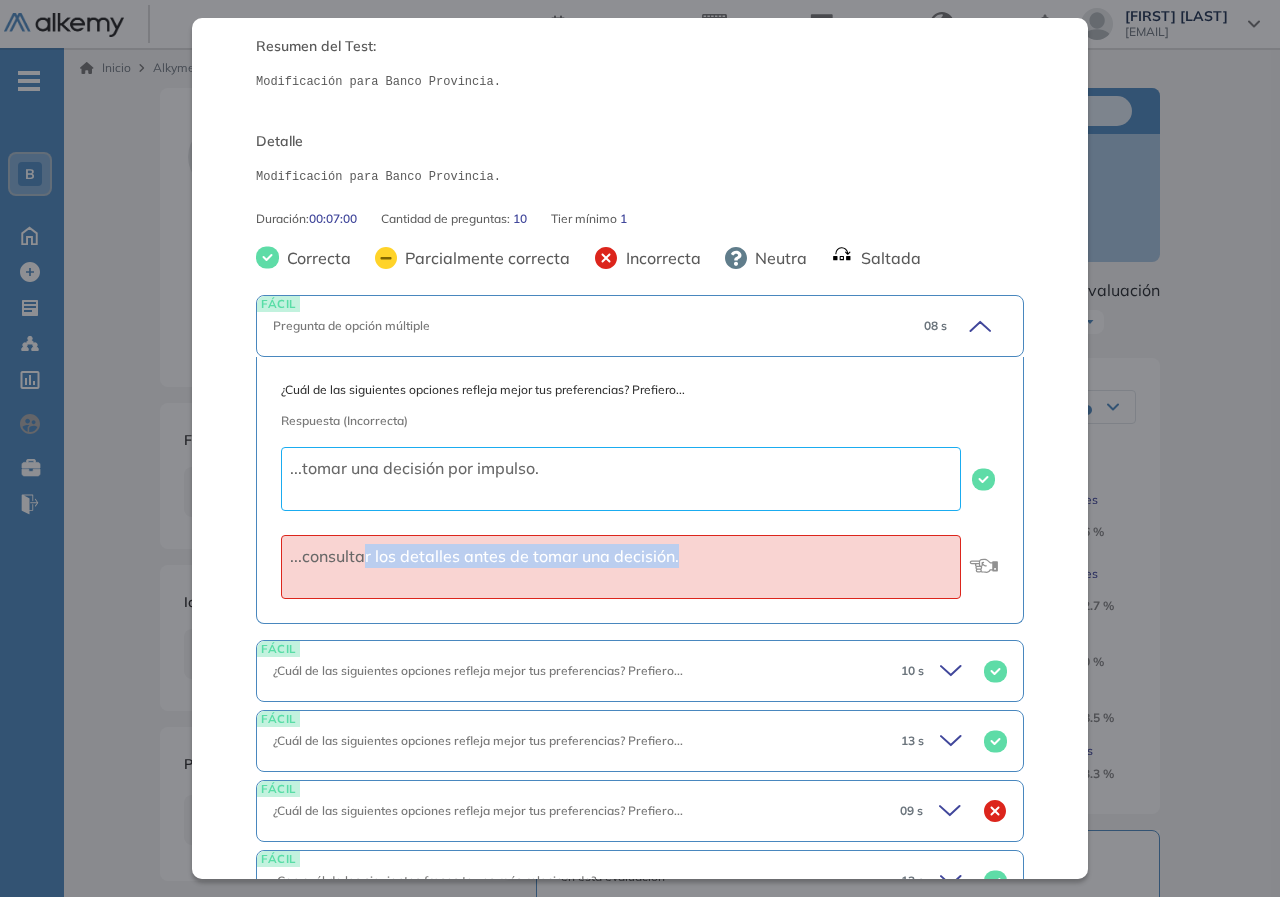 drag, startPoint x: 364, startPoint y: 554, endPoint x: 704, endPoint y: 561, distance: 340.07205 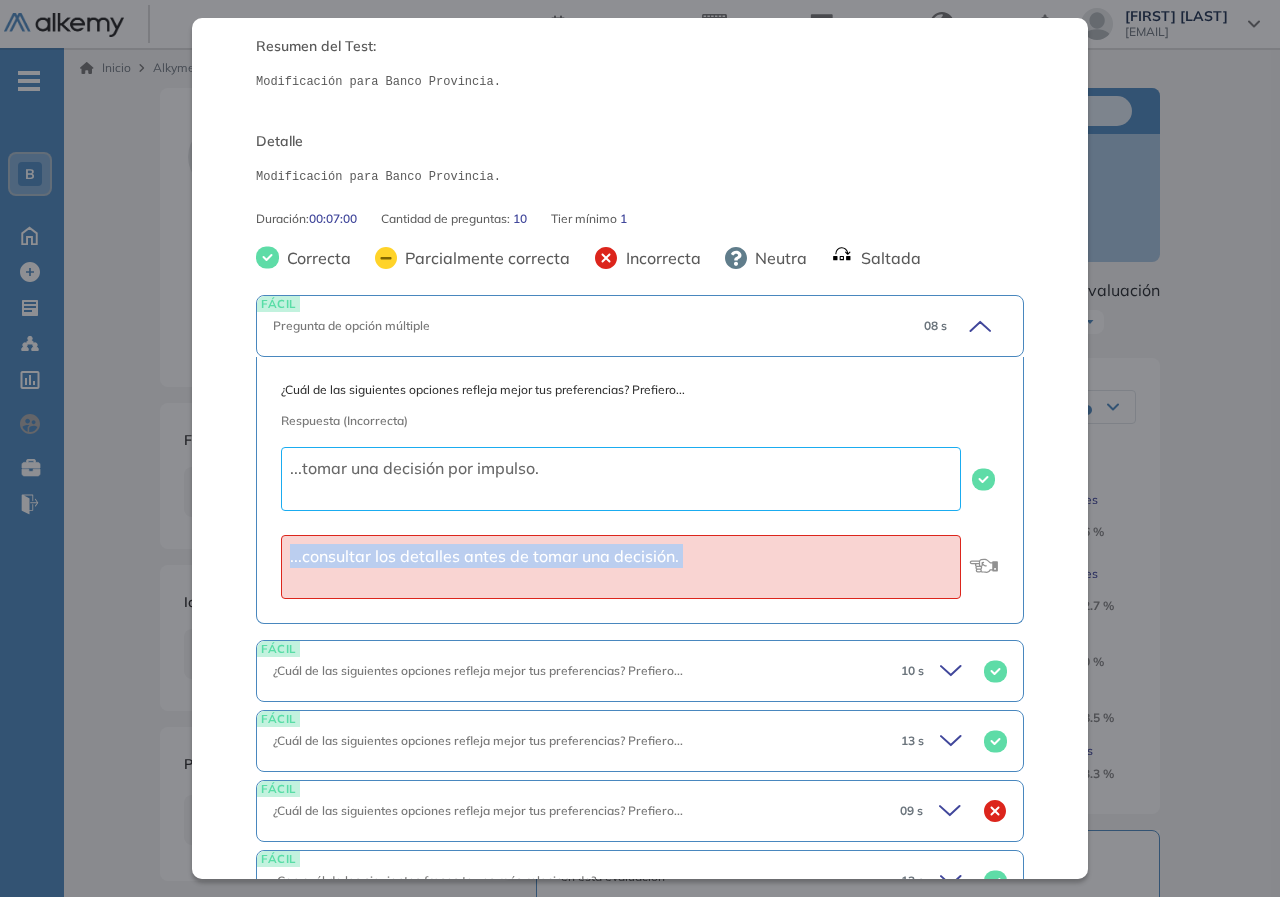drag, startPoint x: 704, startPoint y: 561, endPoint x: 158, endPoint y: 523, distance: 547.32074 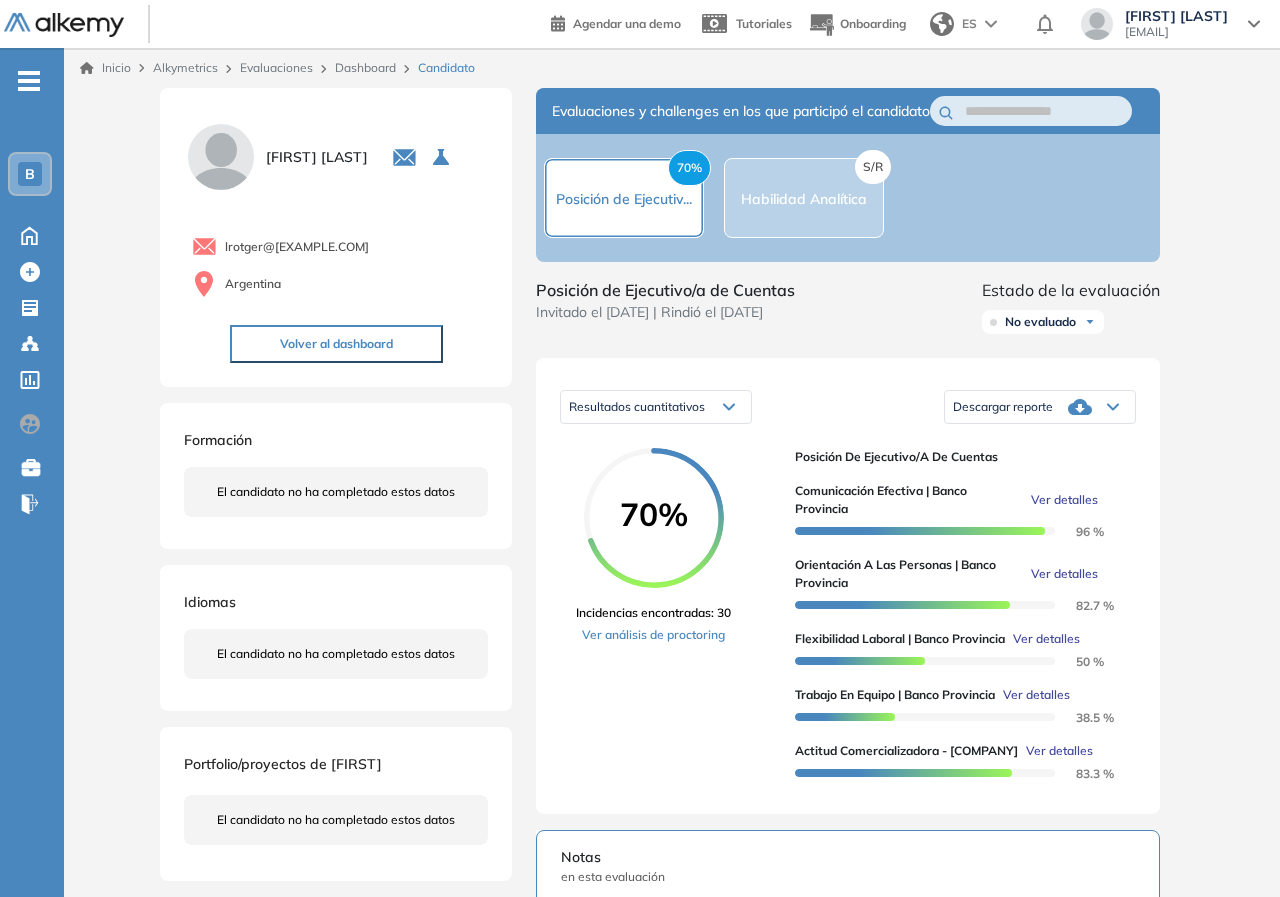 click on "Flexibilidad Laboral | Banco Provincia Básico Idiomas Objetivos Flexibilidad laboral Resumen del Test: Modificación para Banco Provincia. Detalle Modificación para Banco Provincia. Duración :  00:07:00 Cantidad de preguntas:   10 Tier mínimo   1 Correcta Parcialmente correcta Incorrecta Neutra Saltada FÁCIL Pregunta de opción múltiple 08 s ¿Cuál de las siguientes opciones refleja mejor tus preferencias? Prefiero... Respuesta
(Incorrecta) ...tomar una decisión por impulso. ...consultar los detalles antes de tomar una decisión. FÁCIL ¿Cuál de las siguientes opciones refleja mejor tus preferencias? Prefiero... 10 s ¿Cuál de las siguientes opciones refleja mejor tus preferencias? Prefiero... Respuesta
(Correcta) ...priorizar mis ideas sobre otras que son mejores que las mías. ...seguir ideas de otros que son mejores que las mías. FÁCIL ¿Cuál de las siguientes opciones refleja mejor tus preferencias? Prefiero... 13 s Respuestas con puntuación. 2 pts 0 pts FÁCIL 09 s" at bounding box center [672, 740] 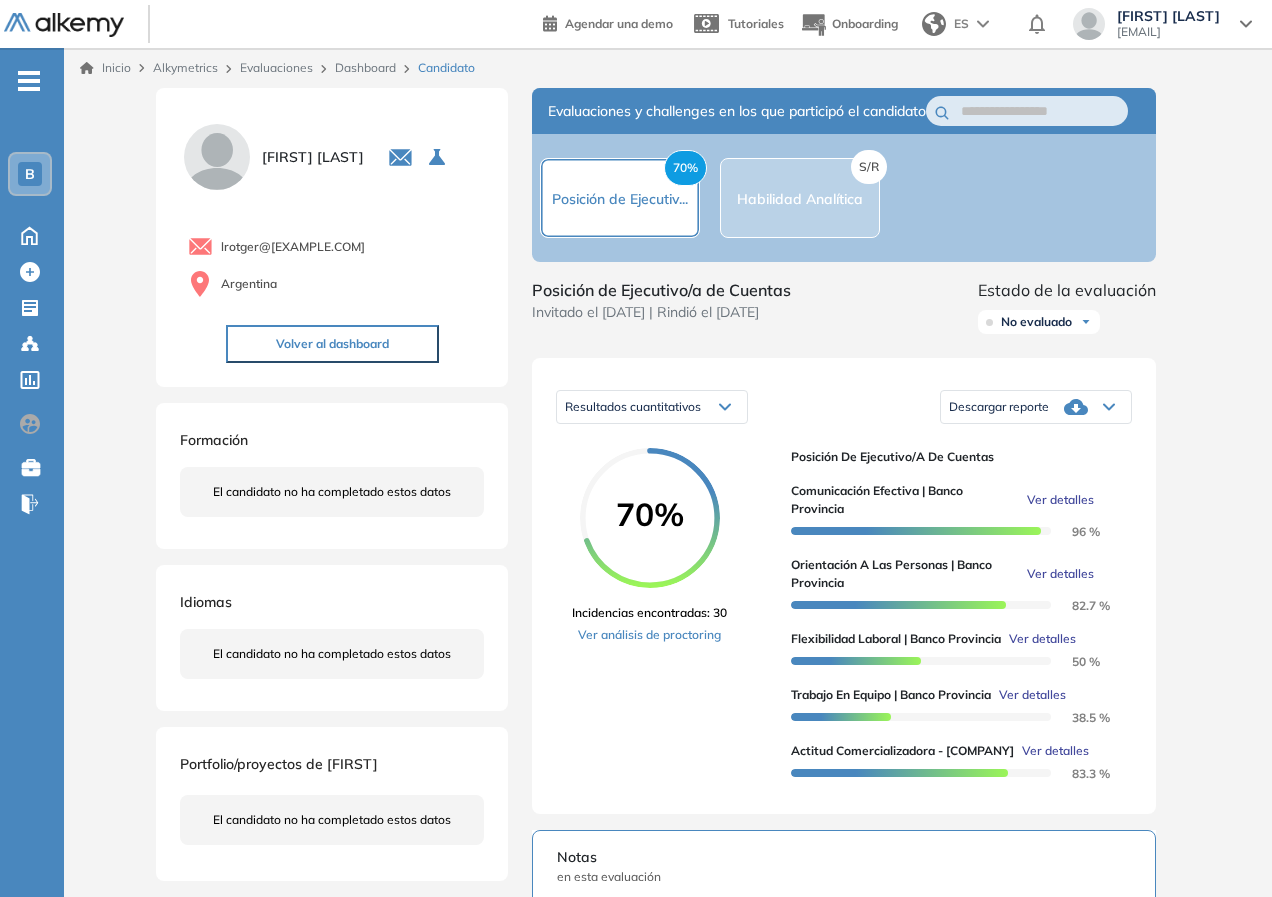 click on "Ver detalles" at bounding box center [1032, 695] 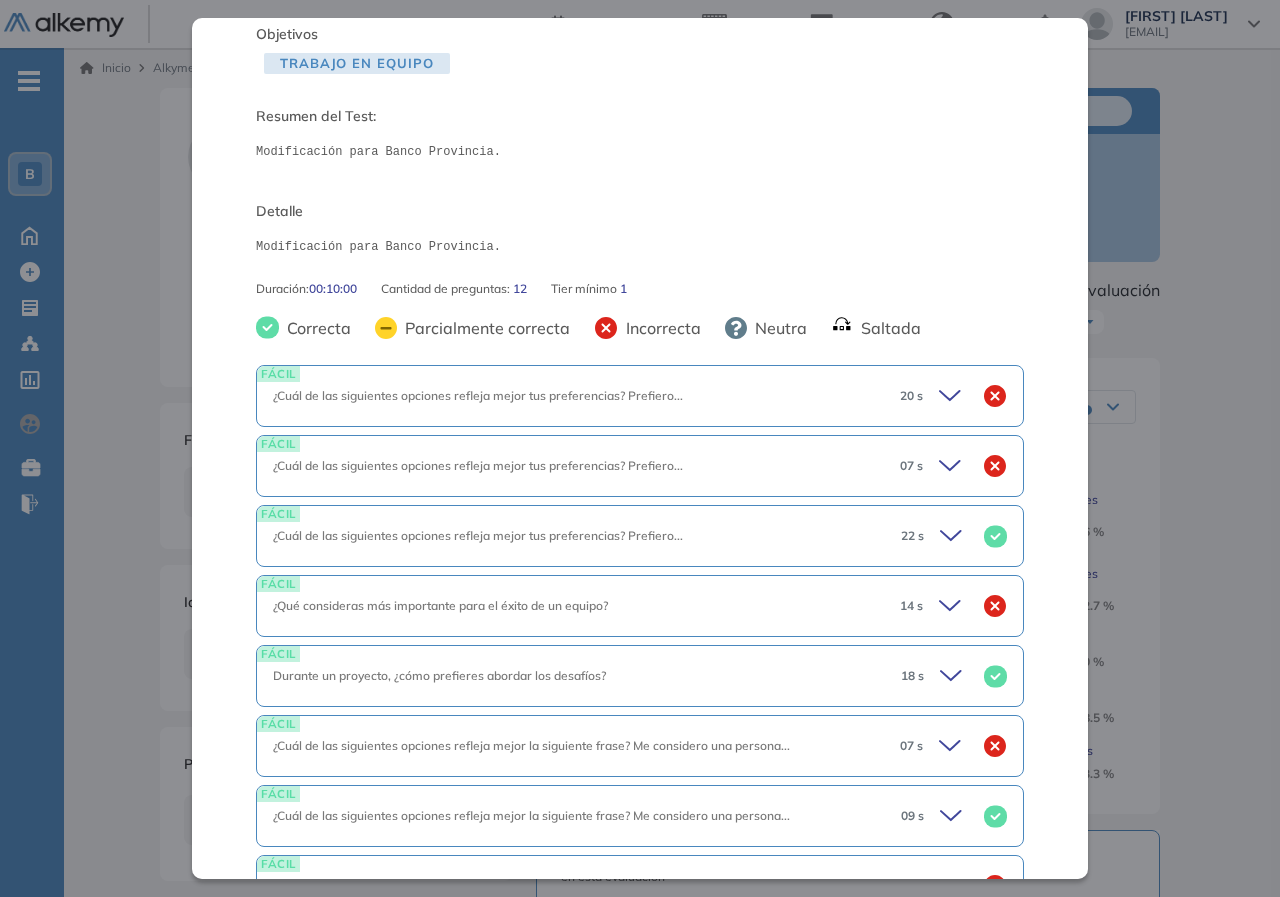 scroll, scrollTop: 0, scrollLeft: 0, axis: both 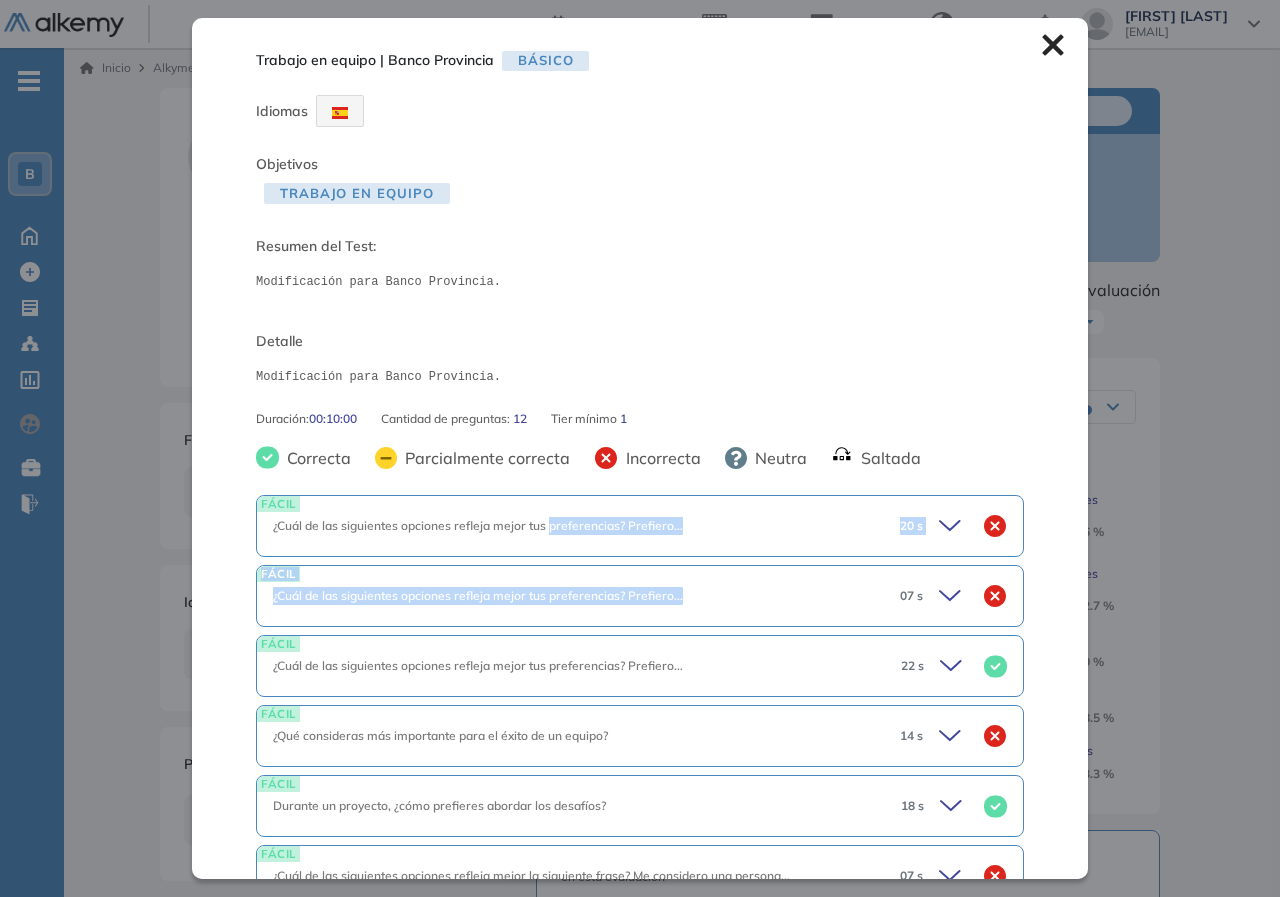 drag, startPoint x: 550, startPoint y: 530, endPoint x: 731, endPoint y: 579, distance: 187.51534 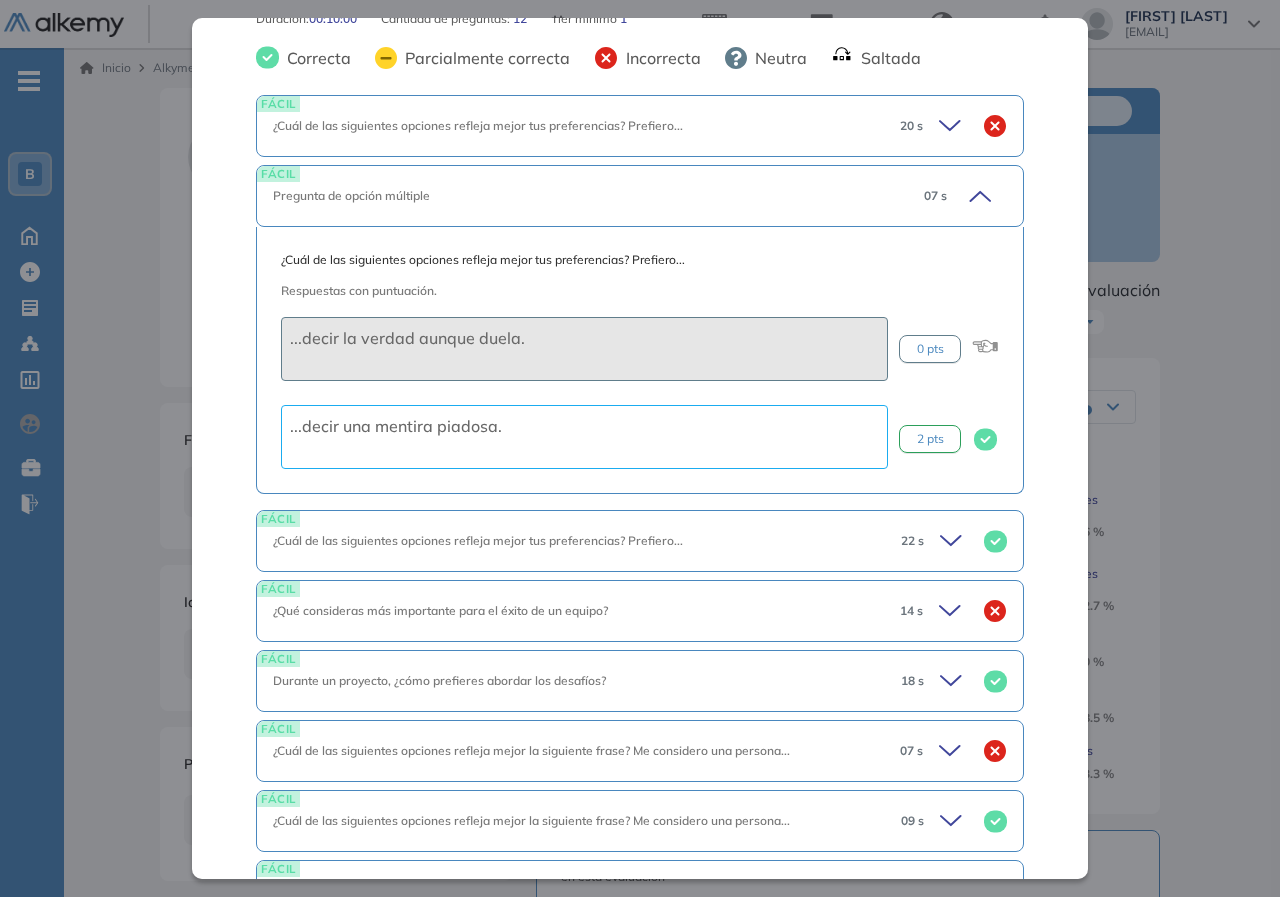 scroll, scrollTop: 500, scrollLeft: 0, axis: vertical 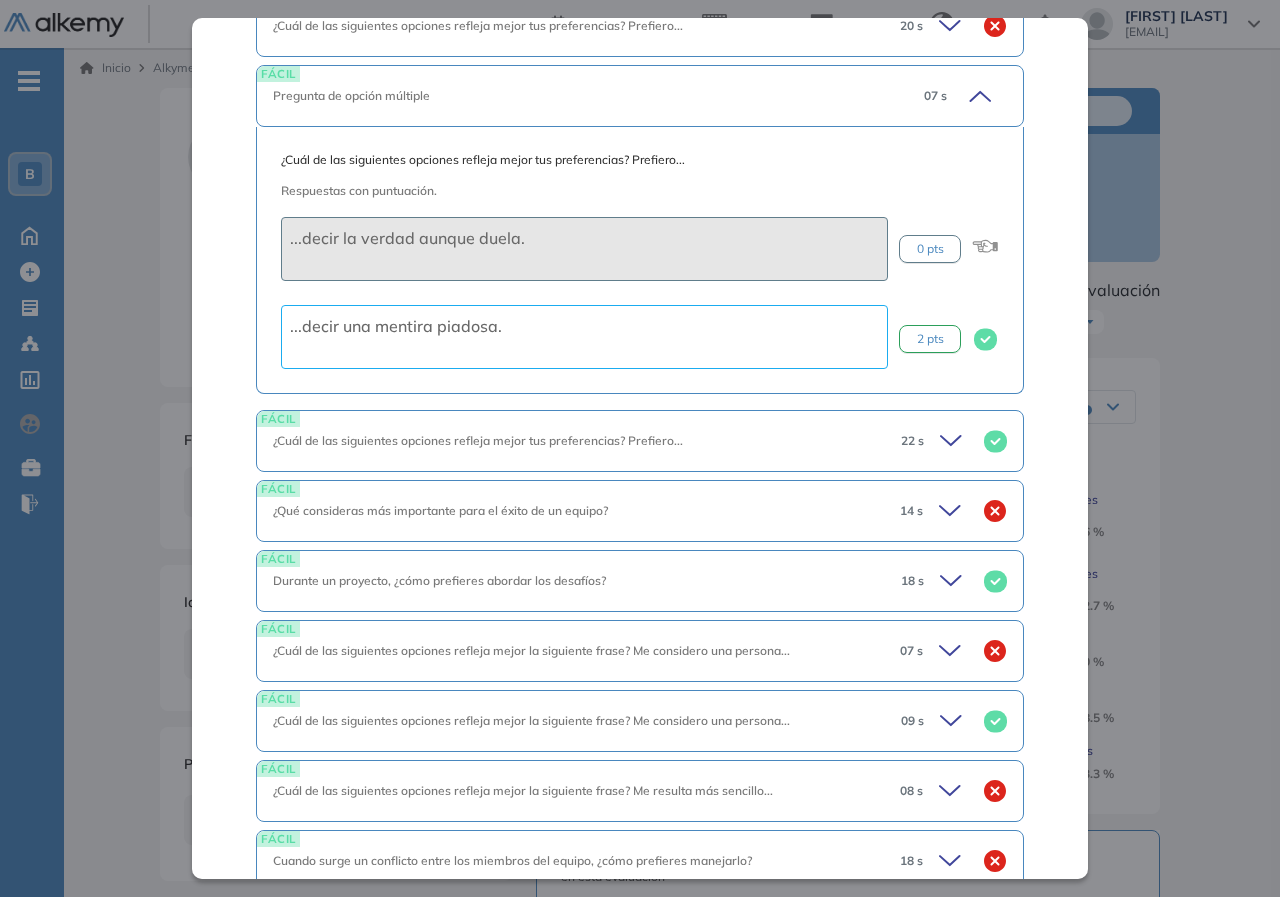 click on "14 s" at bounding box center [945, 511] 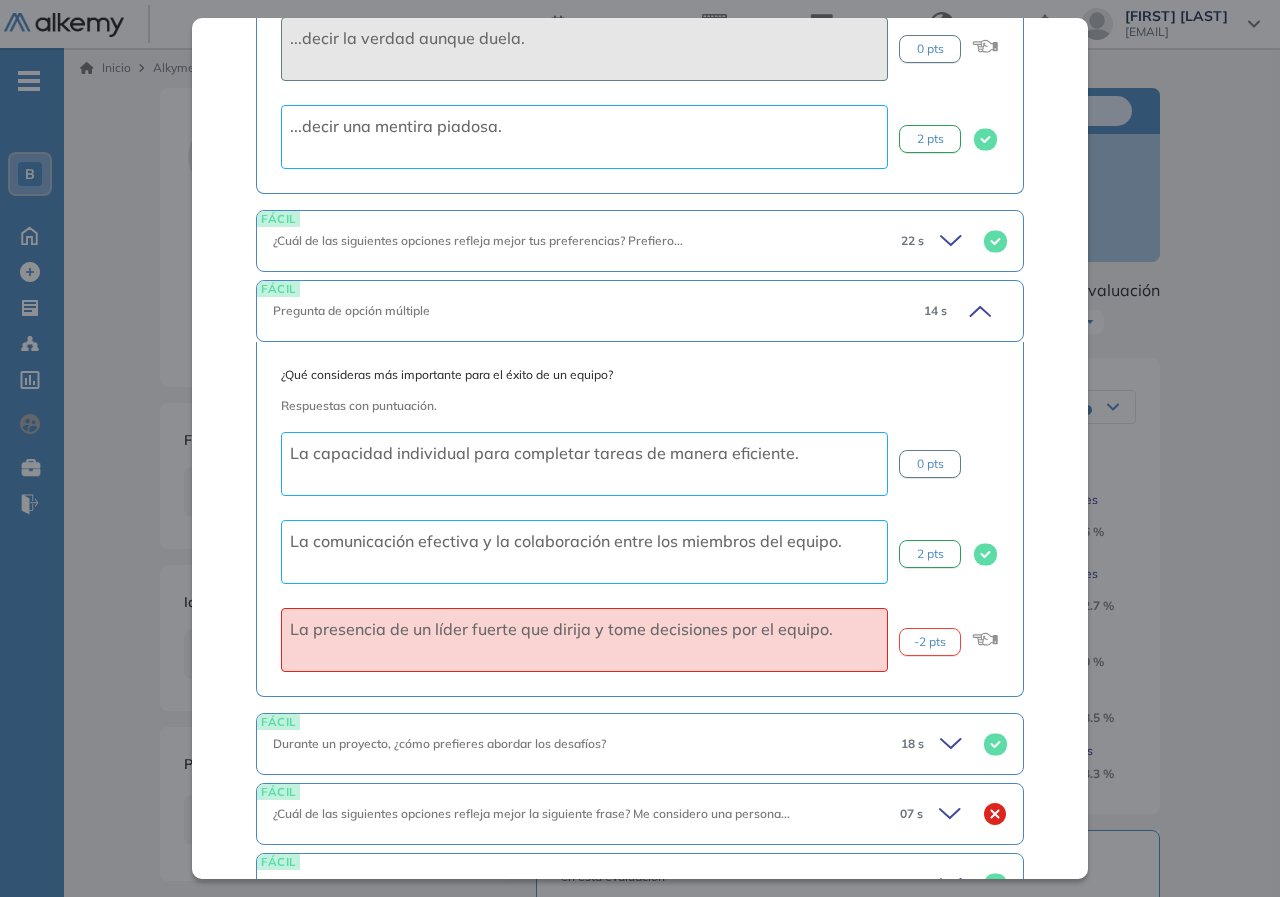 scroll, scrollTop: 800, scrollLeft: 0, axis: vertical 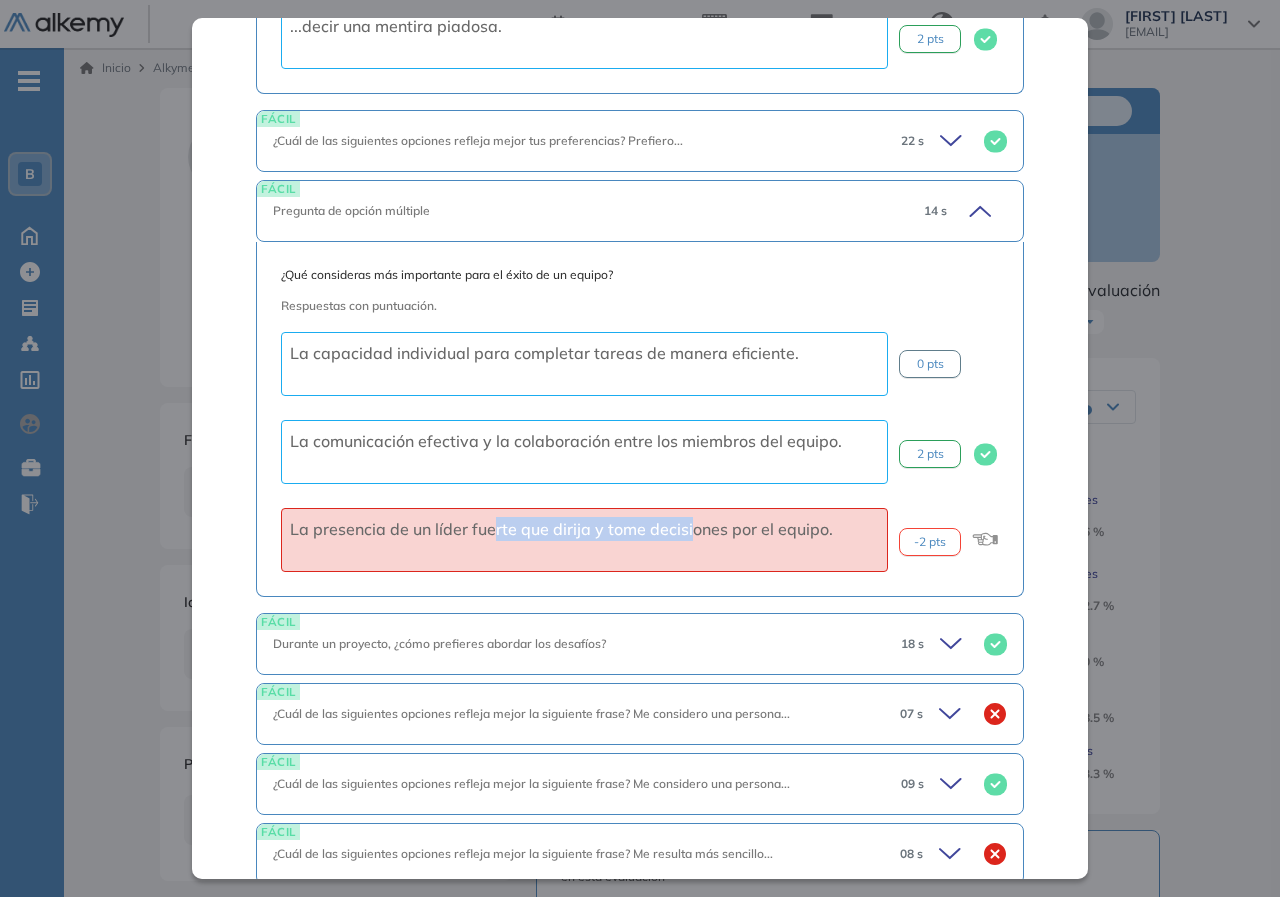 drag, startPoint x: 692, startPoint y: 519, endPoint x: 492, endPoint y: 523, distance: 200.04 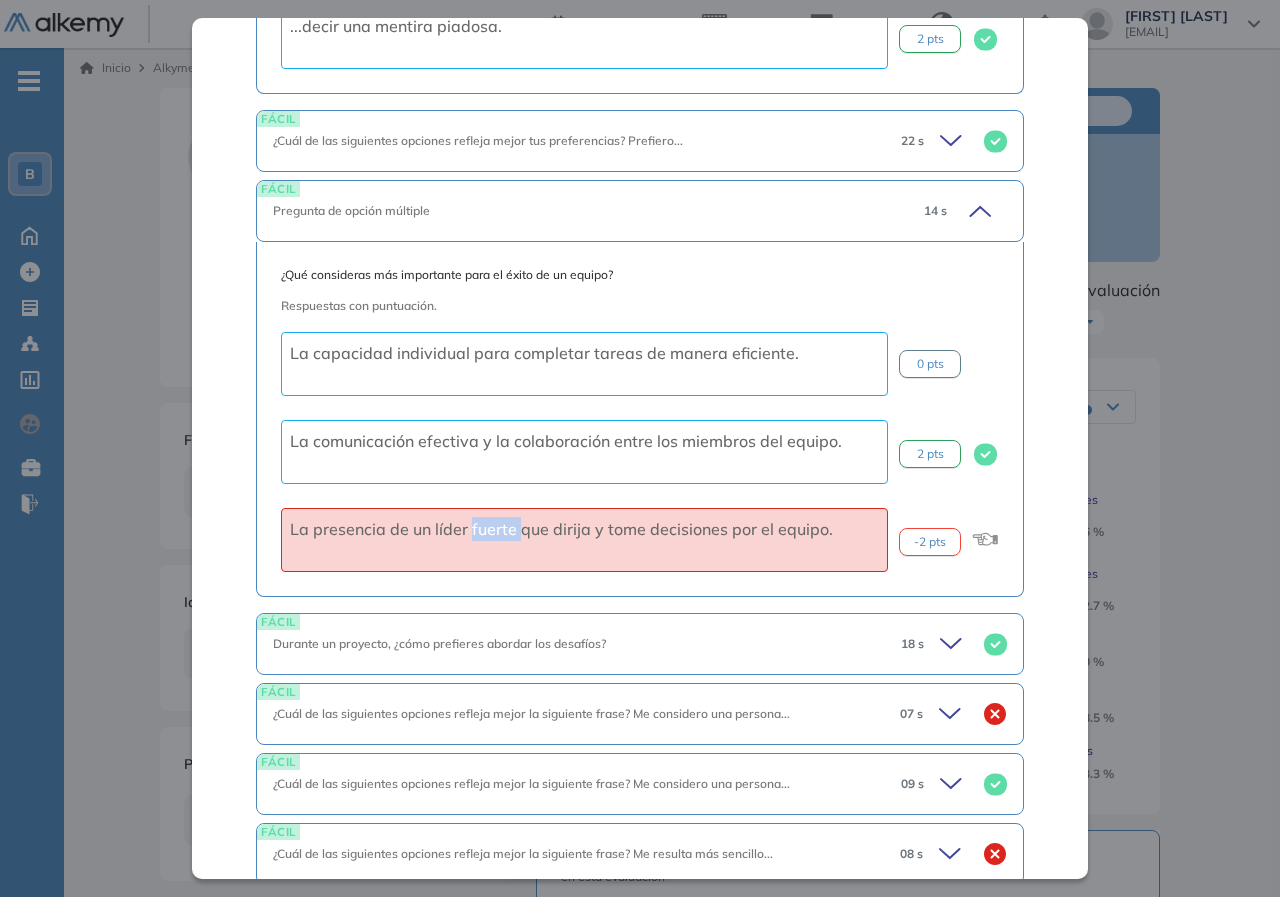 click on "La presencia de un líder fuerte que dirija y tome decisiones por el equipo." at bounding box center (561, 529) 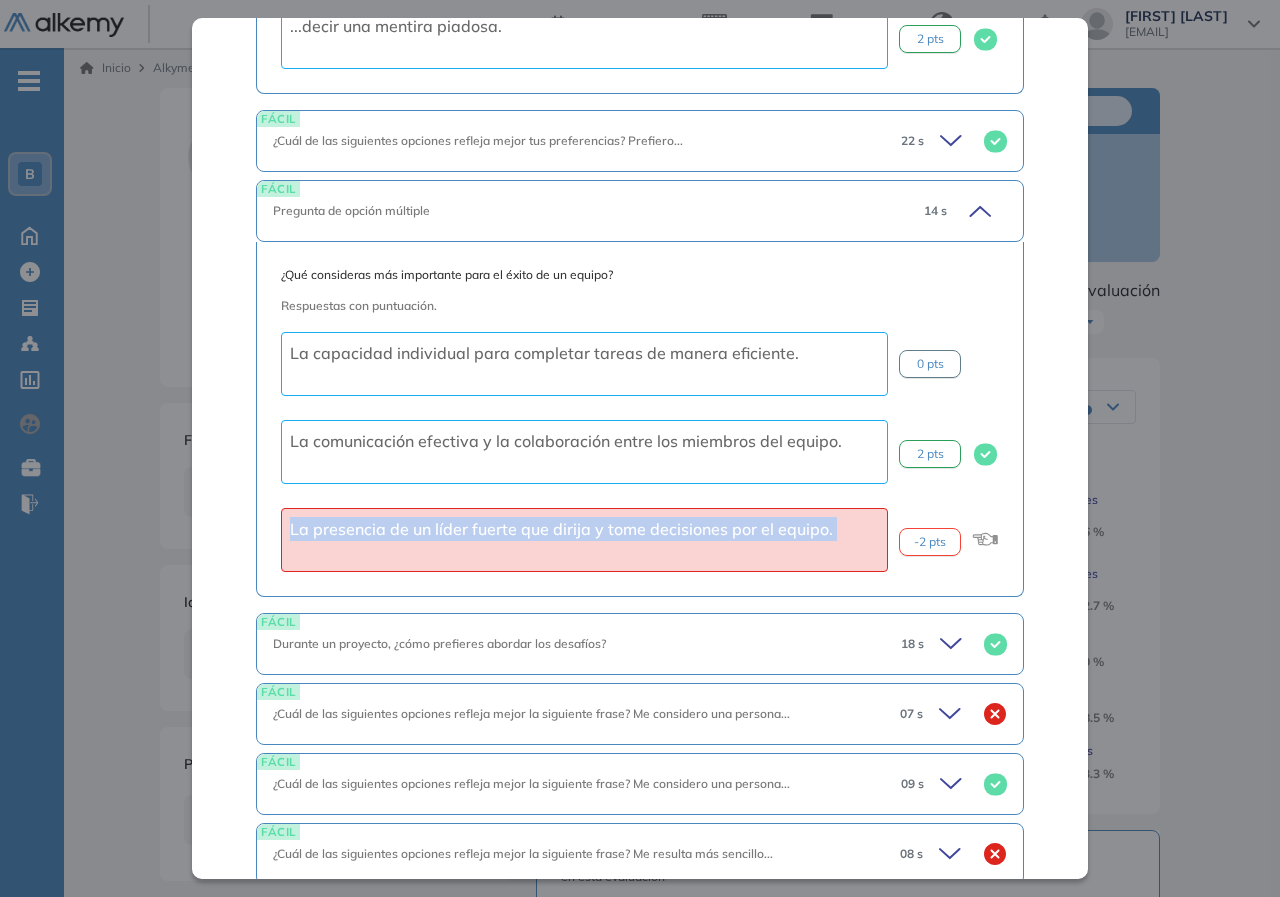 click on "La presencia de un líder fuerte que dirija y tome decisiones por el equipo." at bounding box center [561, 529] 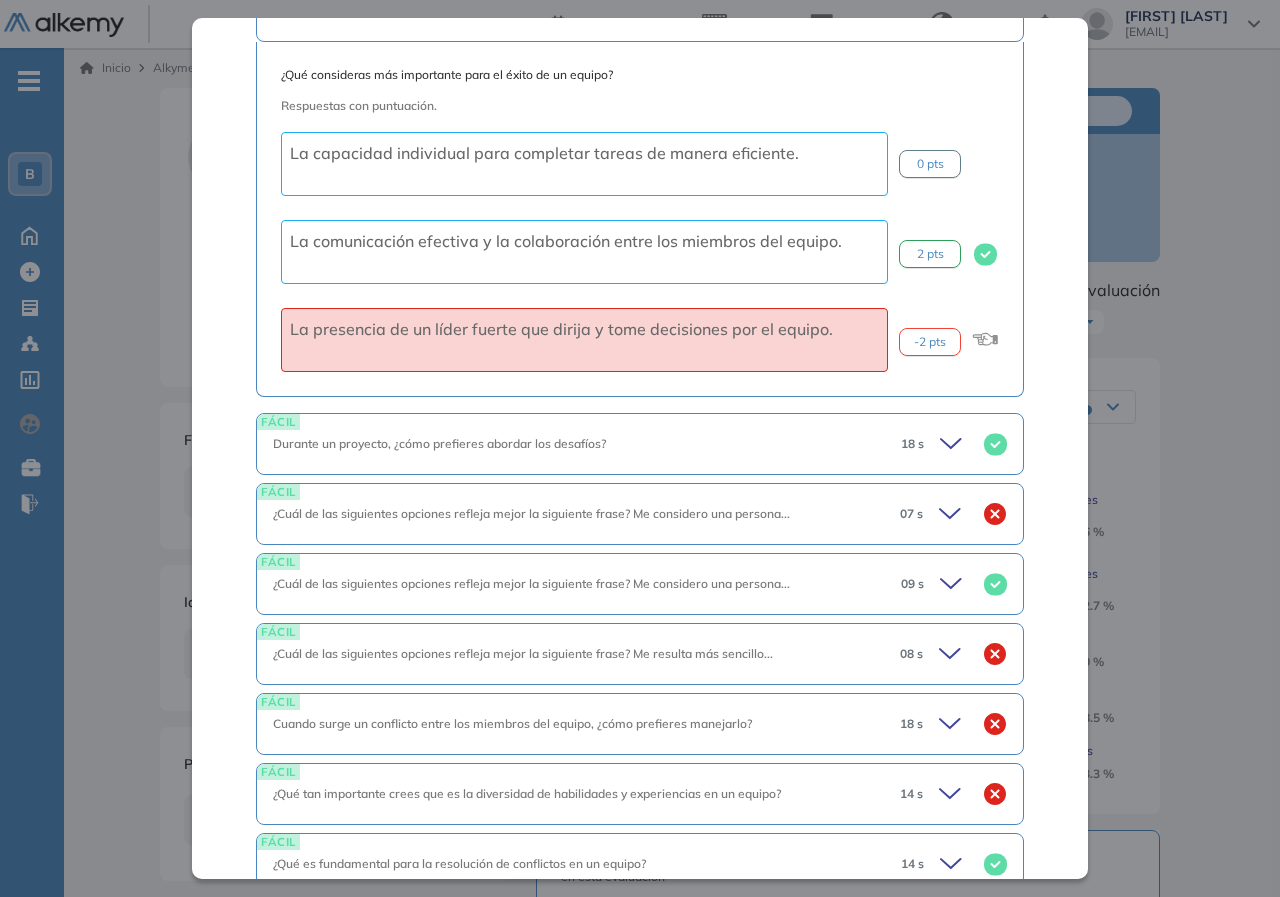 click on "¿Cuál de las siguientes opciones refleja mejor la siguiente frase? Me considero una persona..." at bounding box center (531, 513) 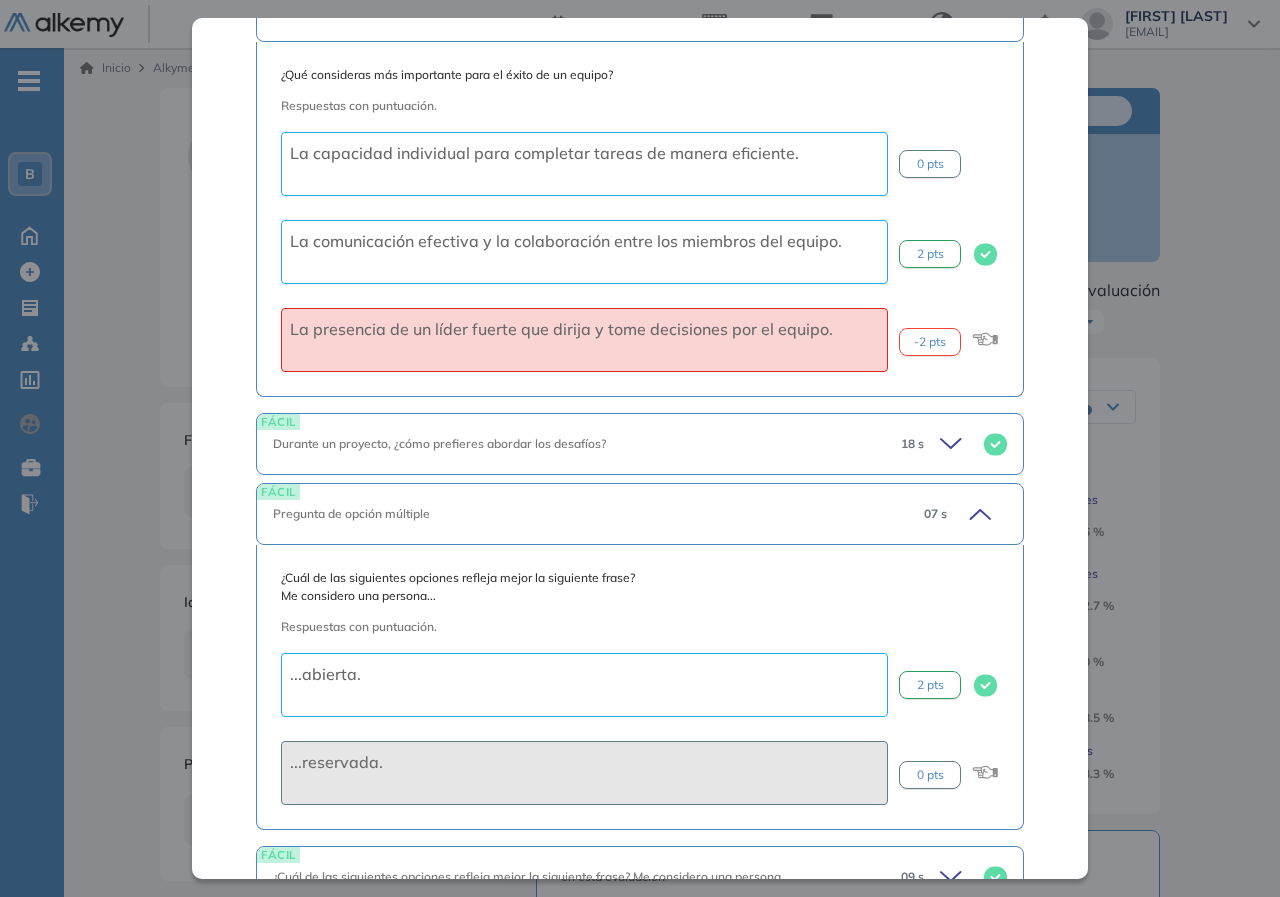 click on "Pregunta de opción múltiple" at bounding box center [590, 514] 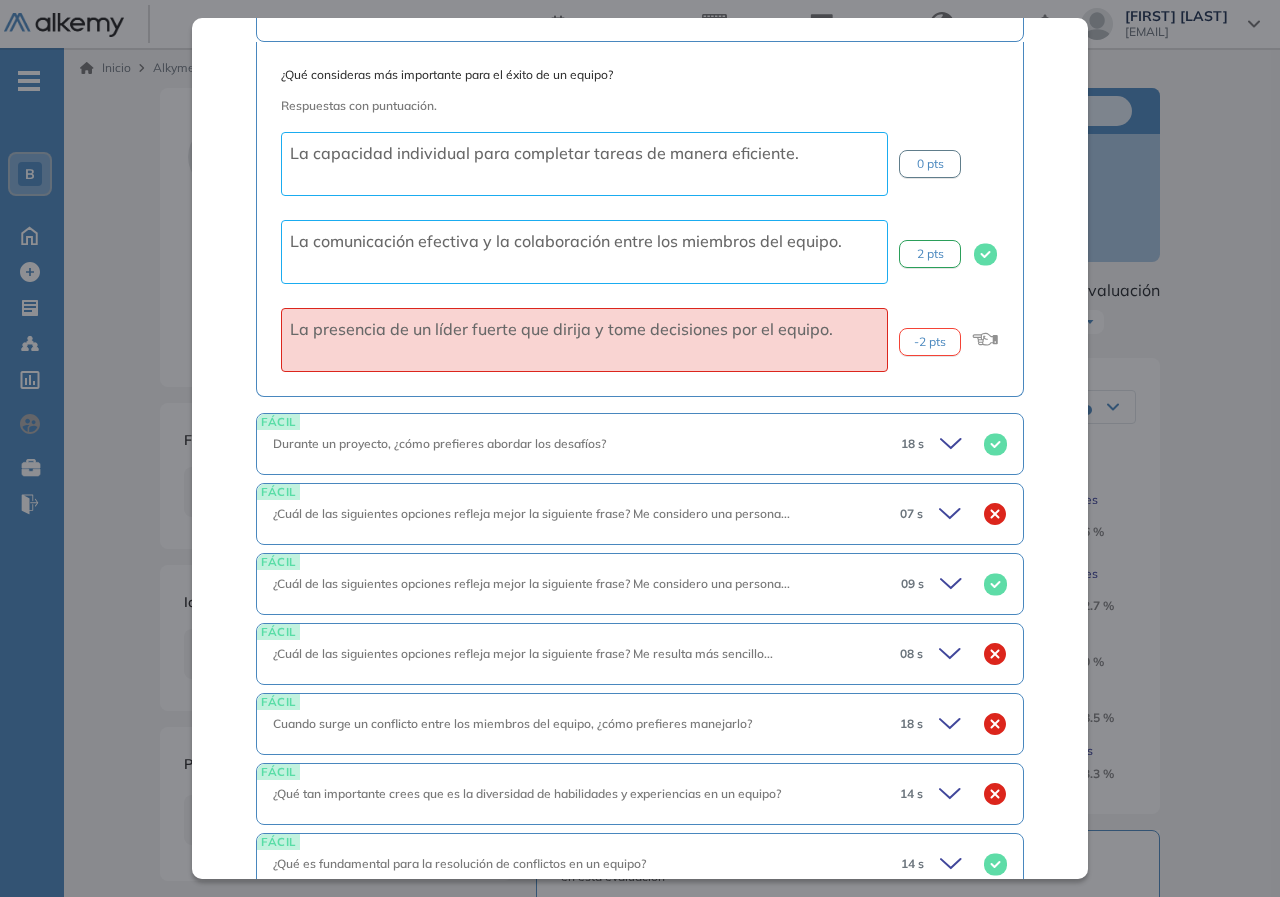click on "FÁCIL ¿Cuál de las siguientes opciones refleja mejor tus preferencias? Prefiero... 20 s ¿Cuál de las siguientes opciones refleja mejor tus preferencias? Prefiero... Respuesta
(Incorrecta) ...confiar en mis propias habilidades. ...confiar en las habilidades de un compañero de equipo. FÁCIL Pregunta de opción múltiple 07 s ¿Cuál de las siguientes opciones refleja mejor tus preferencias? Prefiero... Respuestas con puntuación. ...decir la verdad aunque duela. 0 pts ...decir una mentira piadosa. 2 pts FÁCIL ¿Cuál de las siguientes opciones refleja mejor tus preferencias? Prefiero... 22 s ¿Cuál de las siguientes opciones refleja mejor tus preferencias? Prefiero... Respuesta
(Correcta) ...idear nuevas soluciones realizando investigaciones detalladas. ...idear nuevas soluciones en conjunto de otras personas. FÁCIL Pregunta de opción múltiple 14 s ¿Qué consideras más importante para el éxito de un equipo? Respuestas con puntuación. 0 pts 2 pts -2 pts FÁCIL 18 s 2 pts 0 pts" at bounding box center [640, 234] 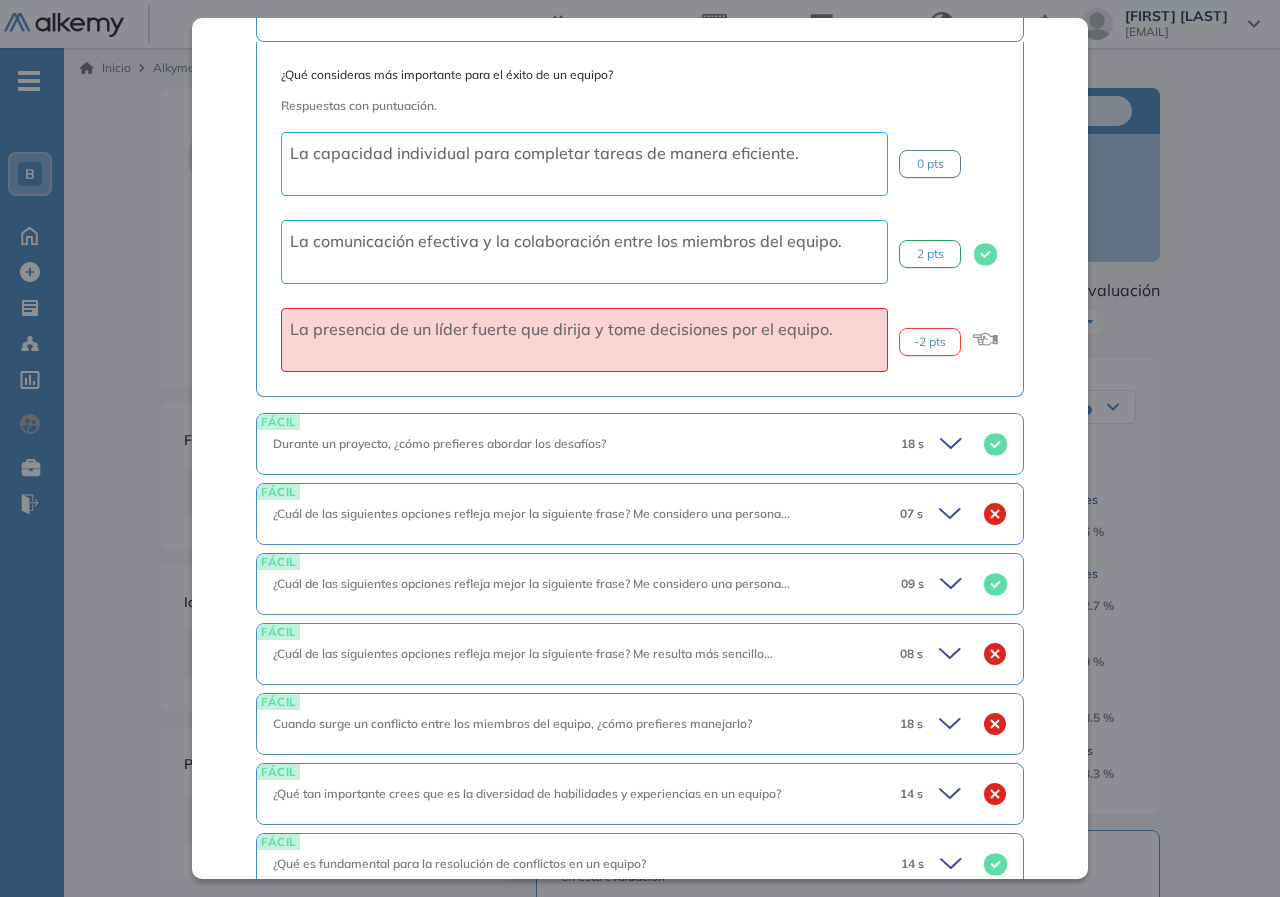 click on "¿Cuál de las siguientes opciones refleja mejor la siguiente frase? Me resulta más sencillo..." at bounding box center [578, 654] 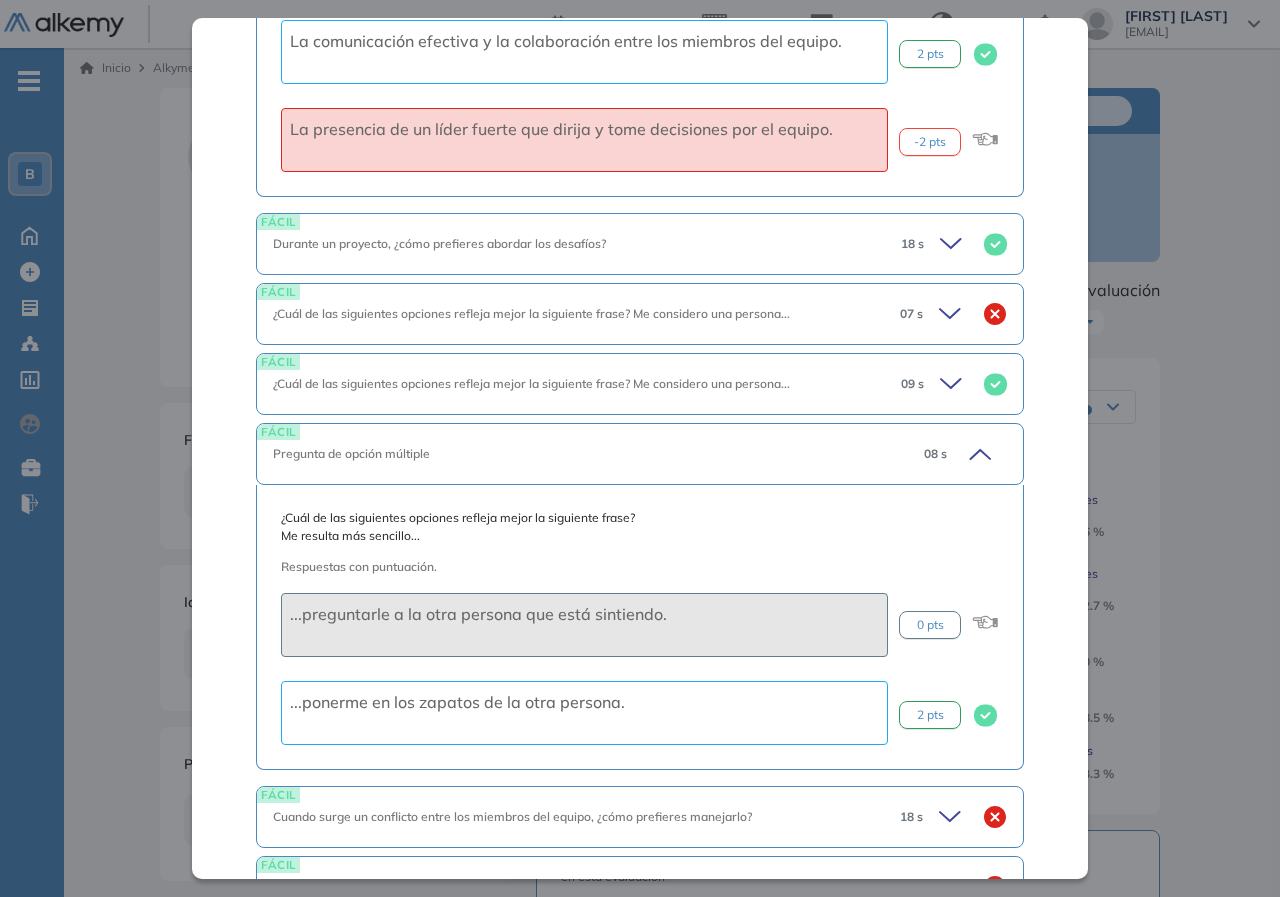 scroll, scrollTop: 1461, scrollLeft: 0, axis: vertical 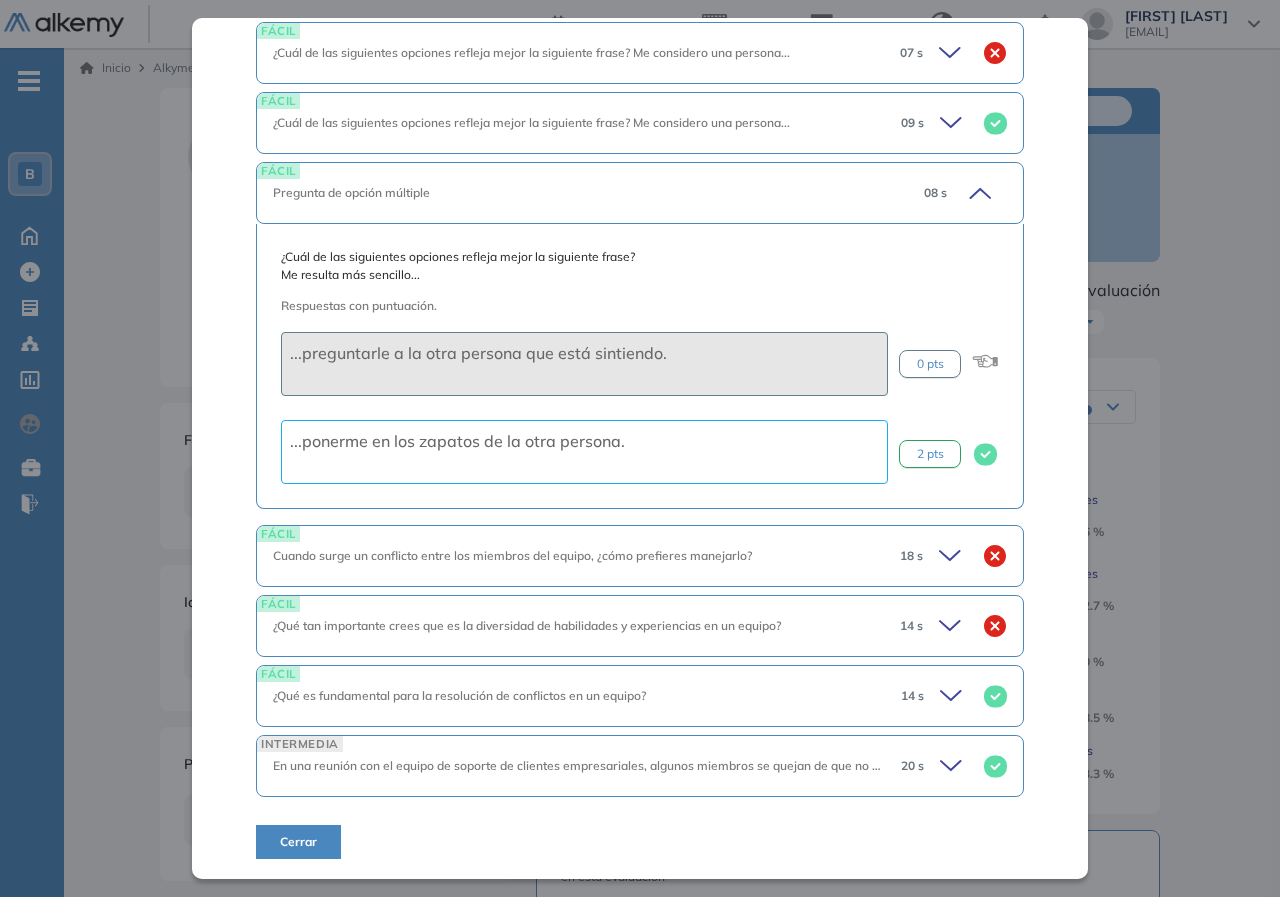 click on "FÁCIL ¿Qué es fundamental para la resolución de conflictos en un equipo? 14 s" at bounding box center (640, 696) 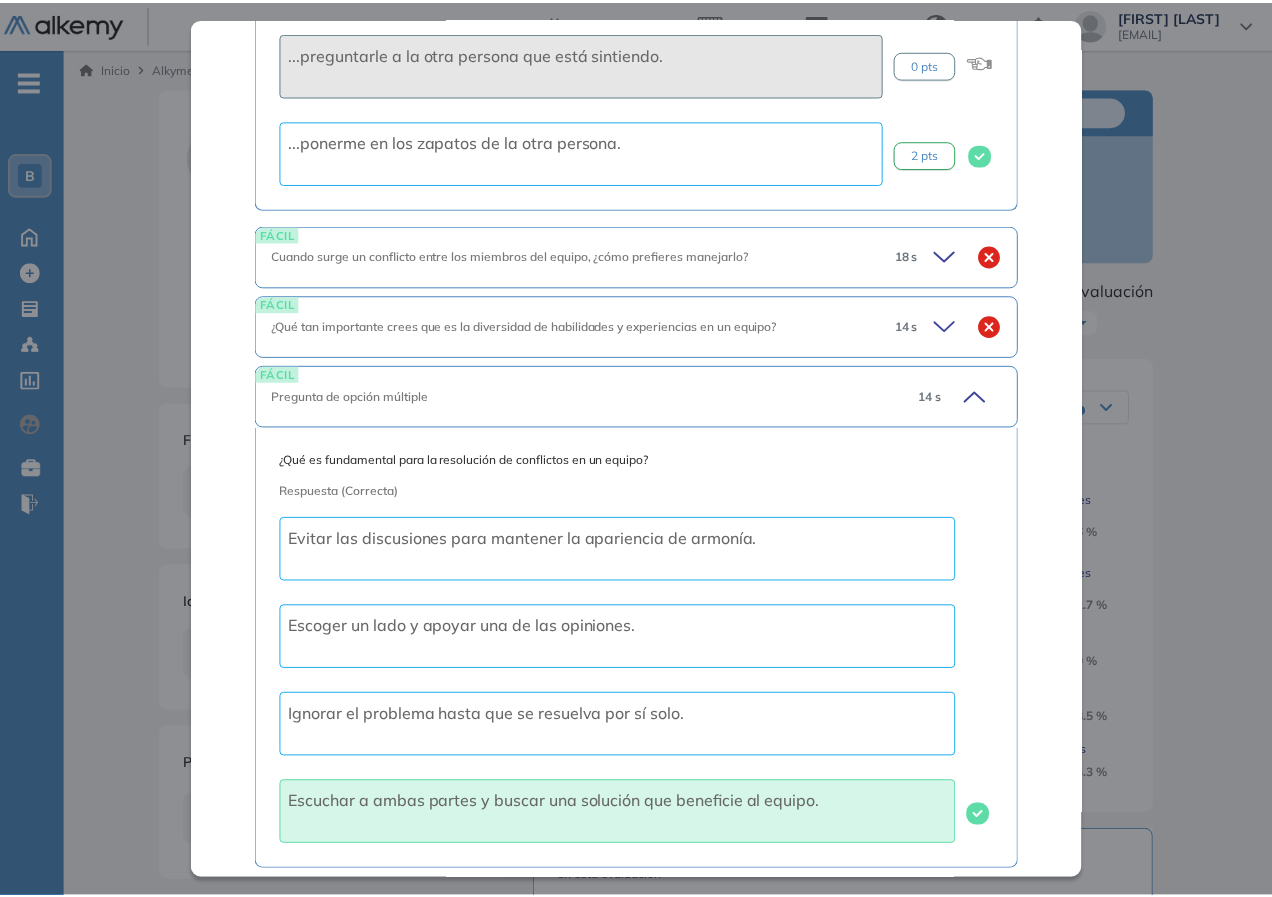scroll, scrollTop: 1861, scrollLeft: 0, axis: vertical 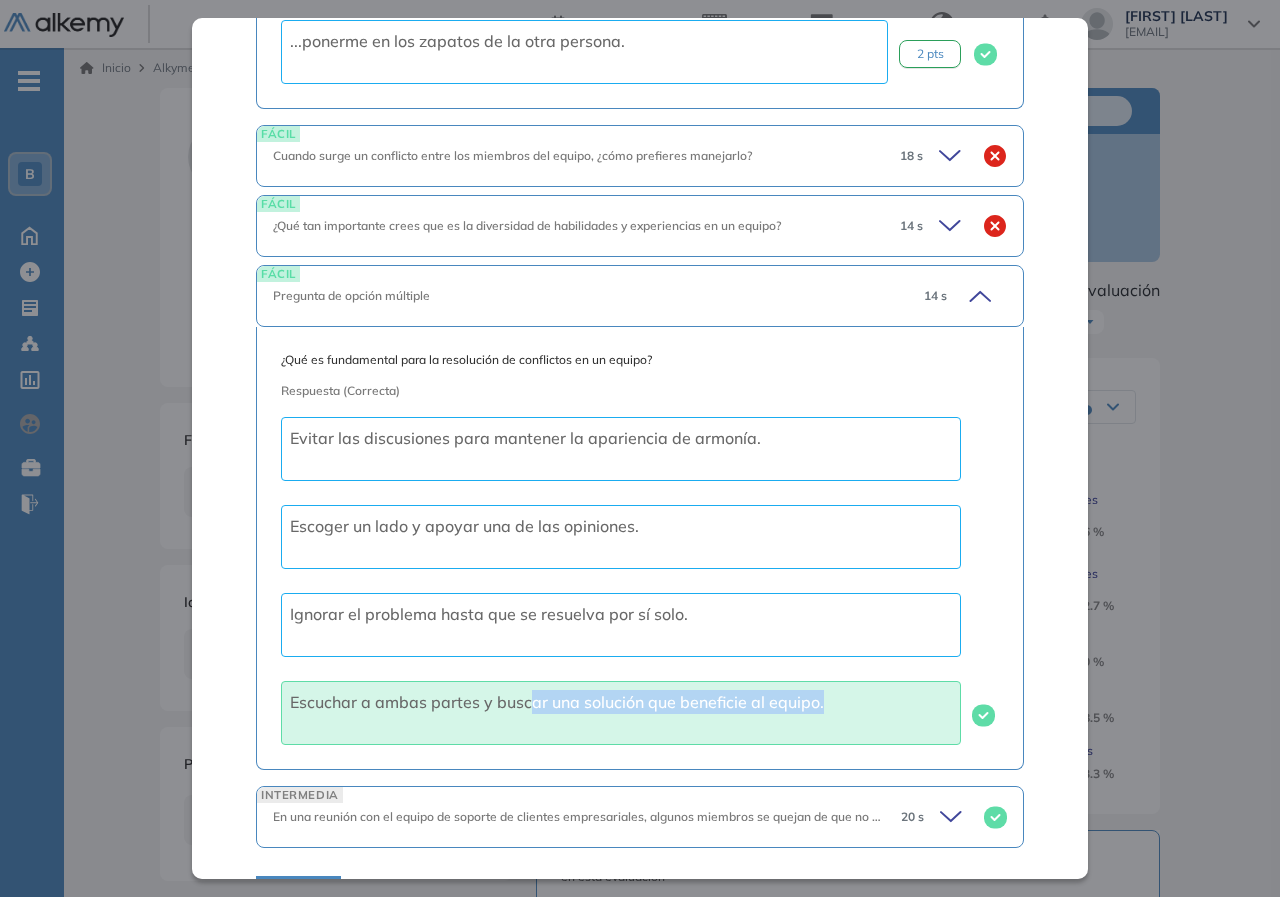 drag, startPoint x: 829, startPoint y: 702, endPoint x: 534, endPoint y: 685, distance: 295.4894 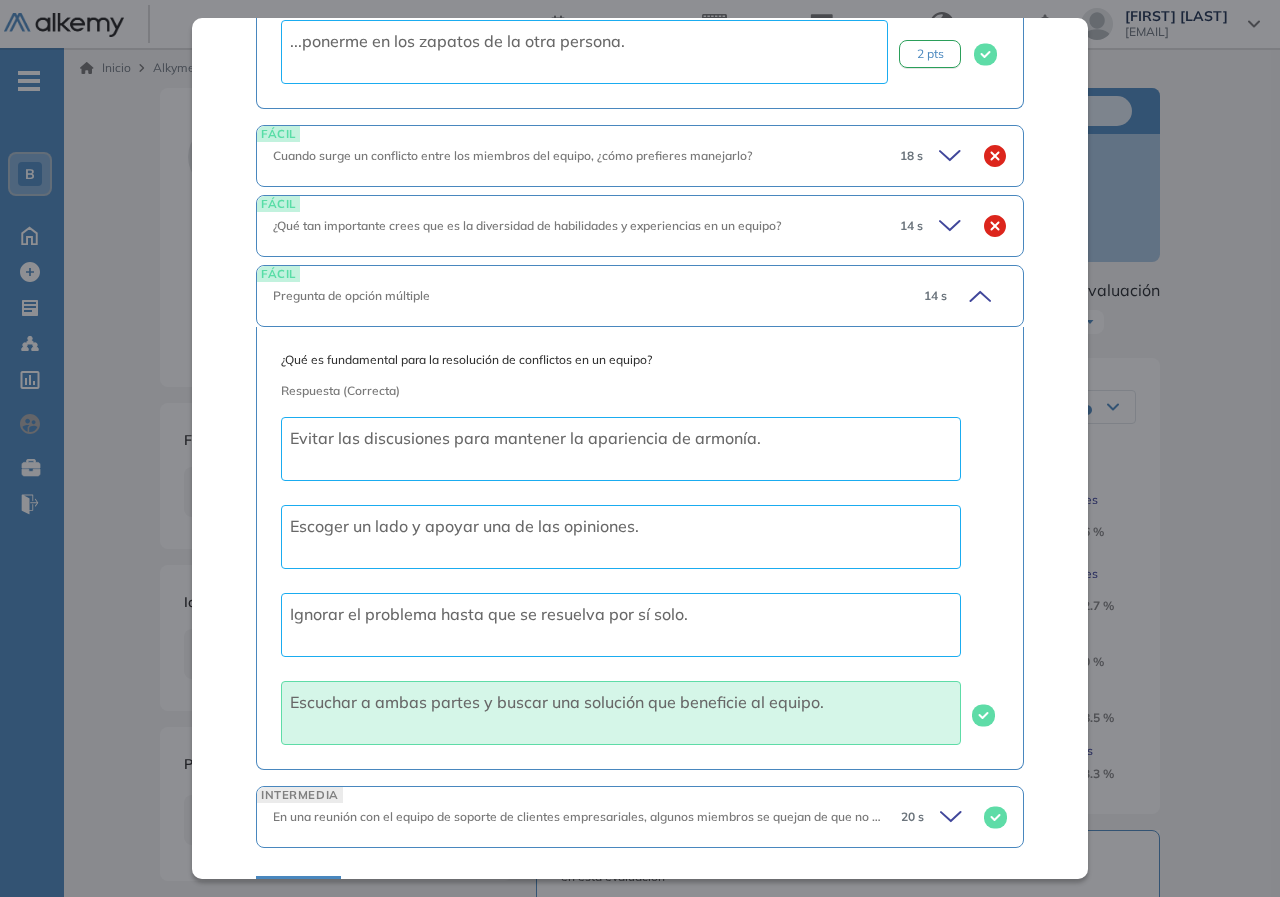 drag, startPoint x: 966, startPoint y: 605, endPoint x: 1017, endPoint y: 604, distance: 51.009804 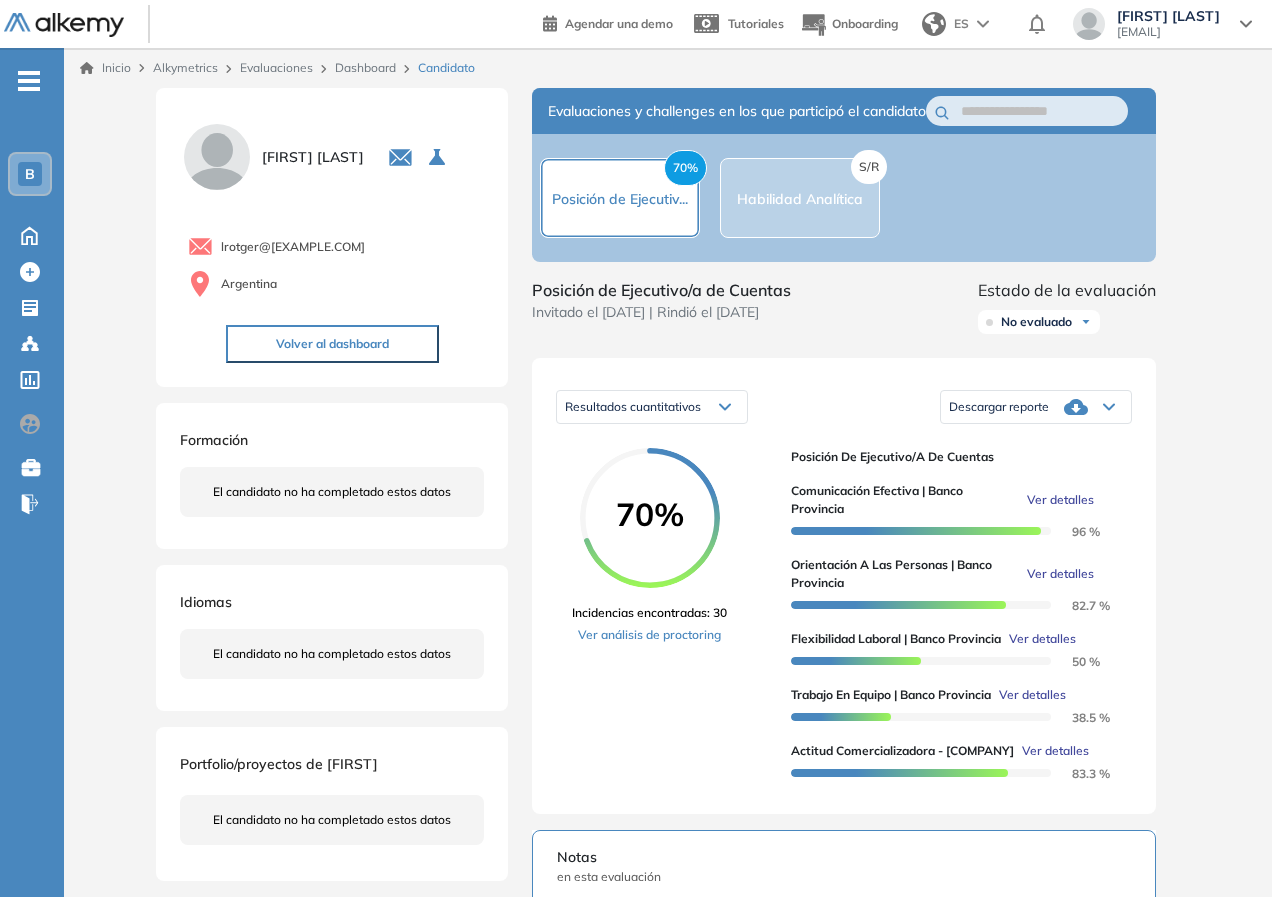 scroll, scrollTop: 1562, scrollLeft: 0, axis: vertical 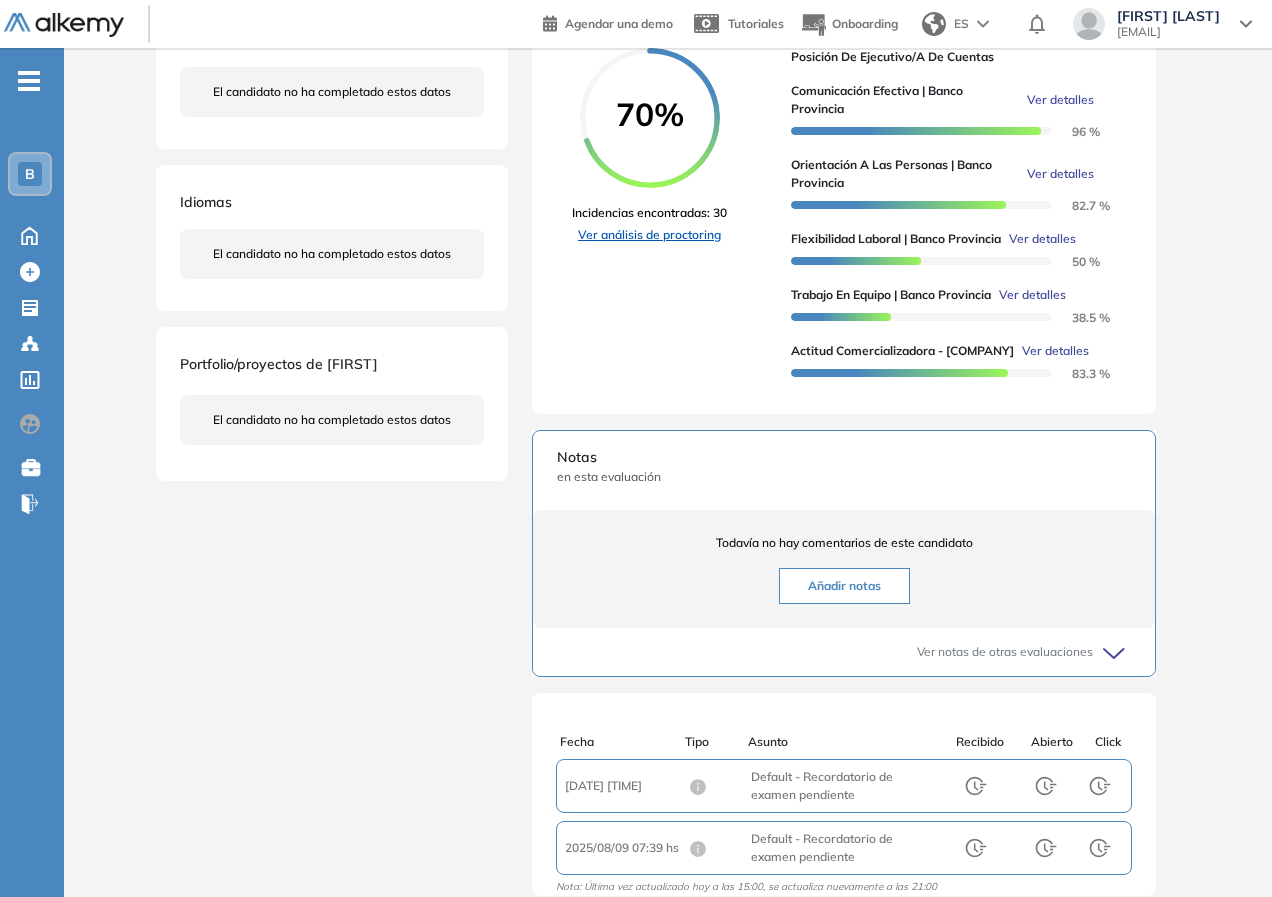 click on "Ver análisis de proctoring" at bounding box center (649, 235) 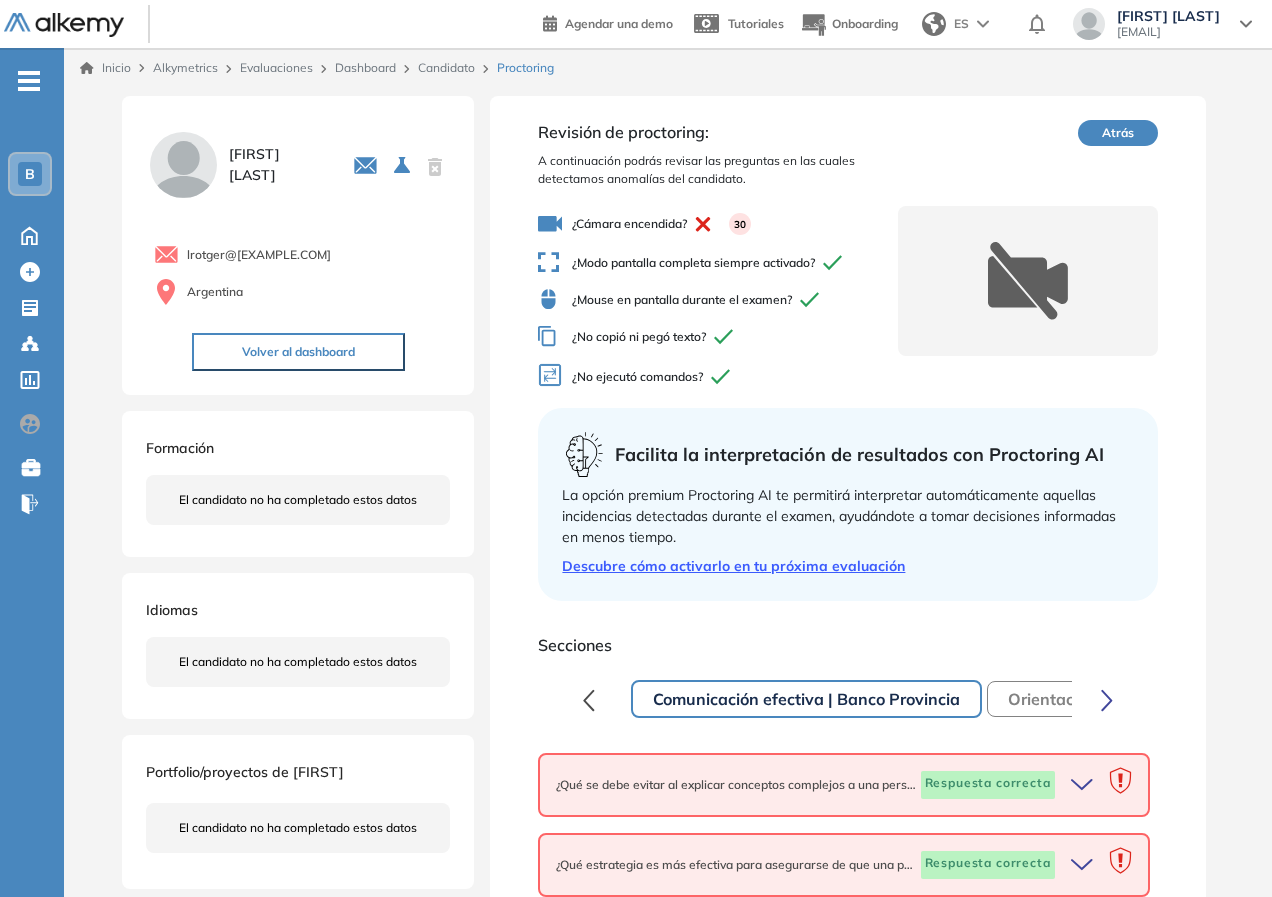 scroll, scrollTop: 267, scrollLeft: 0, axis: vertical 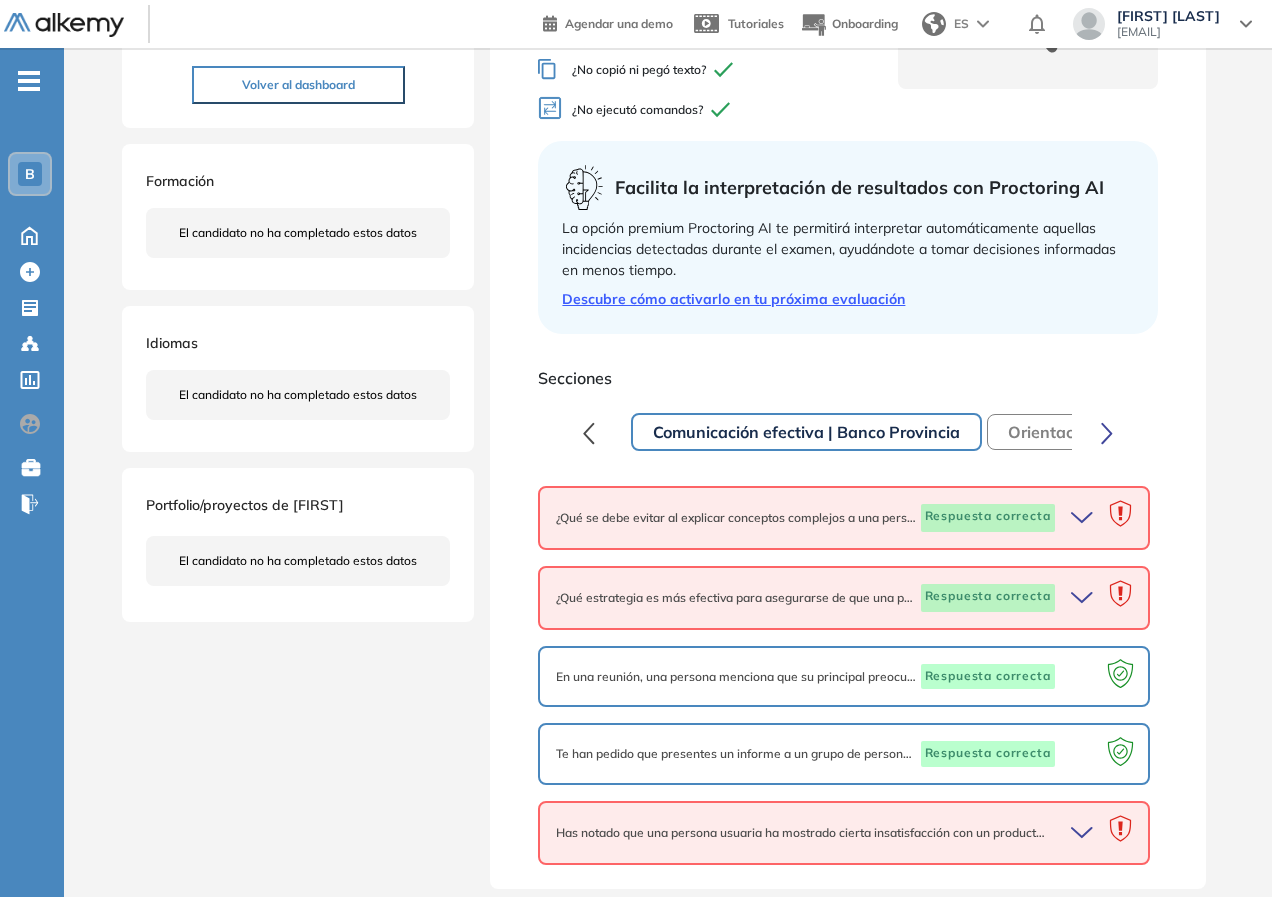 click on "¿Qué estrategia es más efectiva para asegurarse de que una persona ha comprendido un concepto complejo?" at bounding box center (736, 598) 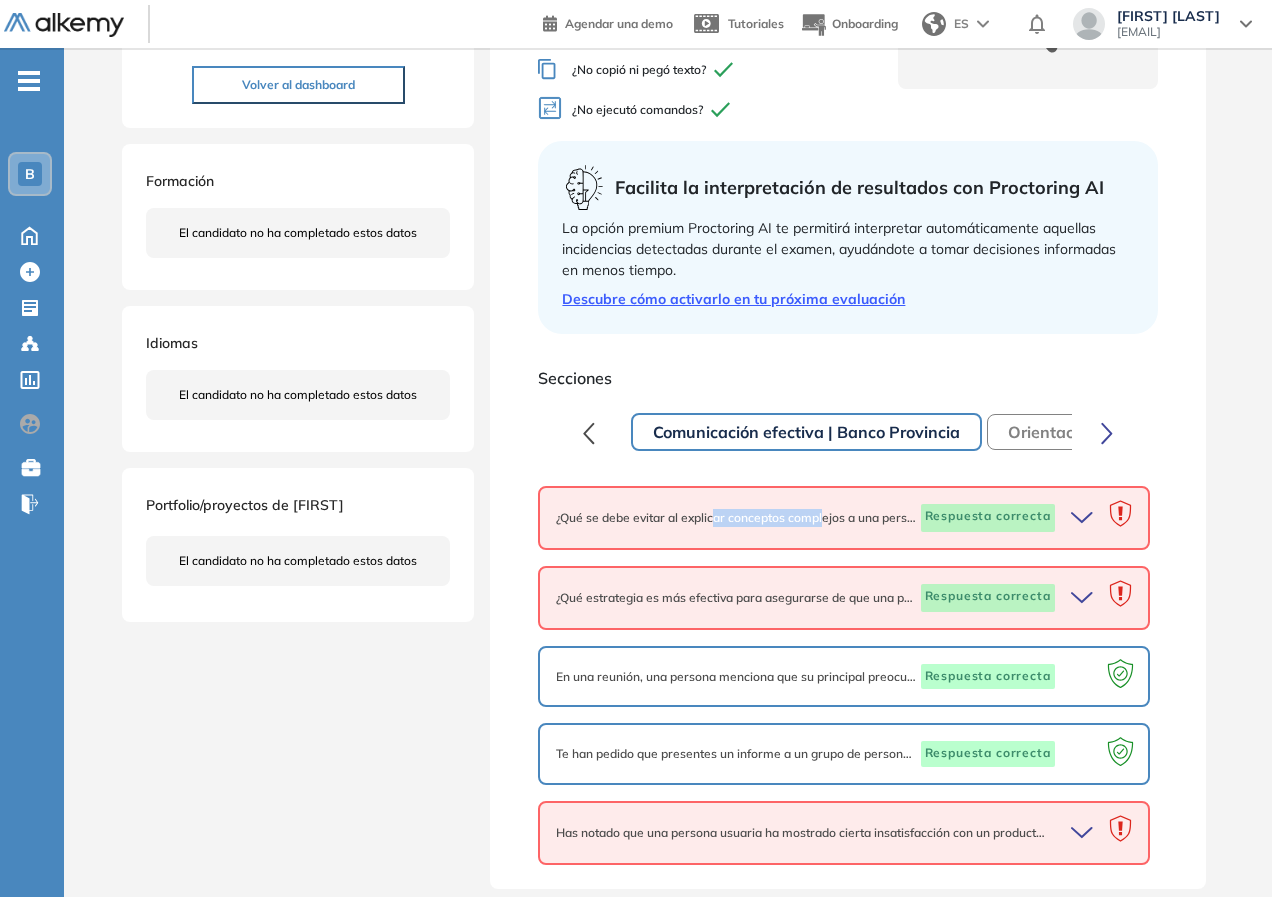 drag, startPoint x: 716, startPoint y: 518, endPoint x: 823, endPoint y: 525, distance: 107.22873 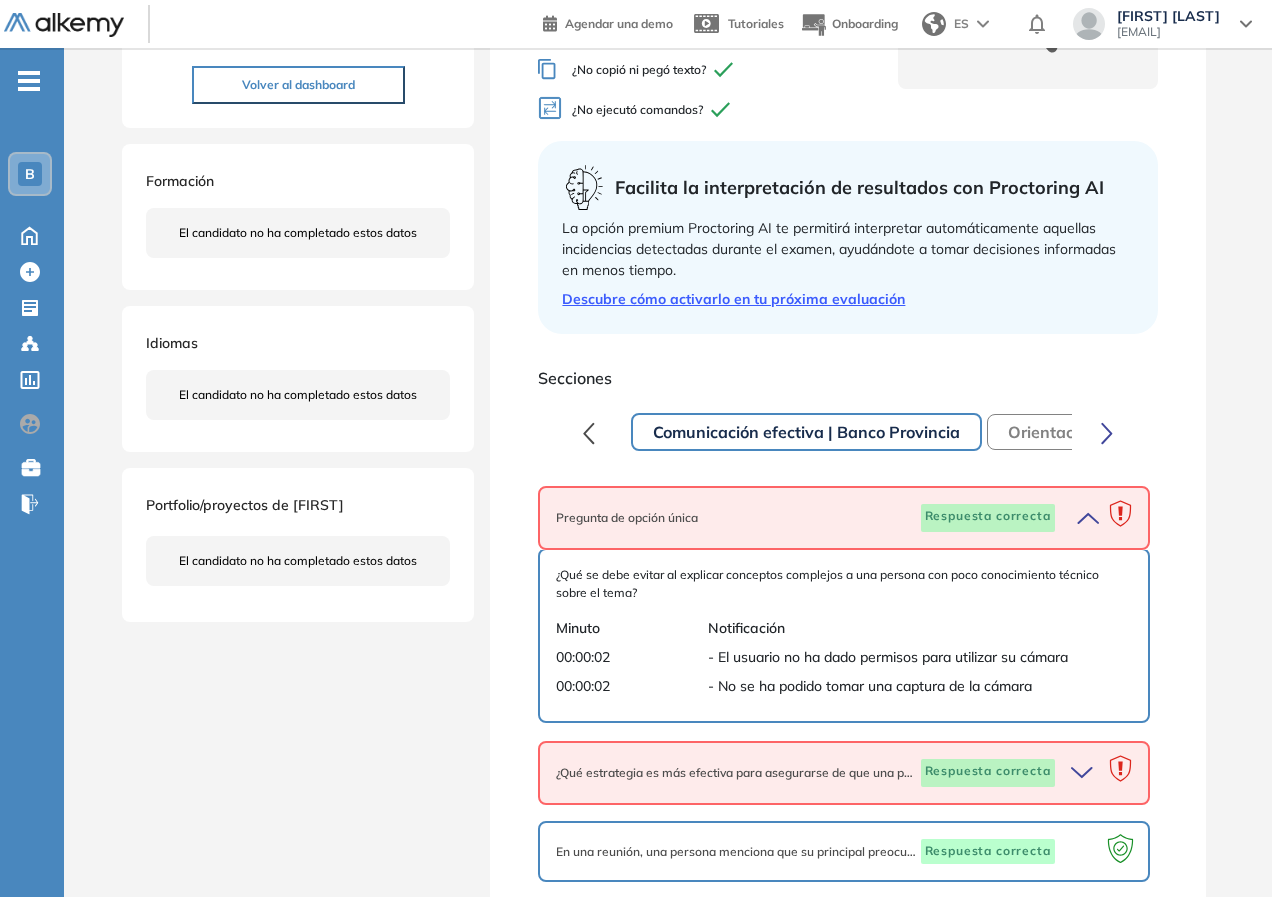 scroll, scrollTop: 367, scrollLeft: 0, axis: vertical 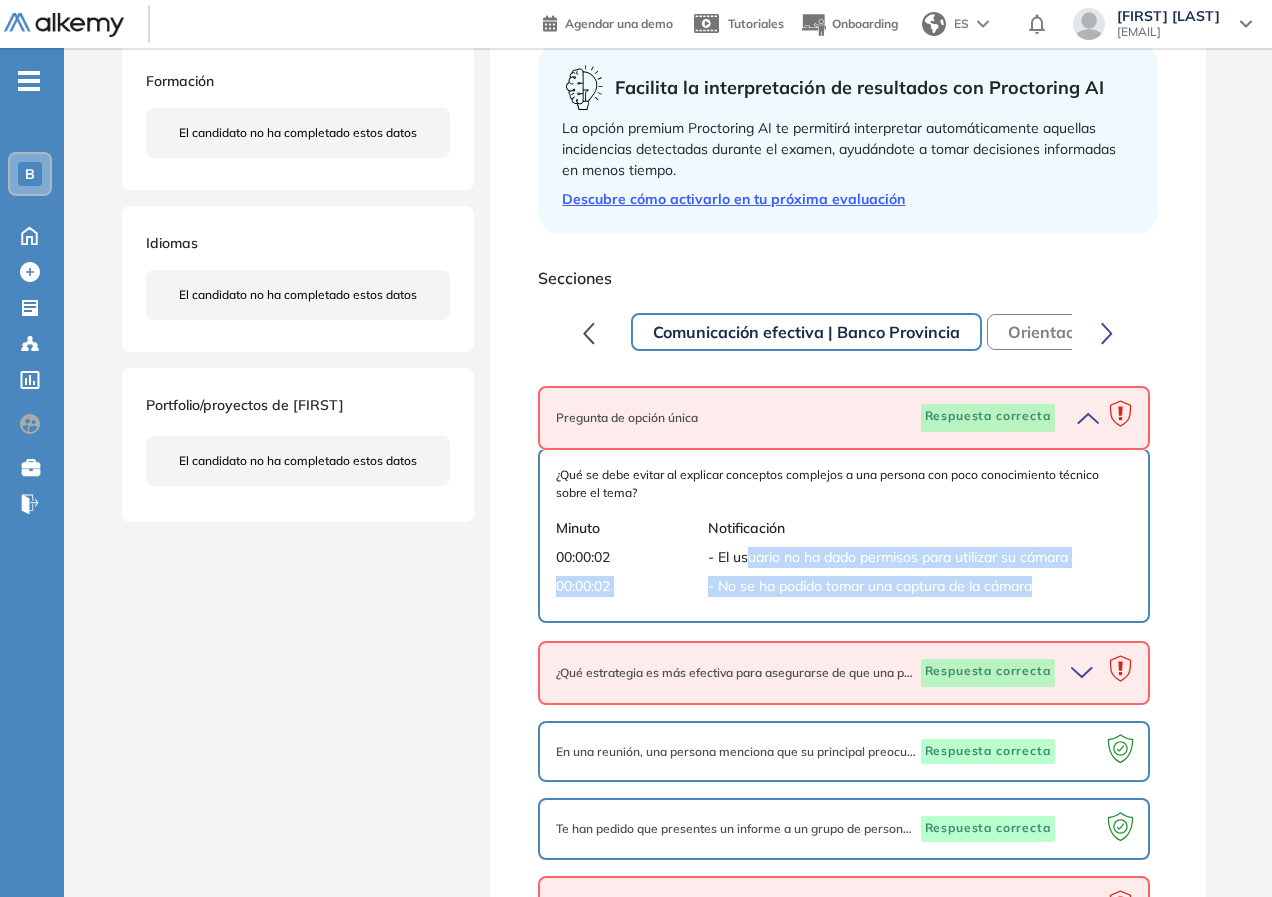 drag, startPoint x: 750, startPoint y: 553, endPoint x: 1049, endPoint y: 578, distance: 300.04333 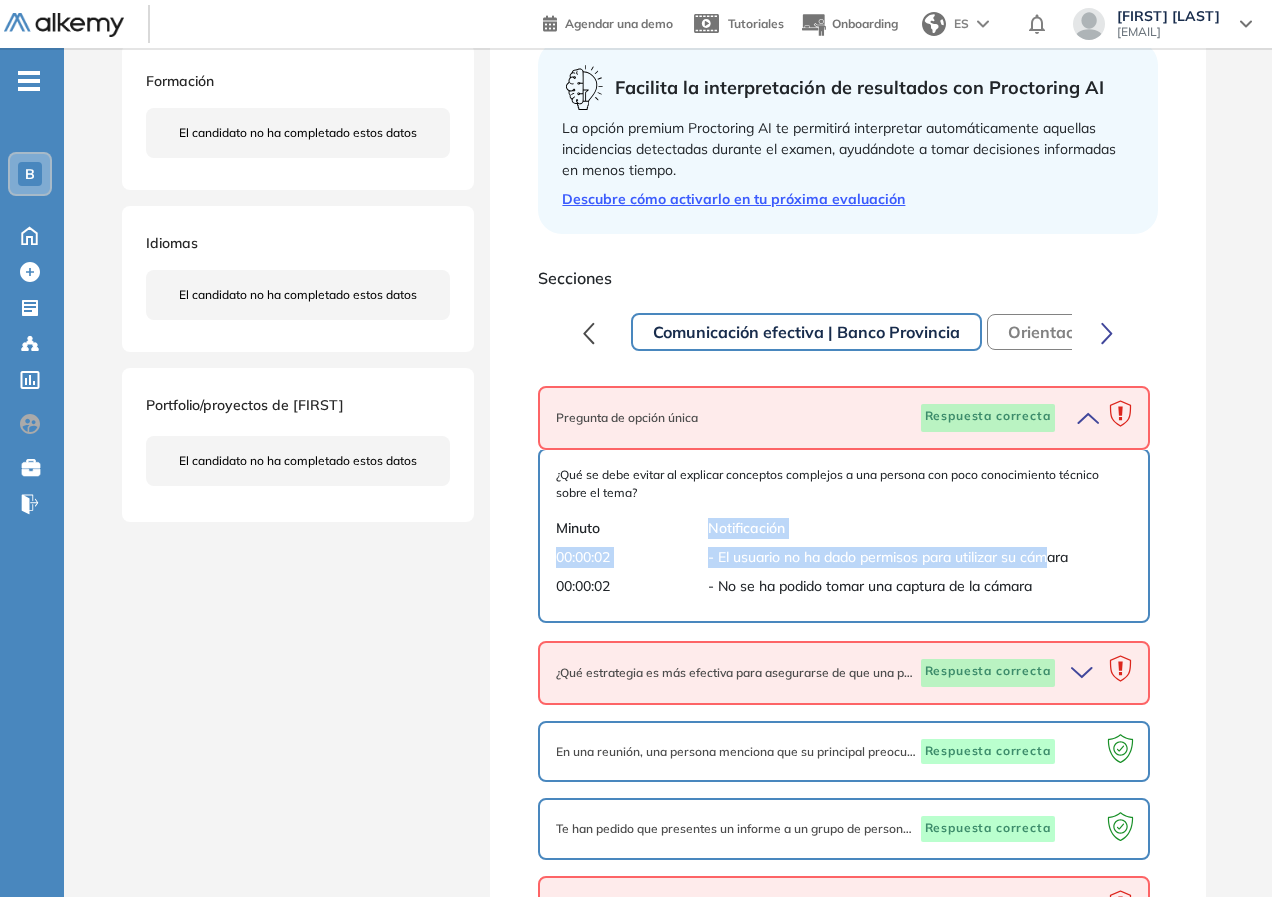 drag, startPoint x: 1050, startPoint y: 561, endPoint x: 691, endPoint y: 540, distance: 359.61368 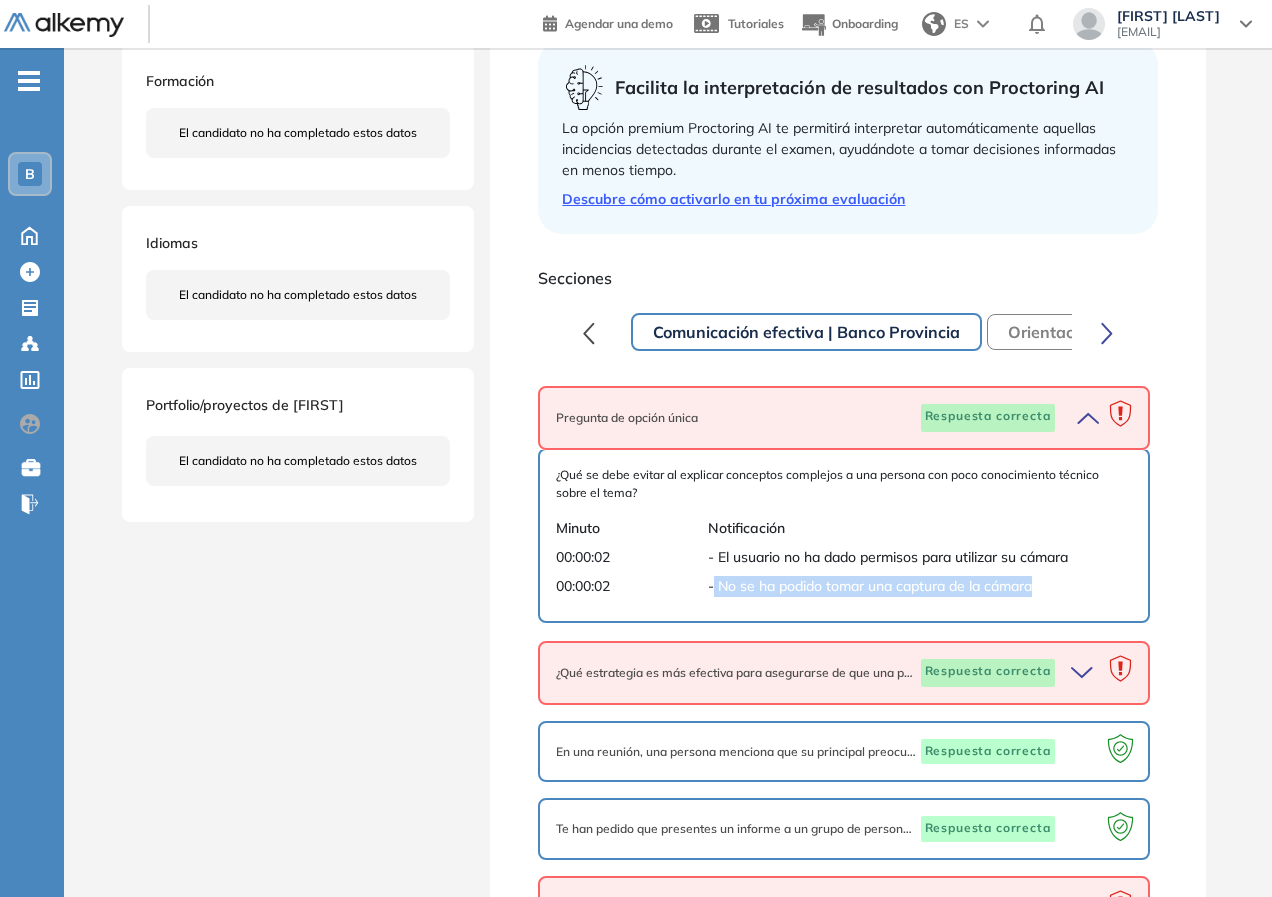 drag, startPoint x: 716, startPoint y: 584, endPoint x: 1071, endPoint y: 610, distance: 355.95084 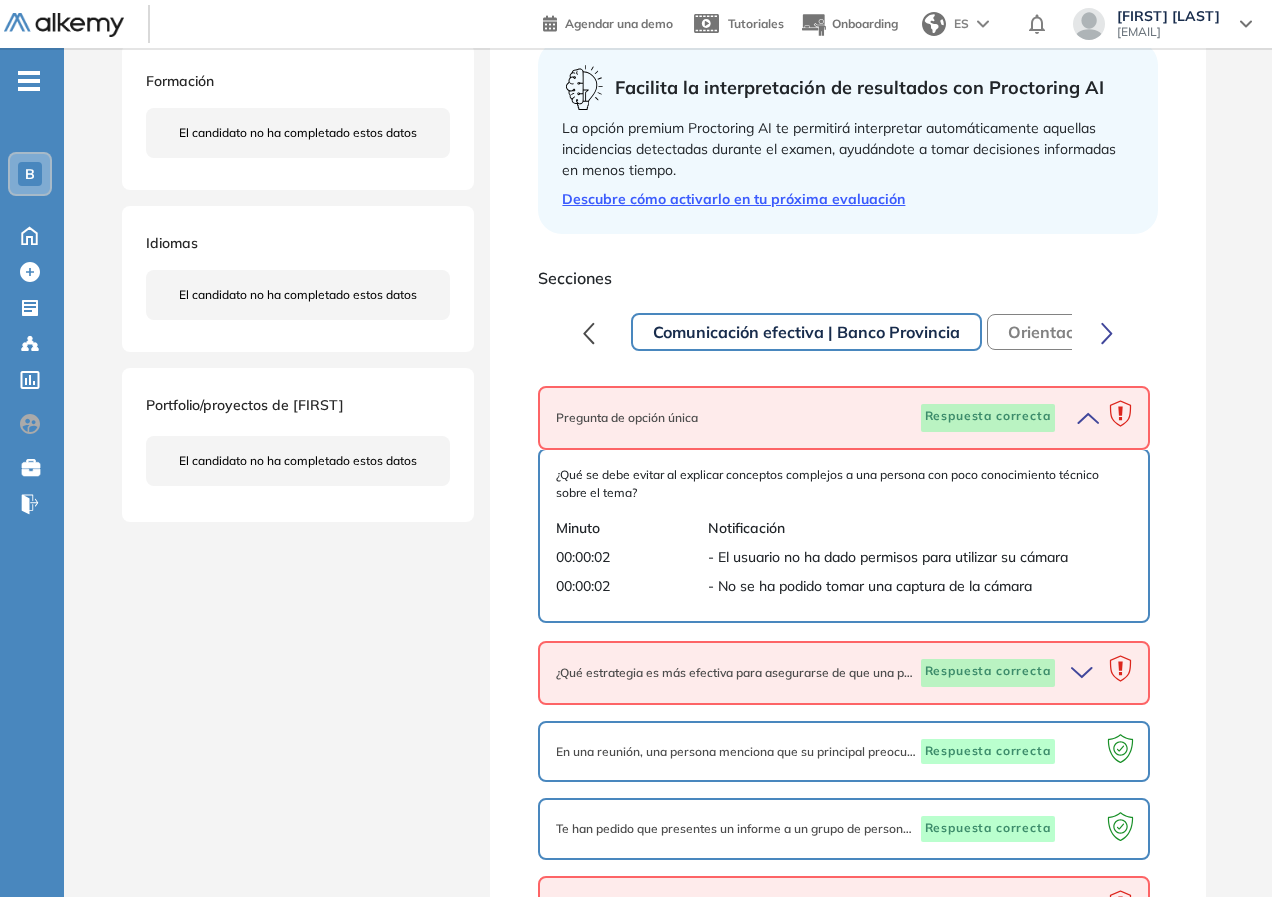 drag, startPoint x: 832, startPoint y: 582, endPoint x: 866, endPoint y: 581, distance: 34.0147 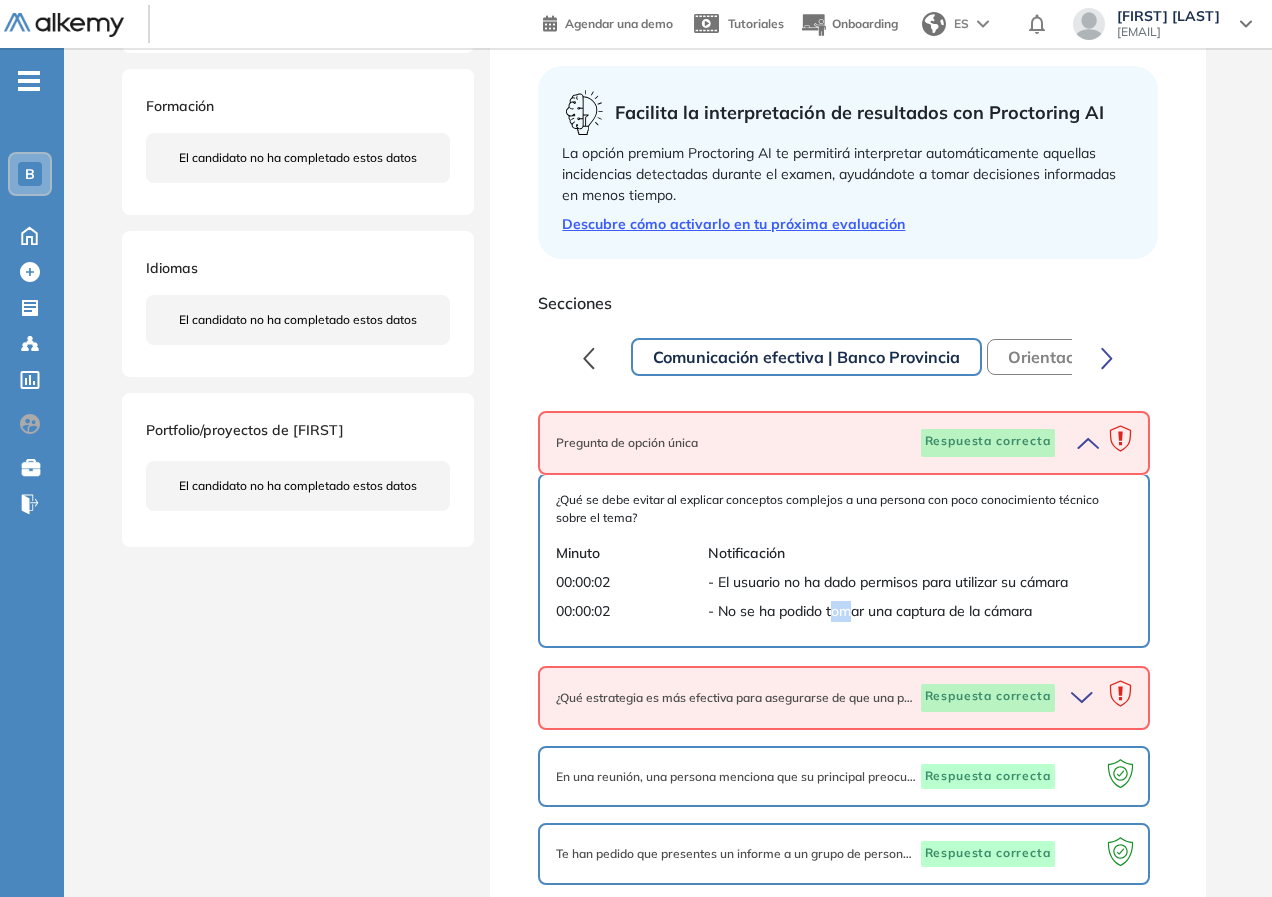 scroll, scrollTop: 0, scrollLeft: 0, axis: both 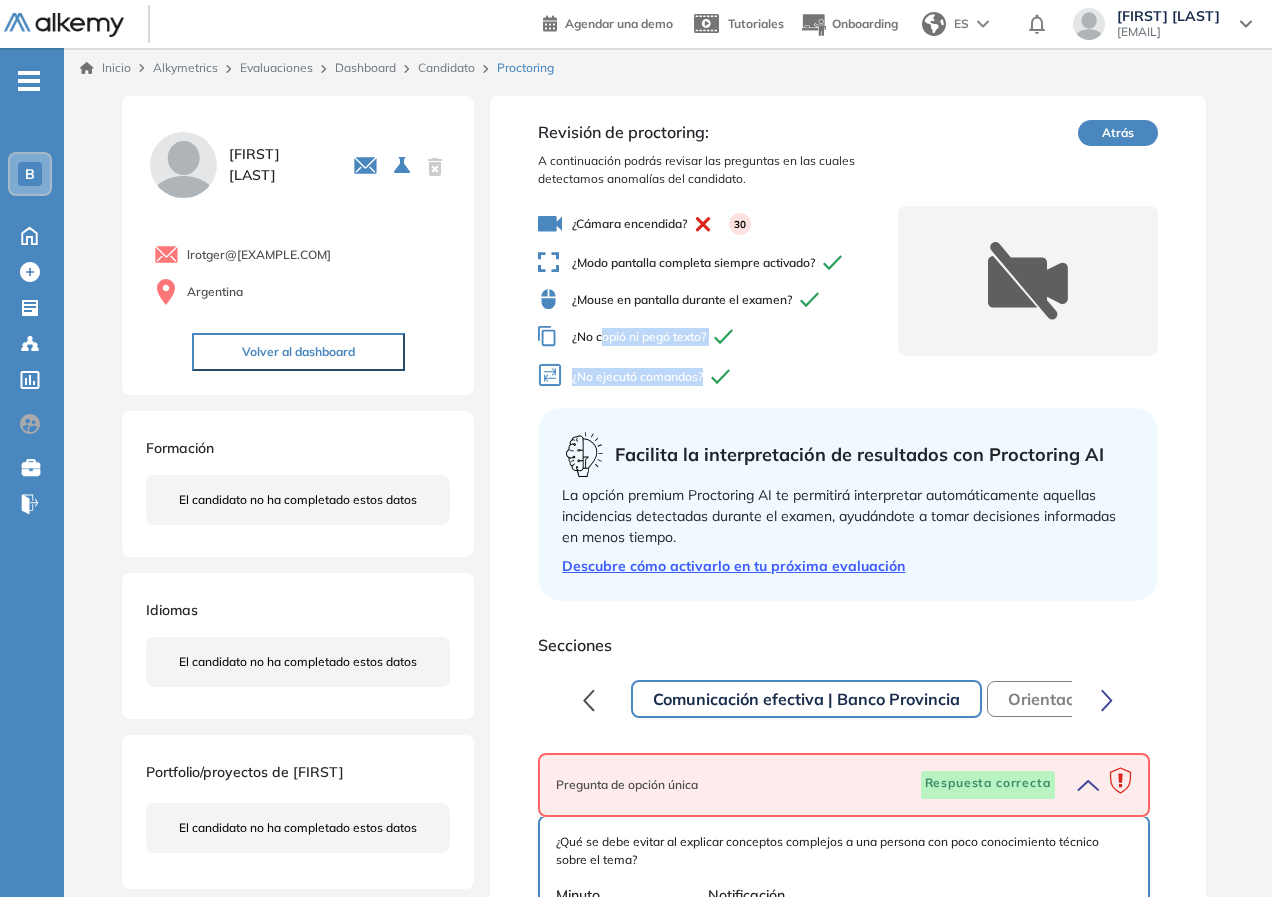 drag, startPoint x: 702, startPoint y: 355, endPoint x: 741, endPoint y: 350, distance: 39.319206 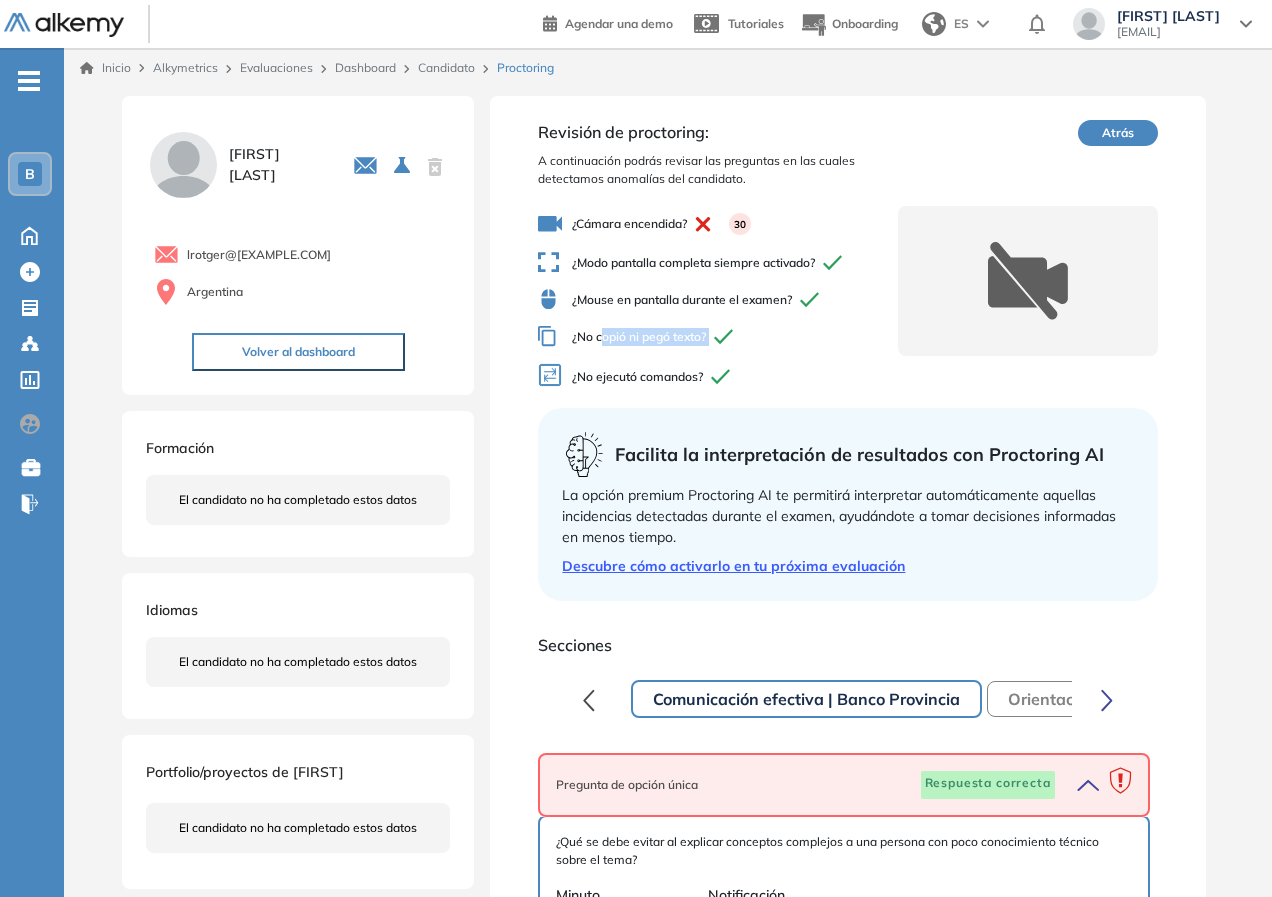 click at bounding box center (726, 337) 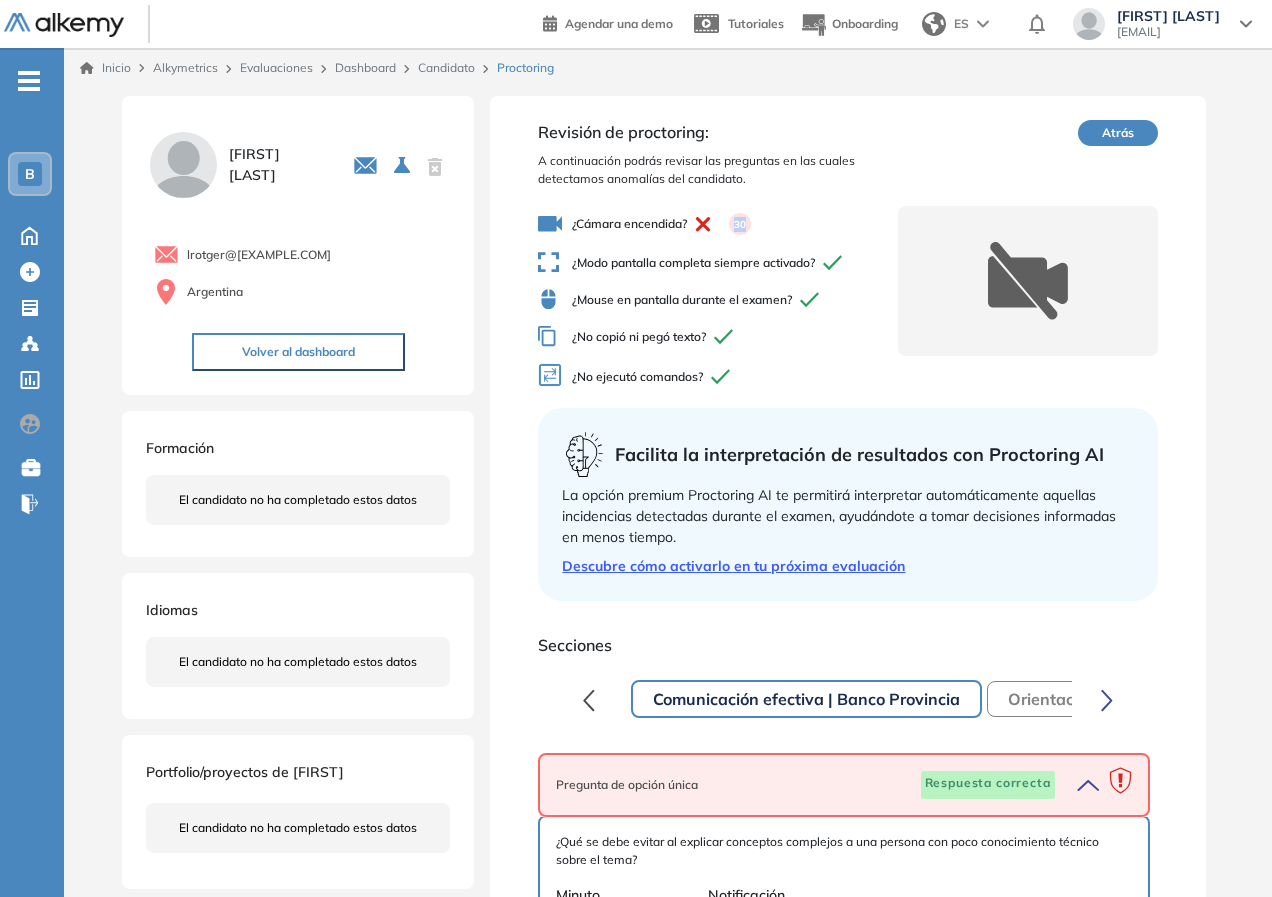 drag, startPoint x: 727, startPoint y: 218, endPoint x: 770, endPoint y: 245, distance: 50.77401 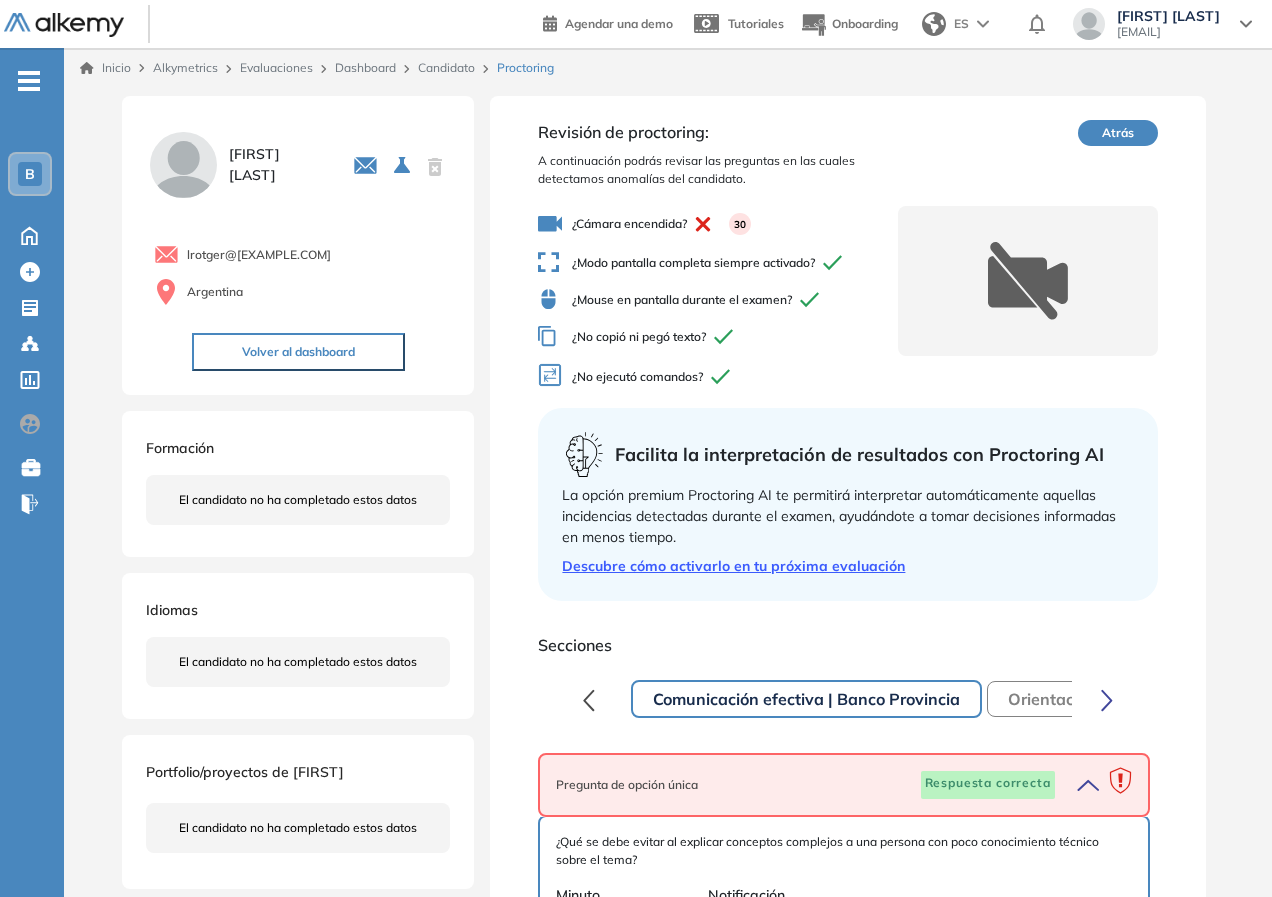 click on "¿Cámara encendida? 30 ¿Modo pantalla completa siempre activado? ¿Mouse en pantalla durante el examen? ¿No copió ni pegó texto? ¿No ejecutó comandos?" at bounding box center (717, 302) 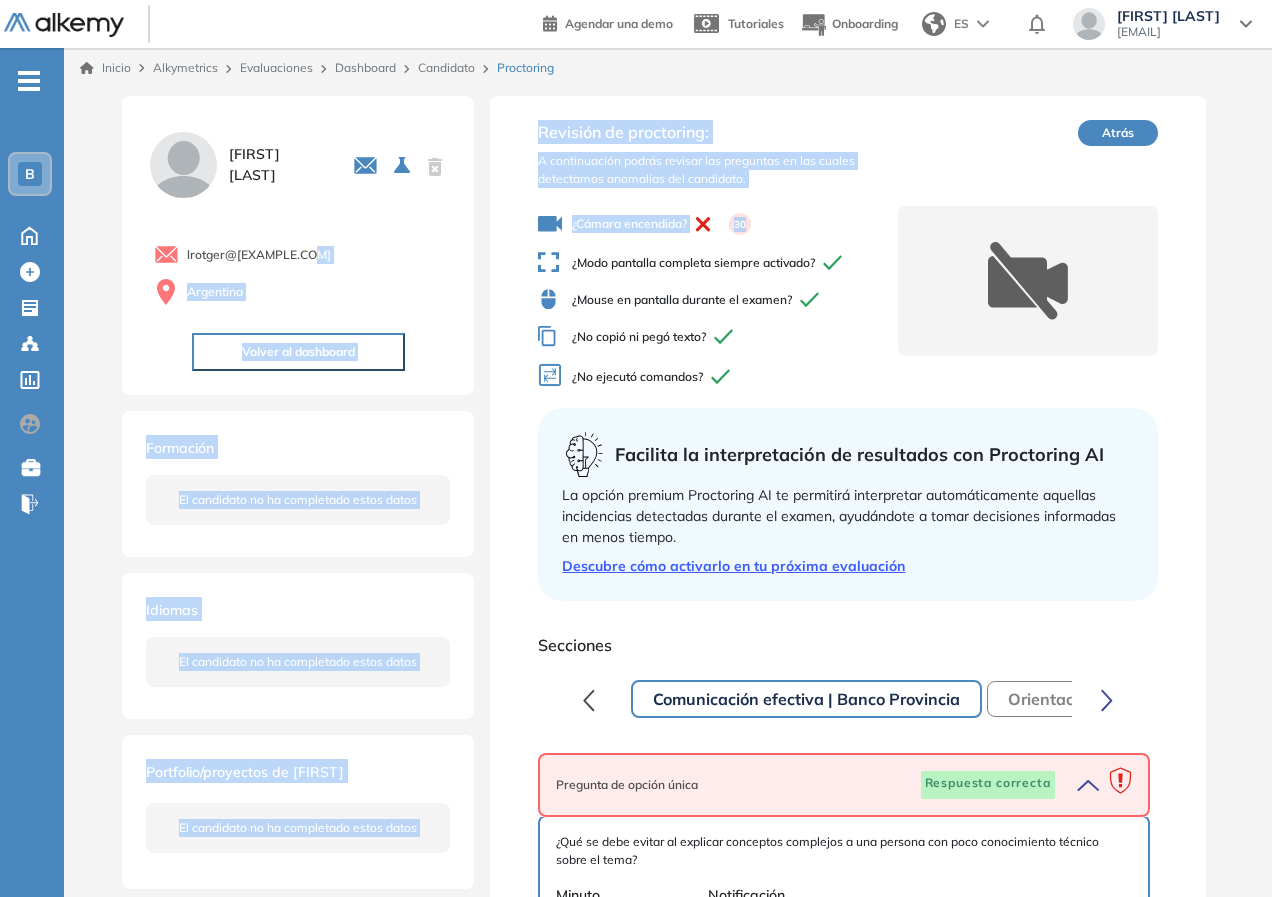 drag, startPoint x: 768, startPoint y: 236, endPoint x: 328, endPoint y: 245, distance: 440.09204 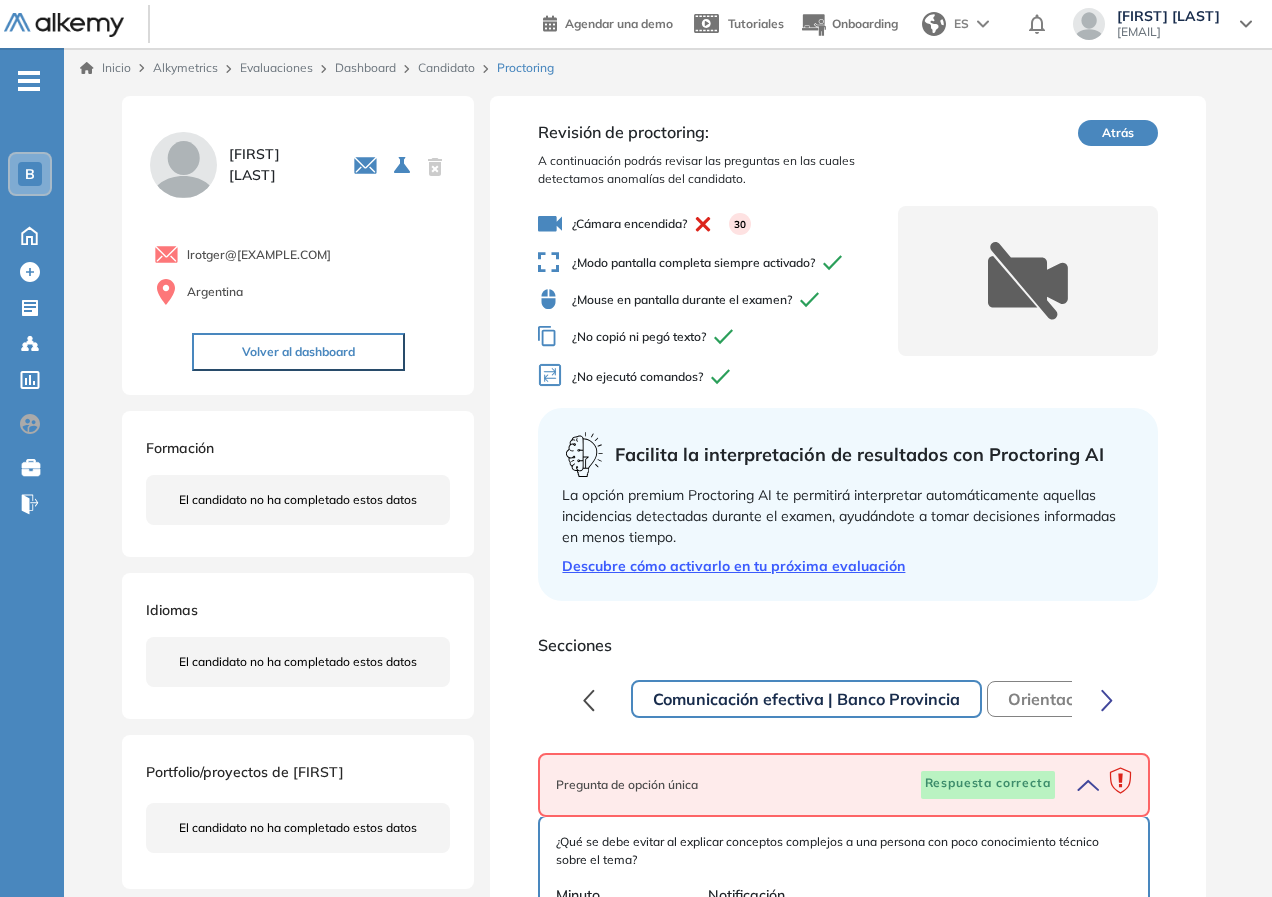 click at bounding box center (1028, 281) 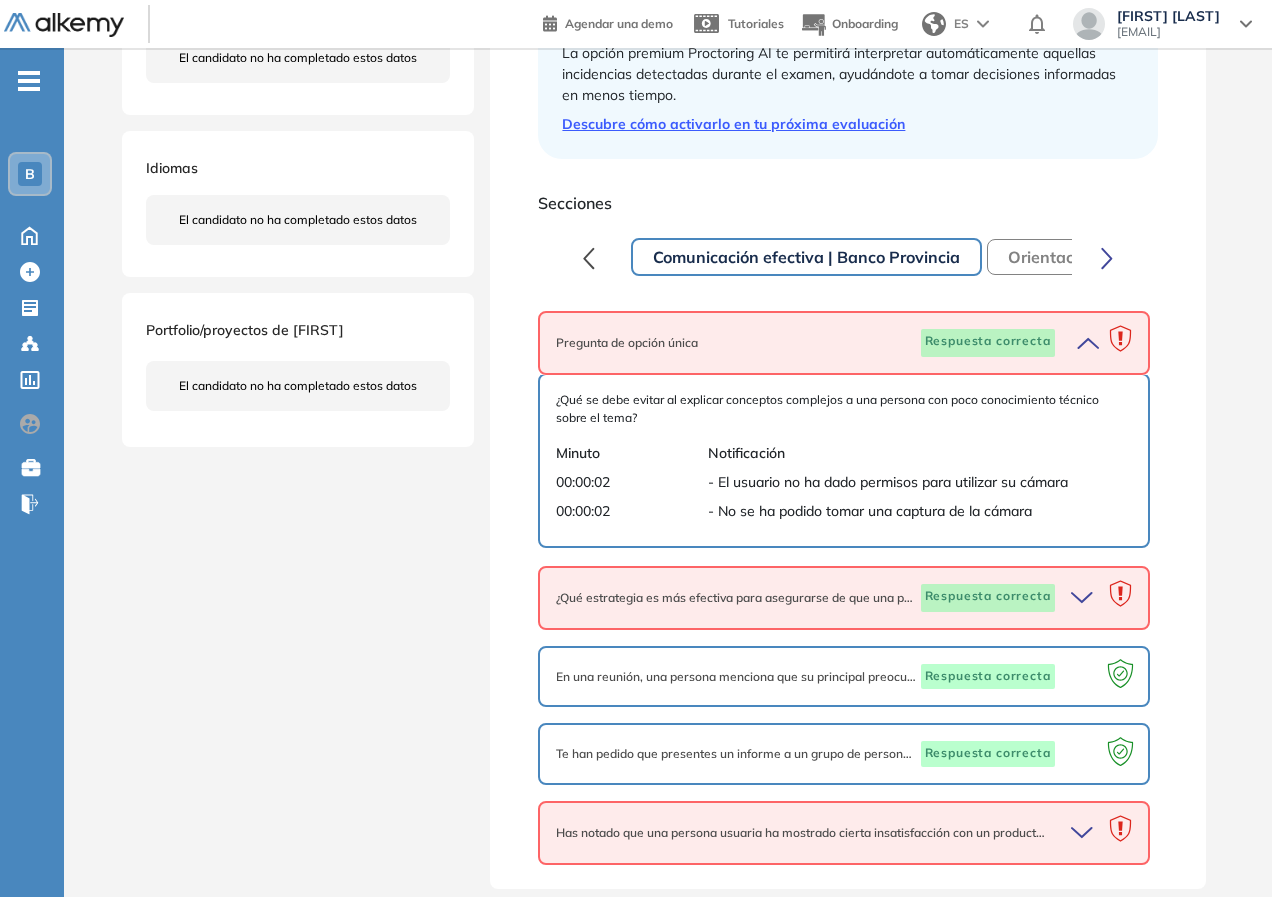 scroll, scrollTop: 42, scrollLeft: 0, axis: vertical 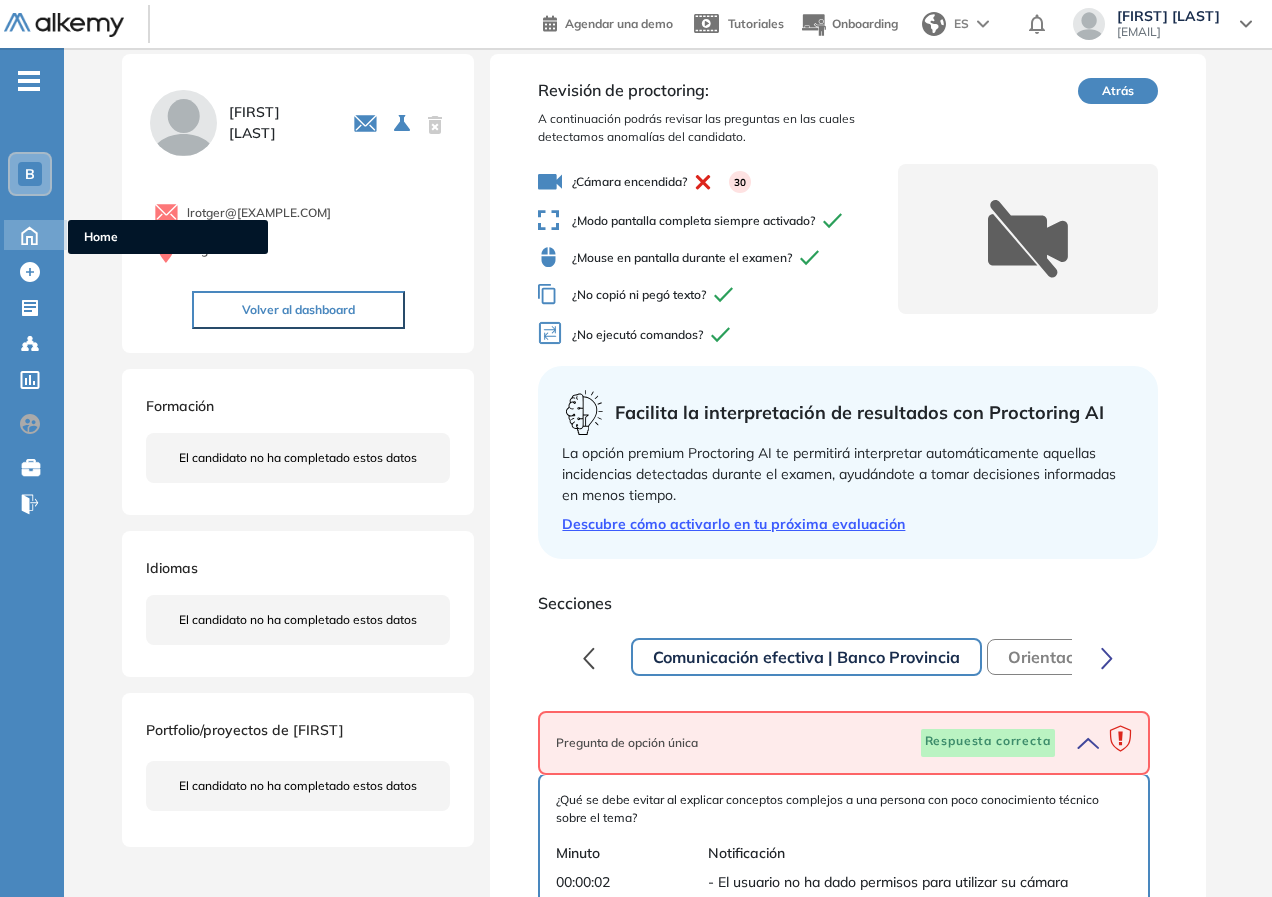 click 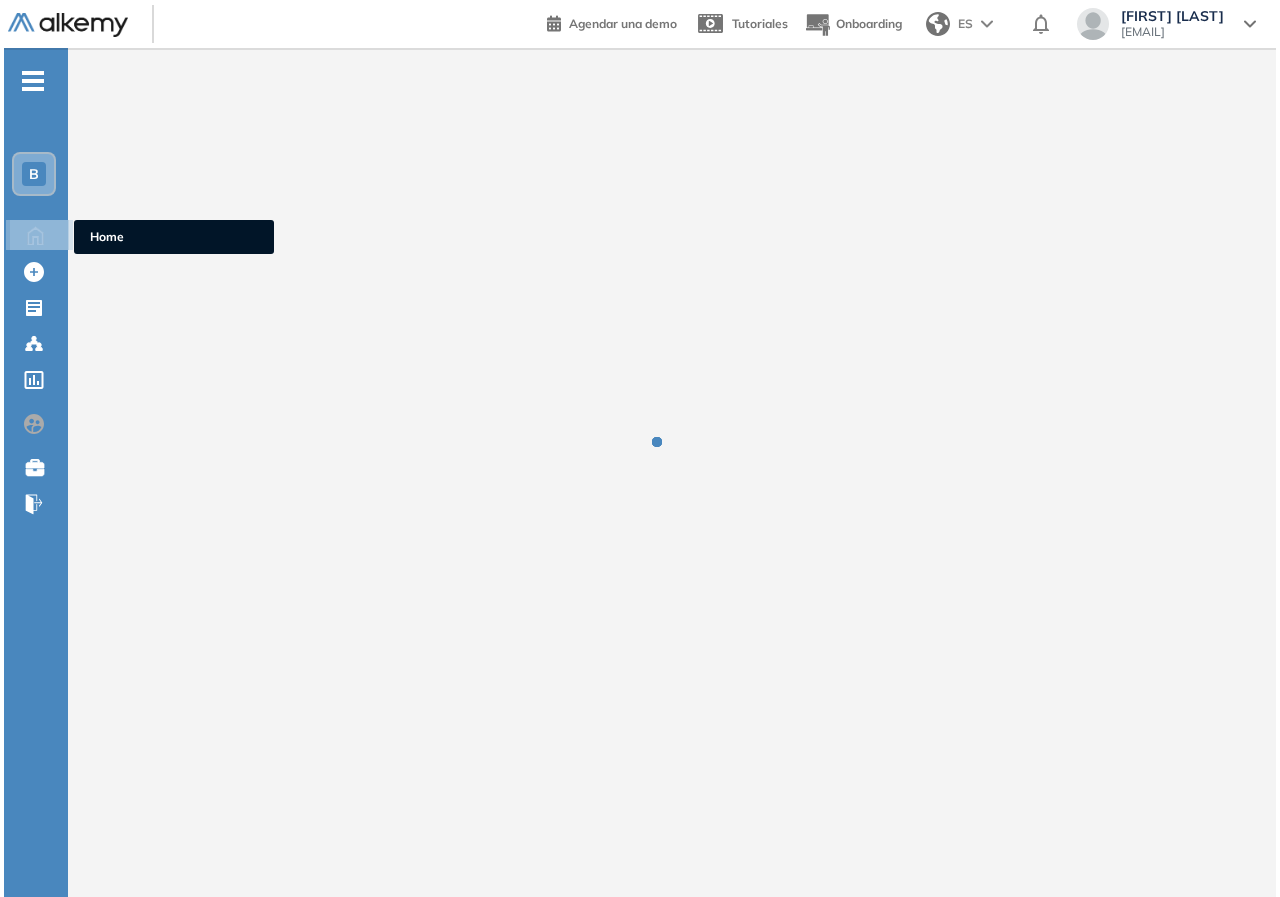 scroll, scrollTop: 0, scrollLeft: 0, axis: both 